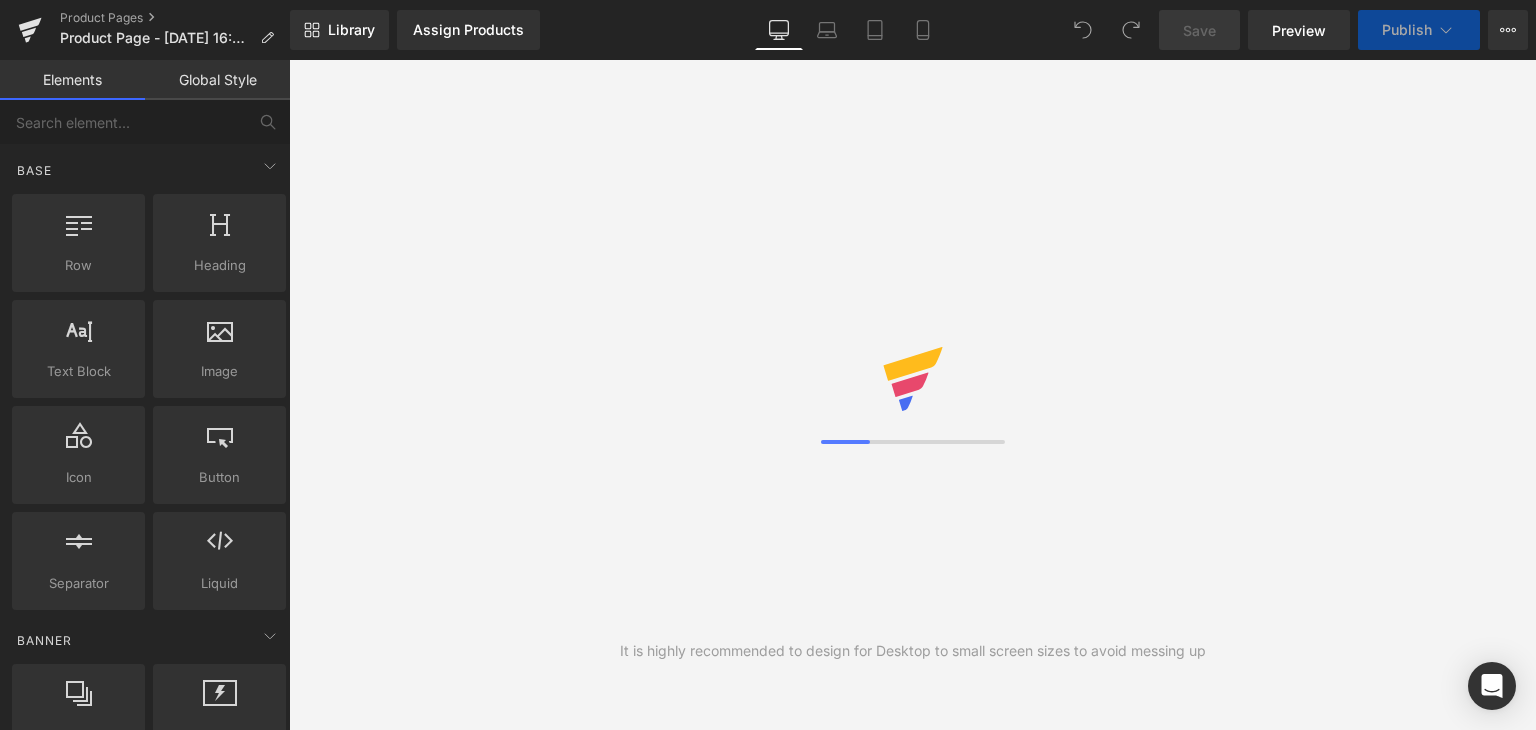 scroll, scrollTop: 0, scrollLeft: 0, axis: both 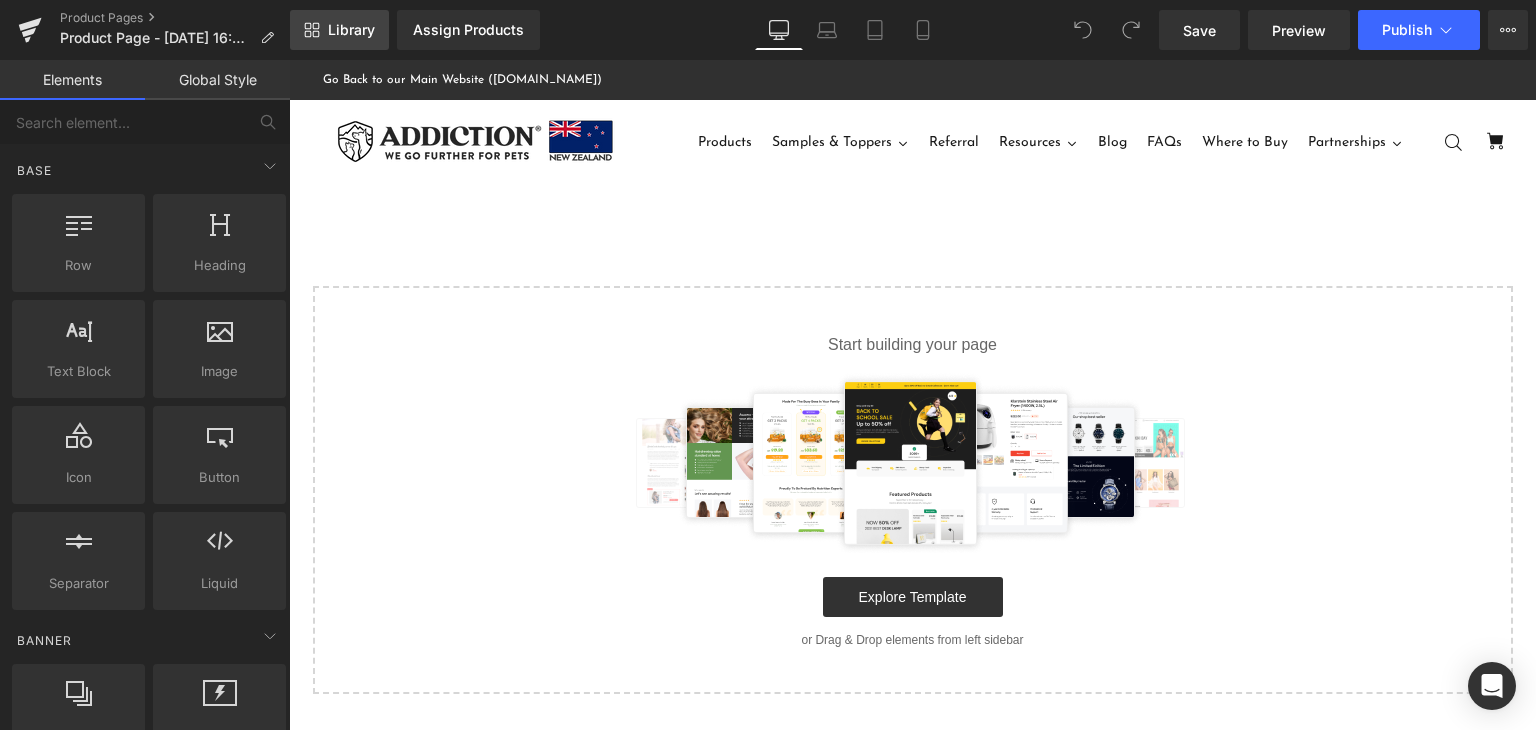 click on "Library" at bounding box center (351, 30) 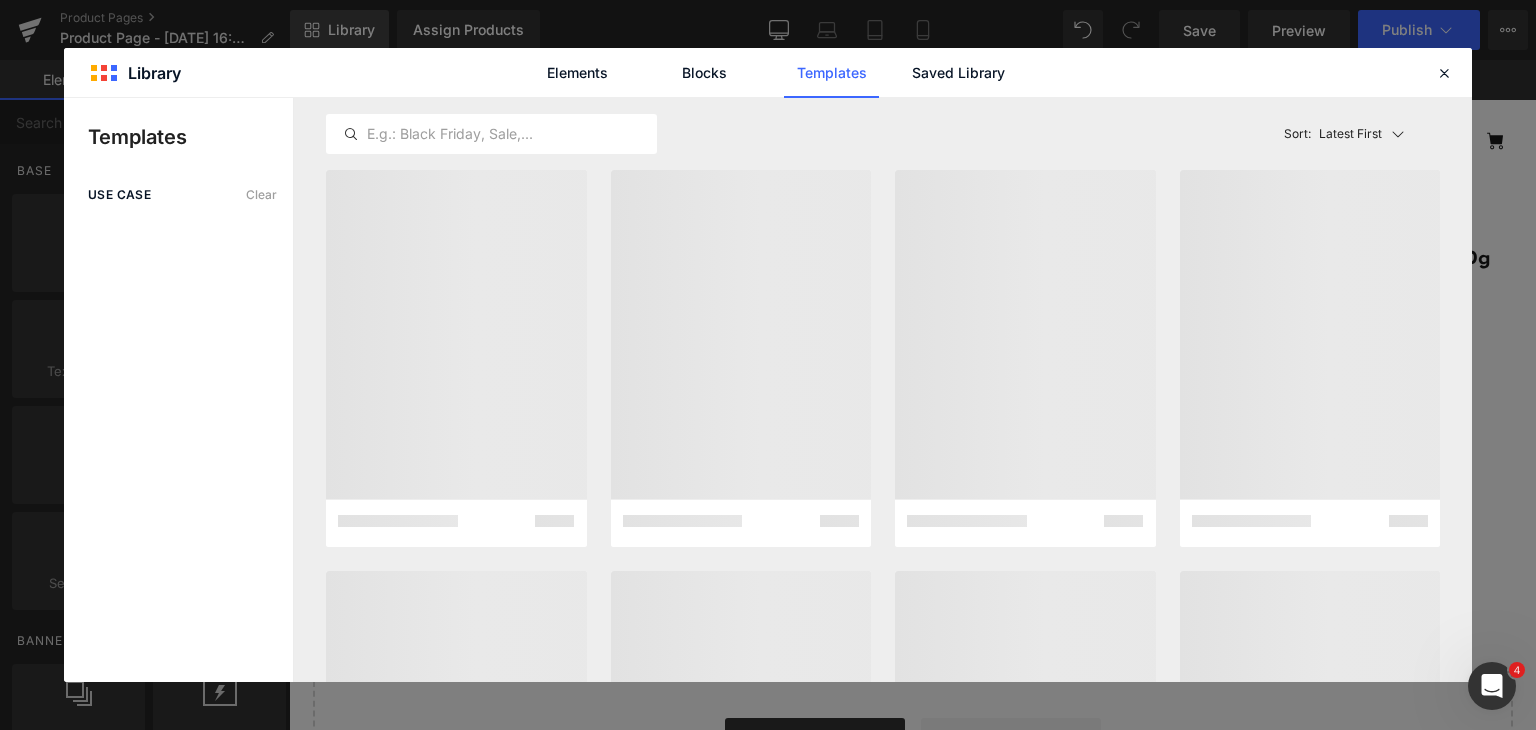 scroll, scrollTop: 0, scrollLeft: 0, axis: both 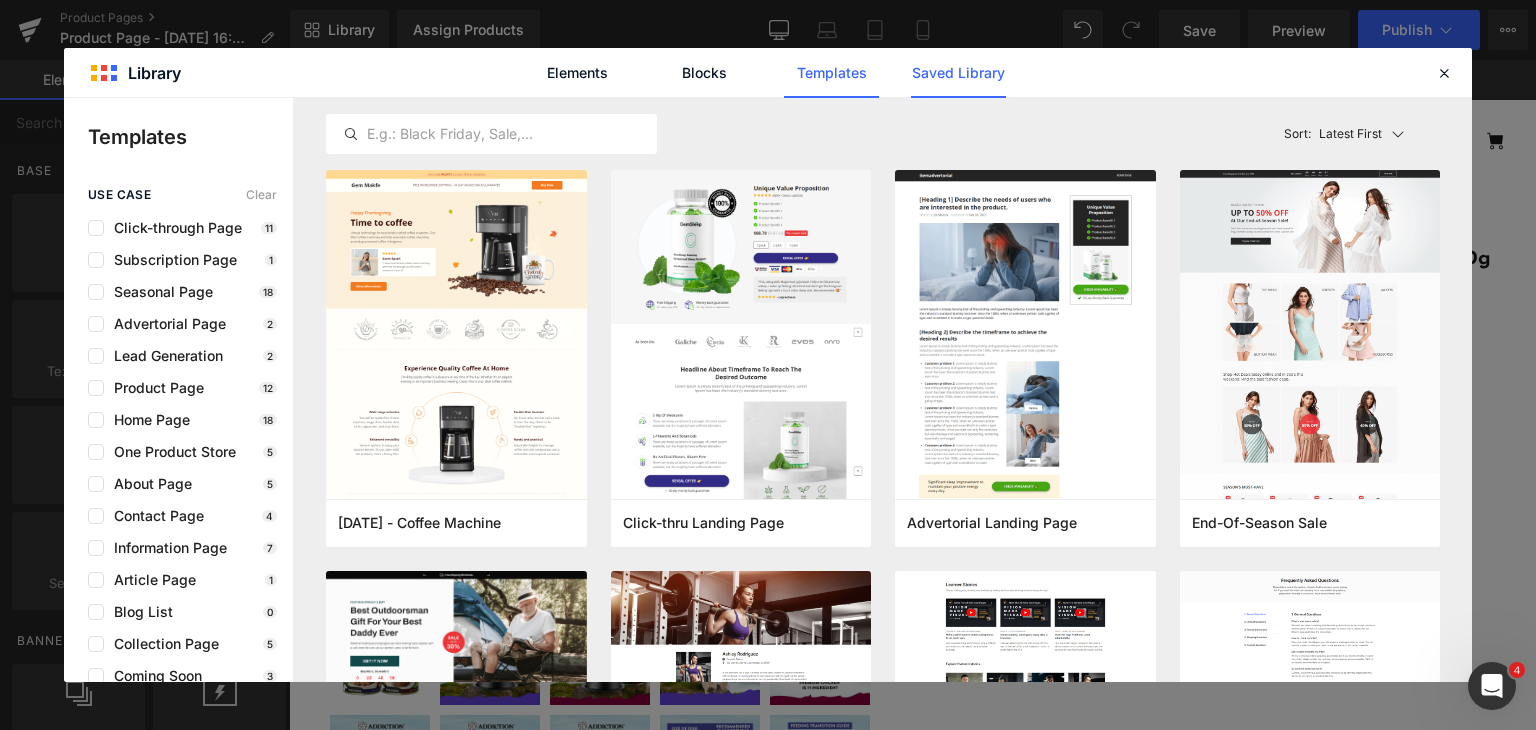 click on "Saved Library" 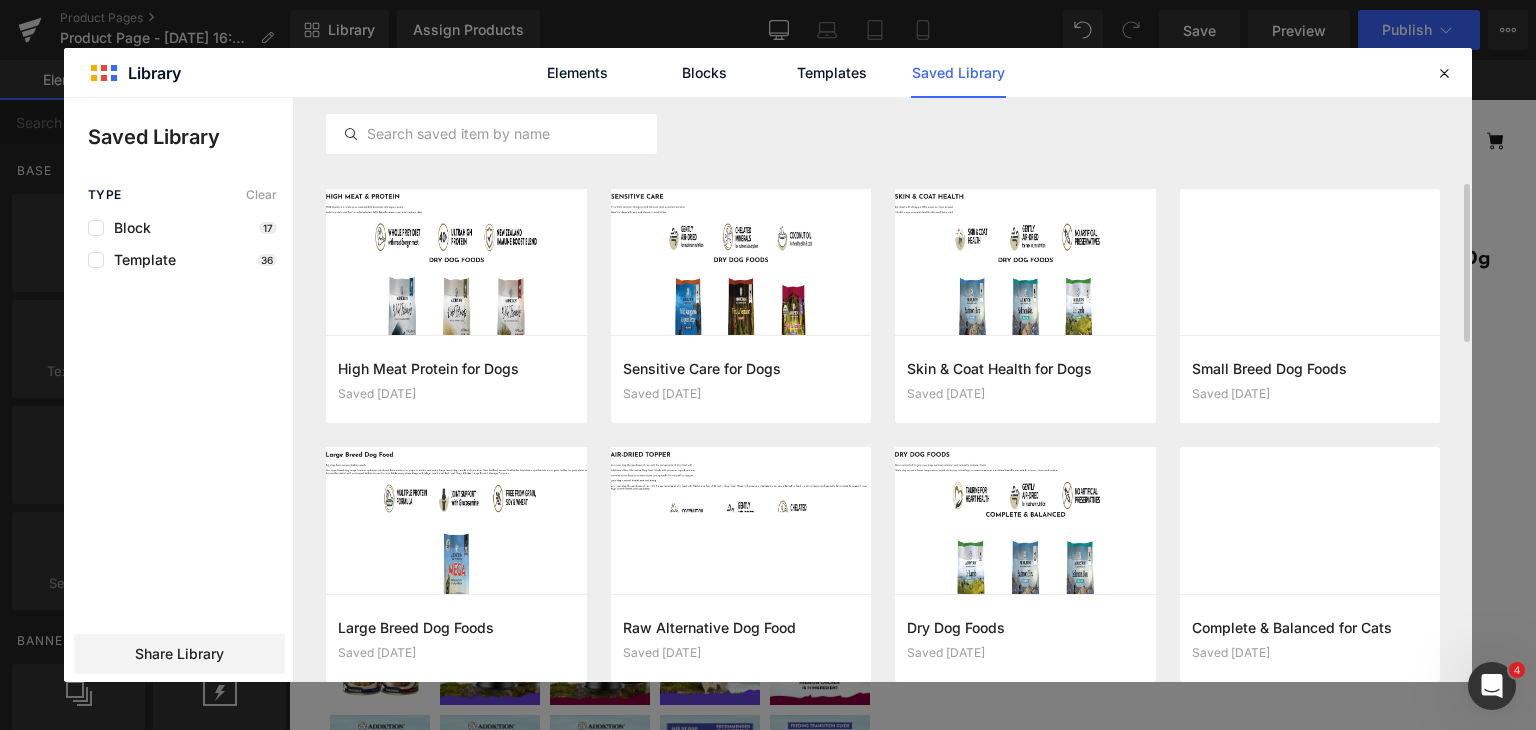 scroll, scrollTop: 0, scrollLeft: 0, axis: both 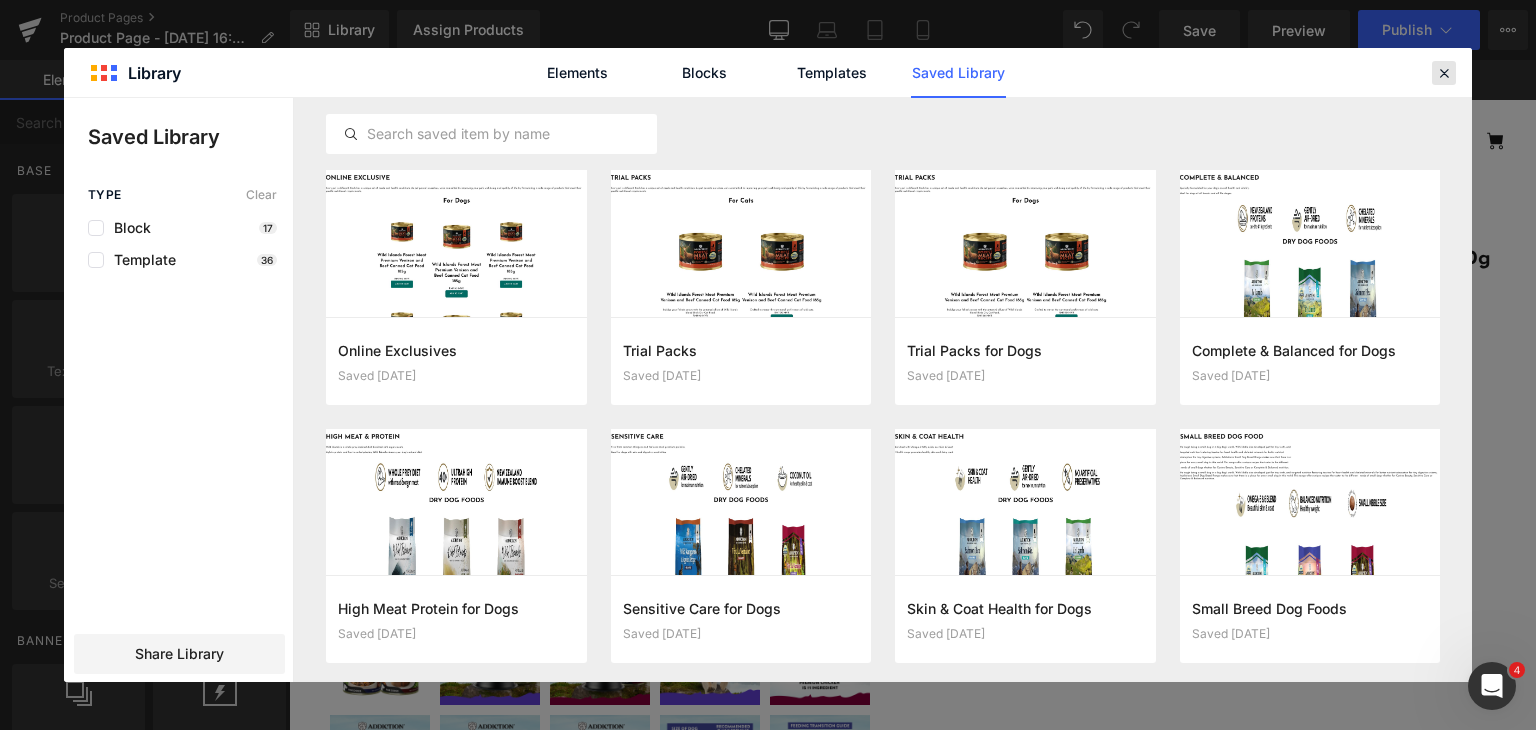 click at bounding box center [1444, 73] 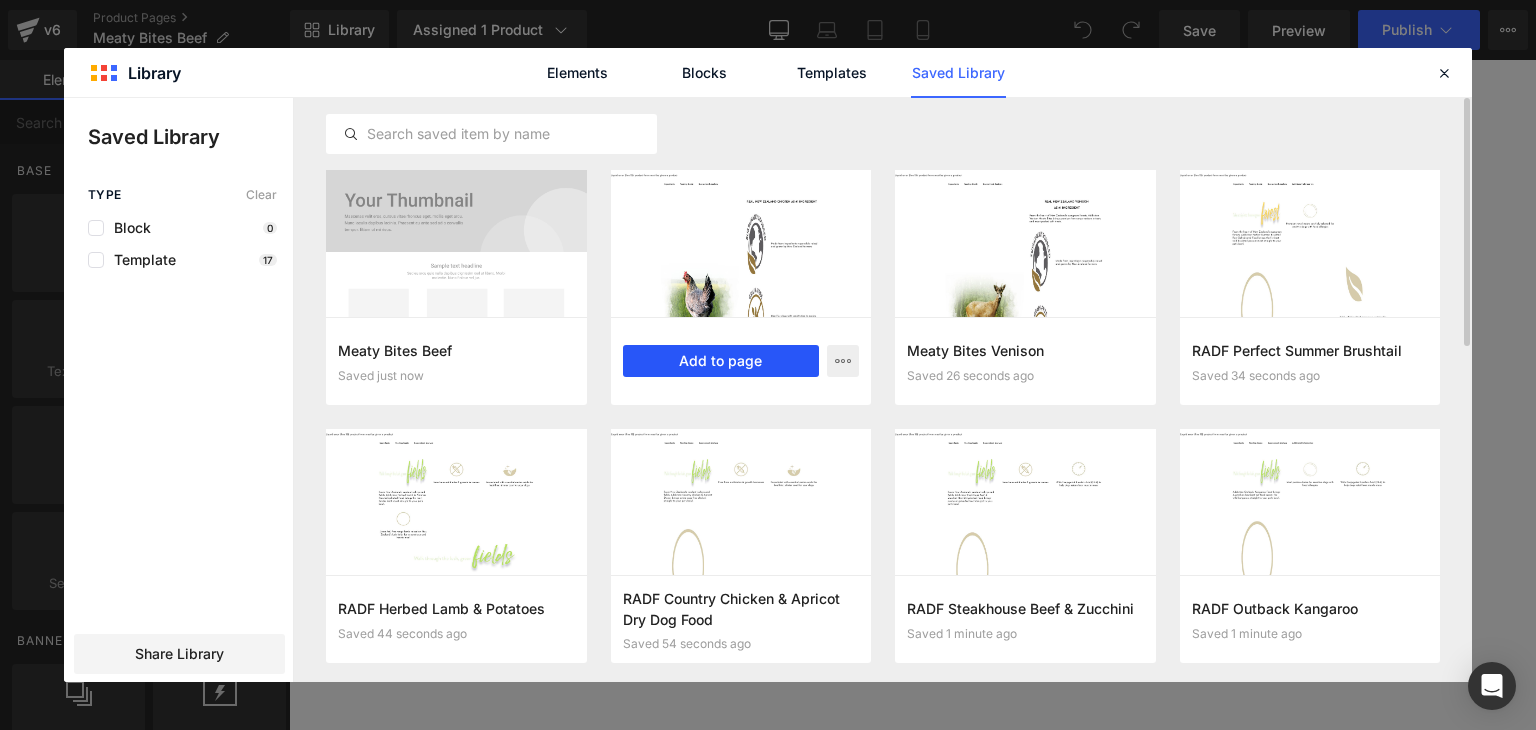 scroll, scrollTop: 0, scrollLeft: 0, axis: both 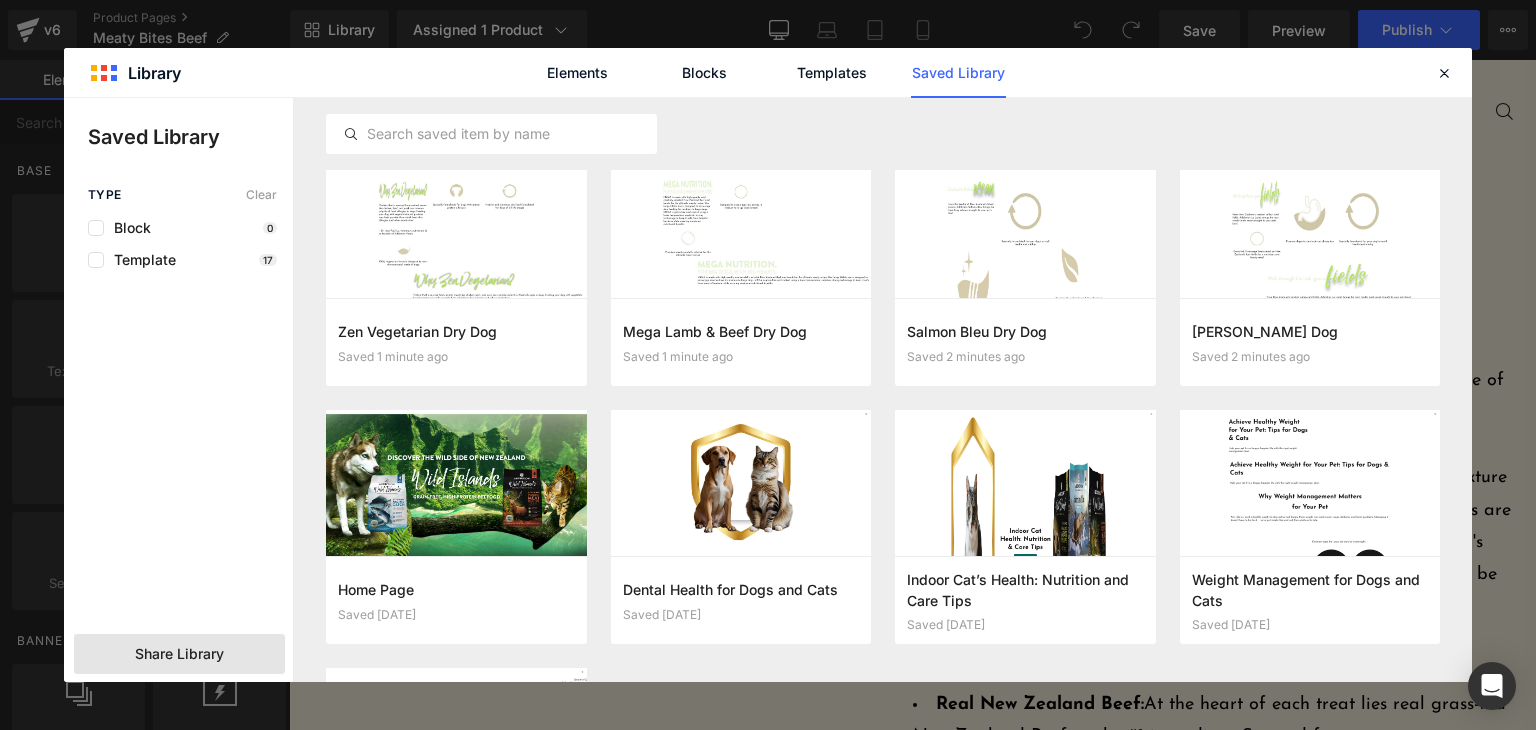 click on "Share Library" at bounding box center (179, 654) 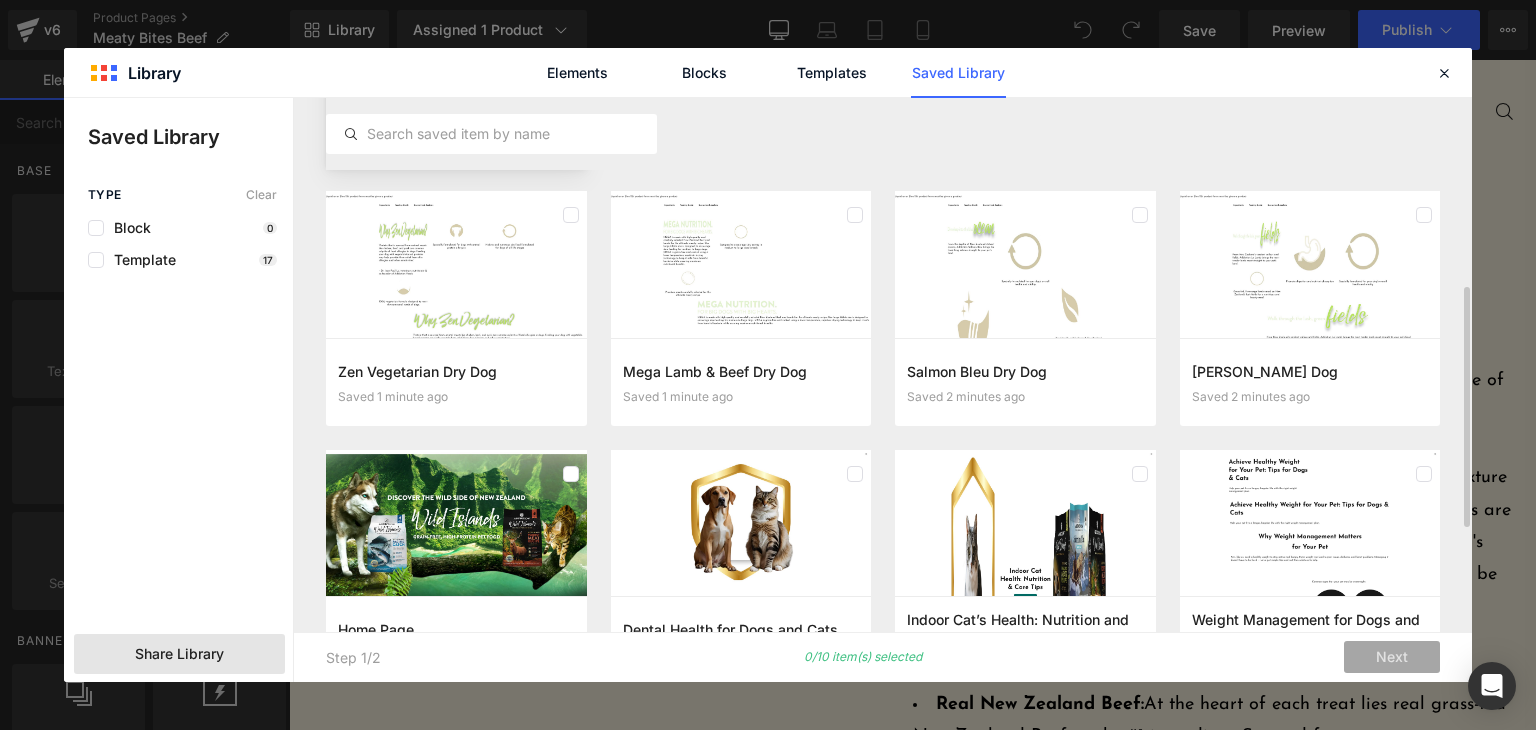 scroll, scrollTop: 458, scrollLeft: 0, axis: vertical 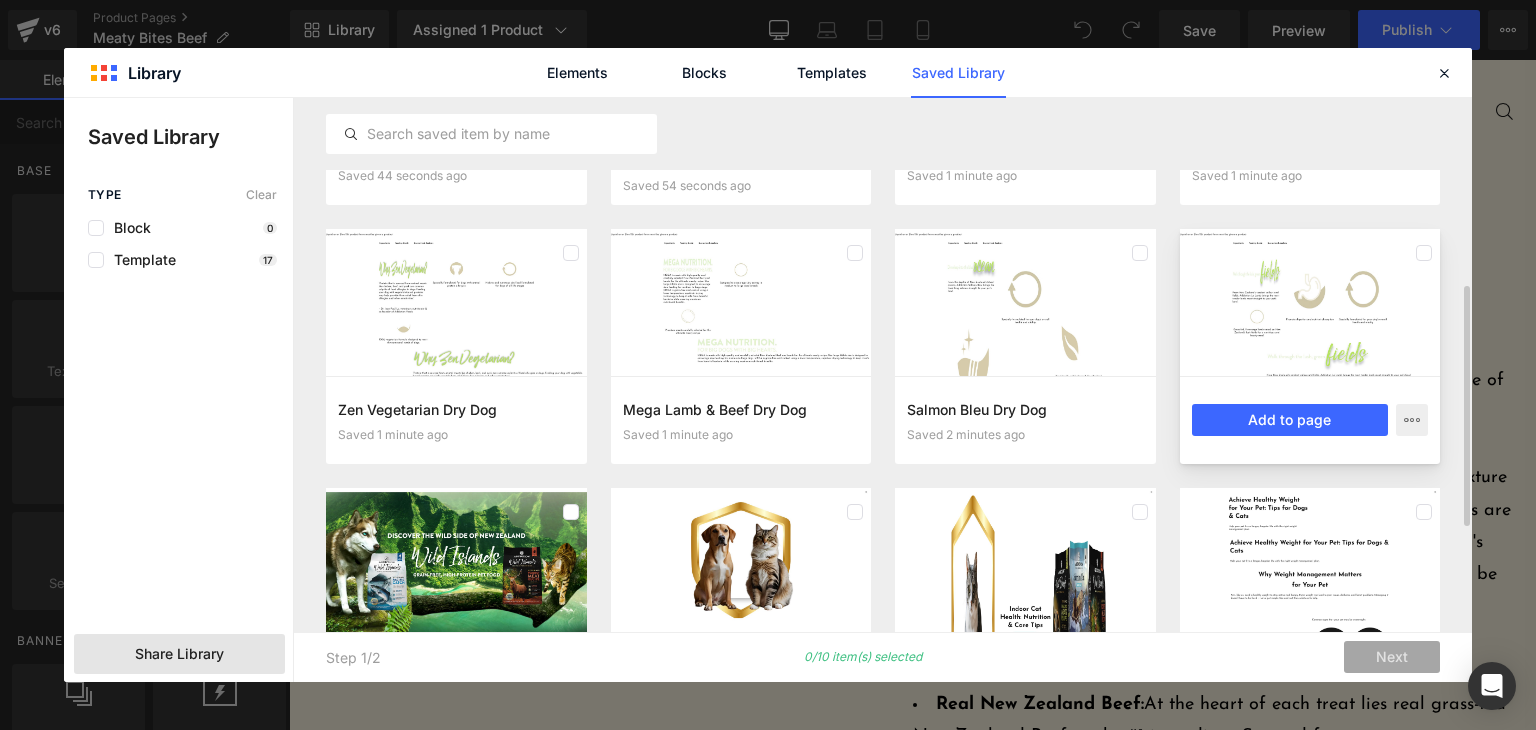 click at bounding box center [1310, 302] 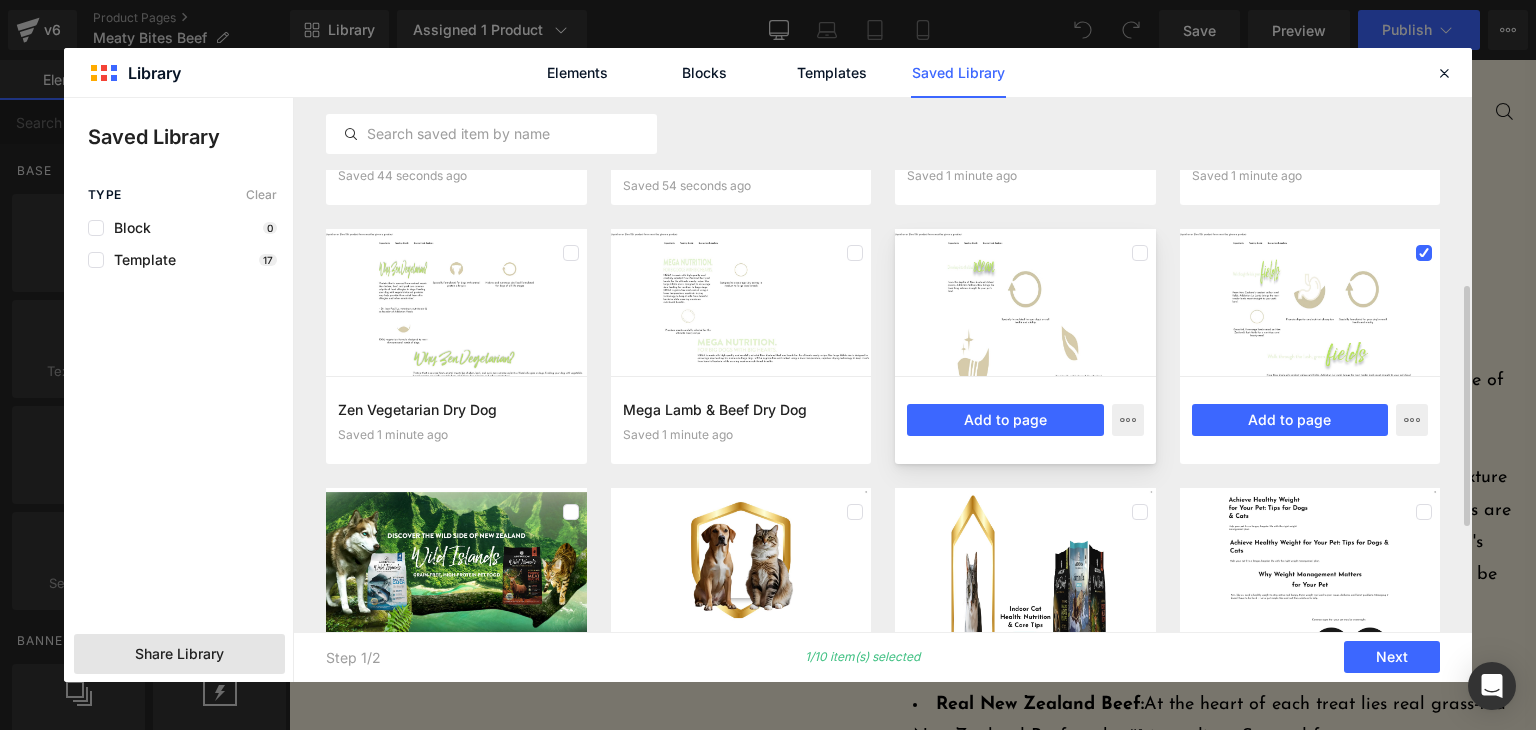 click at bounding box center (1025, 302) 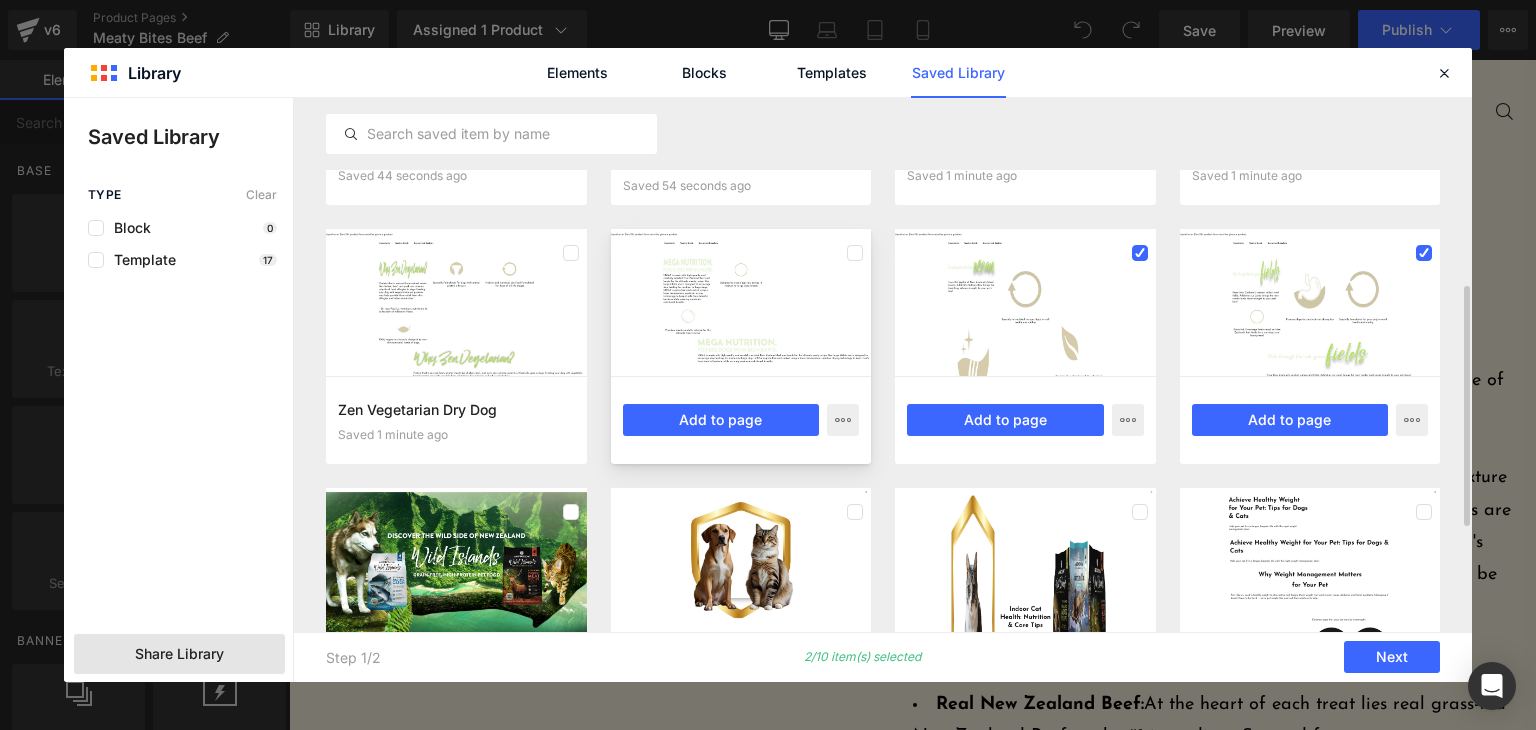 click at bounding box center [741, 302] 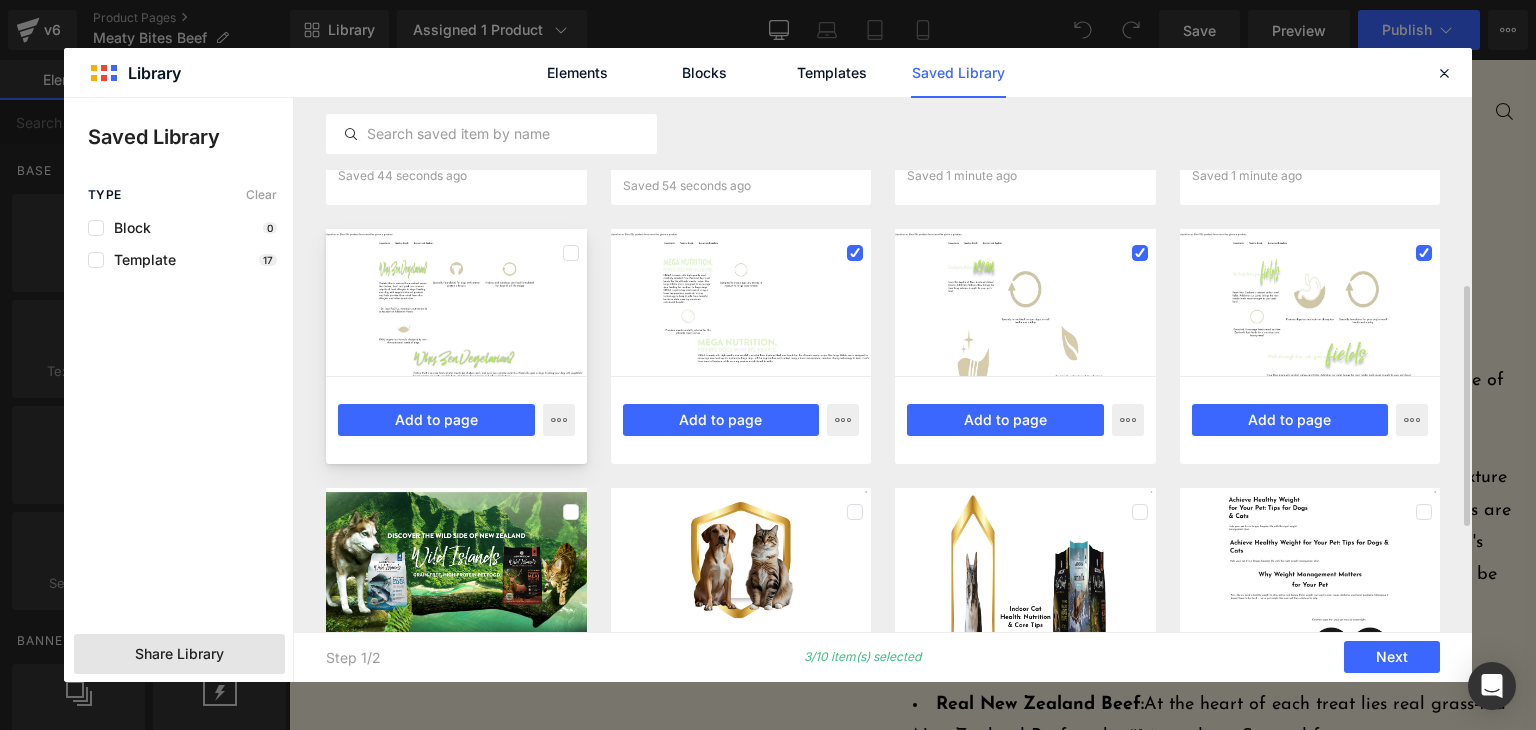 click at bounding box center (456, 302) 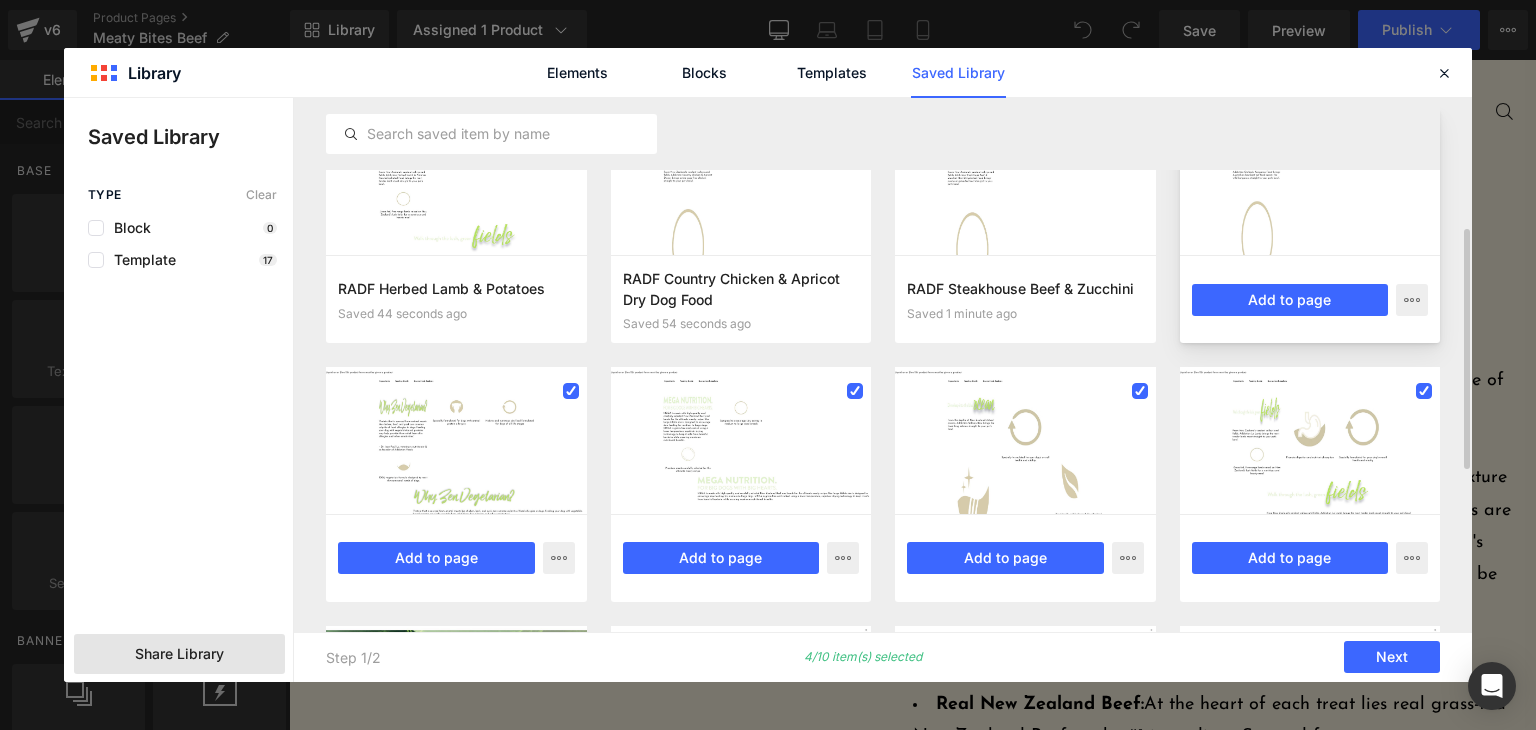 scroll, scrollTop: 320, scrollLeft: 0, axis: vertical 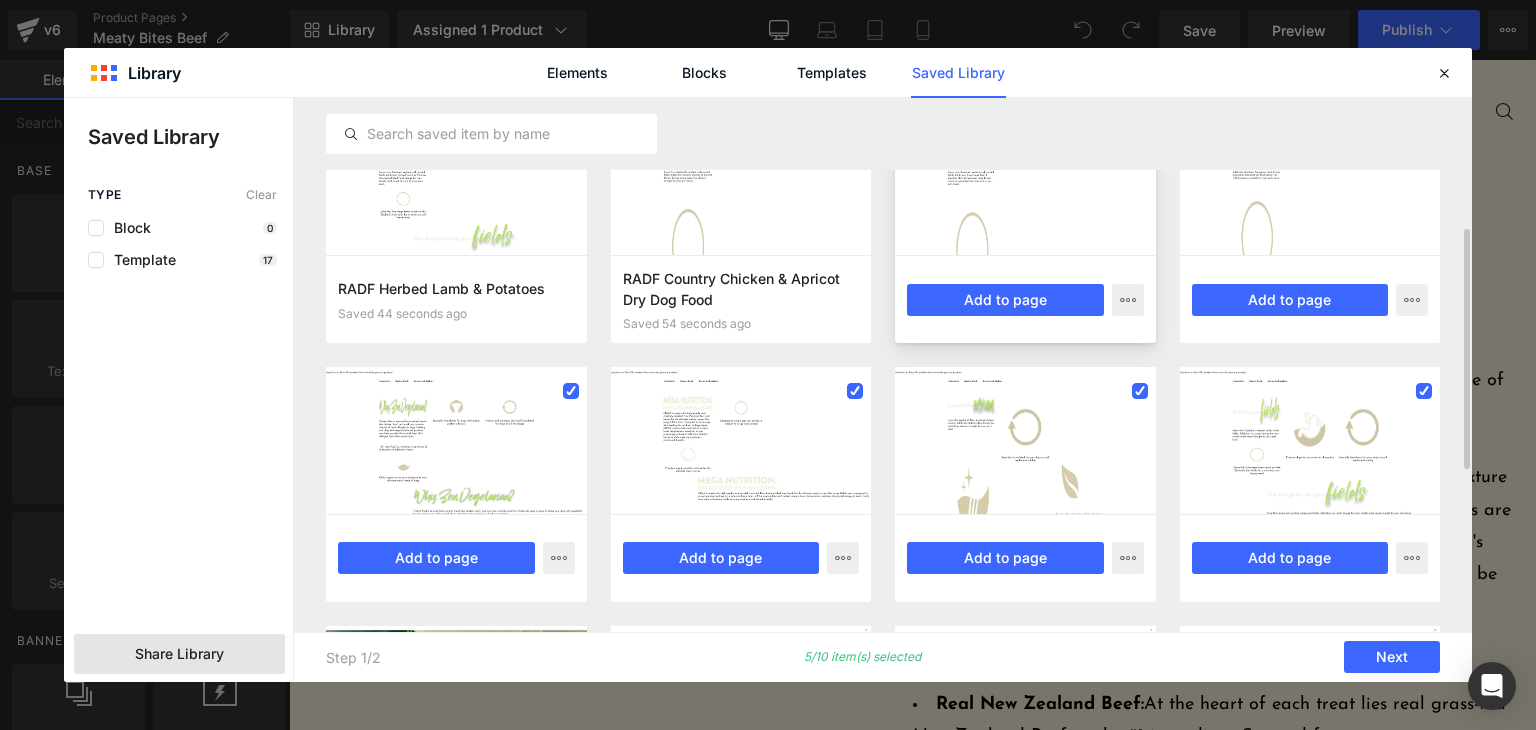 click at bounding box center (1025, 182) 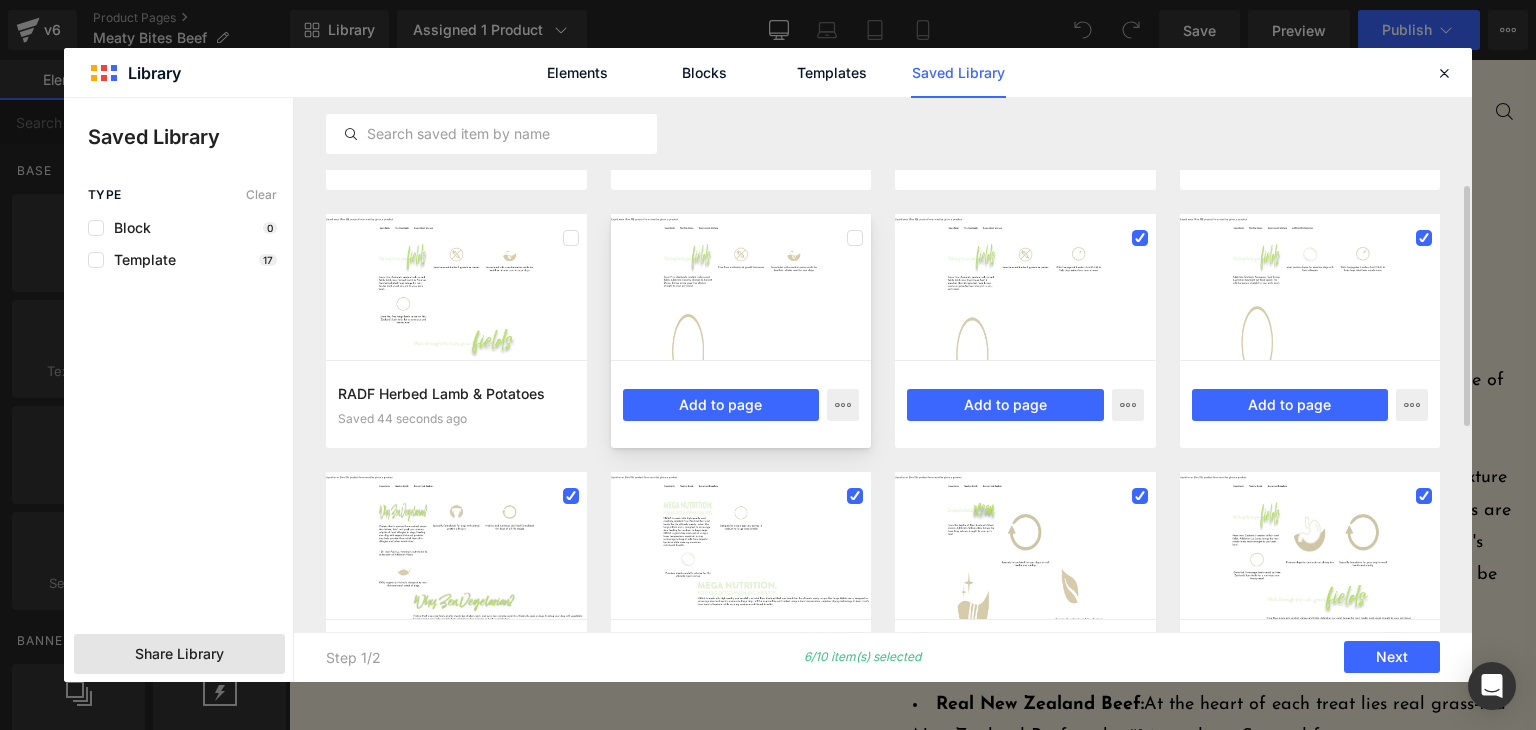scroll, scrollTop: 214, scrollLeft: 0, axis: vertical 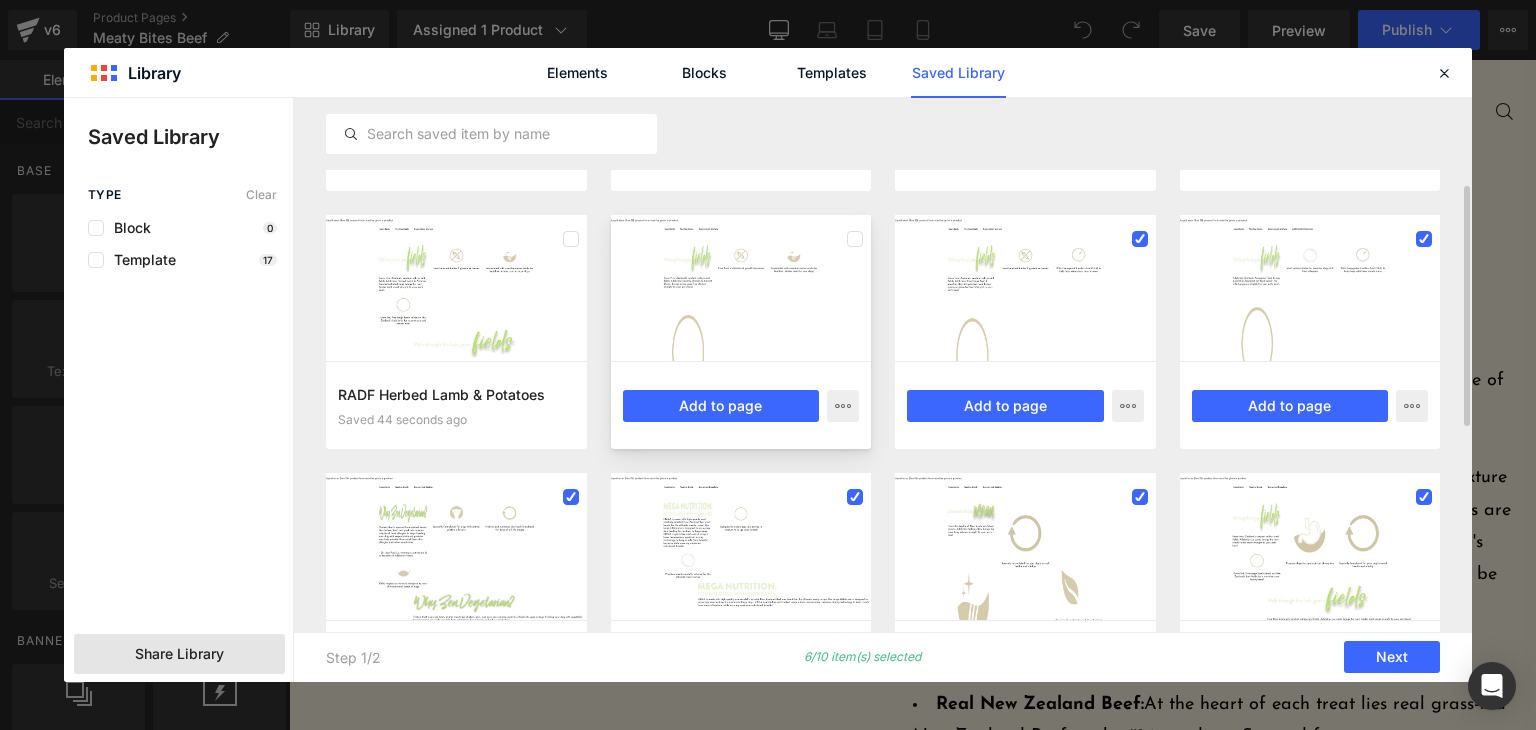 click at bounding box center (741, 288) 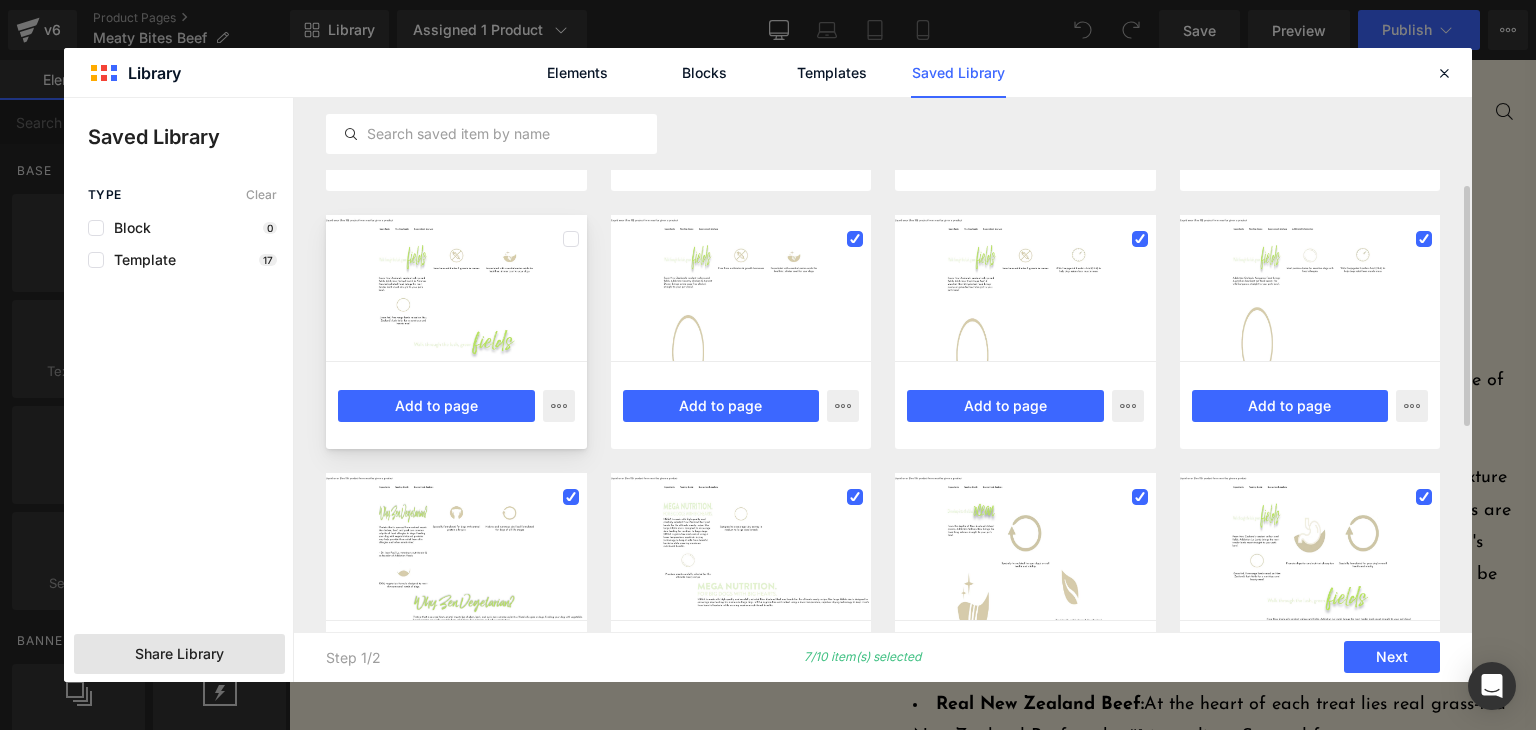click at bounding box center [456, 288] 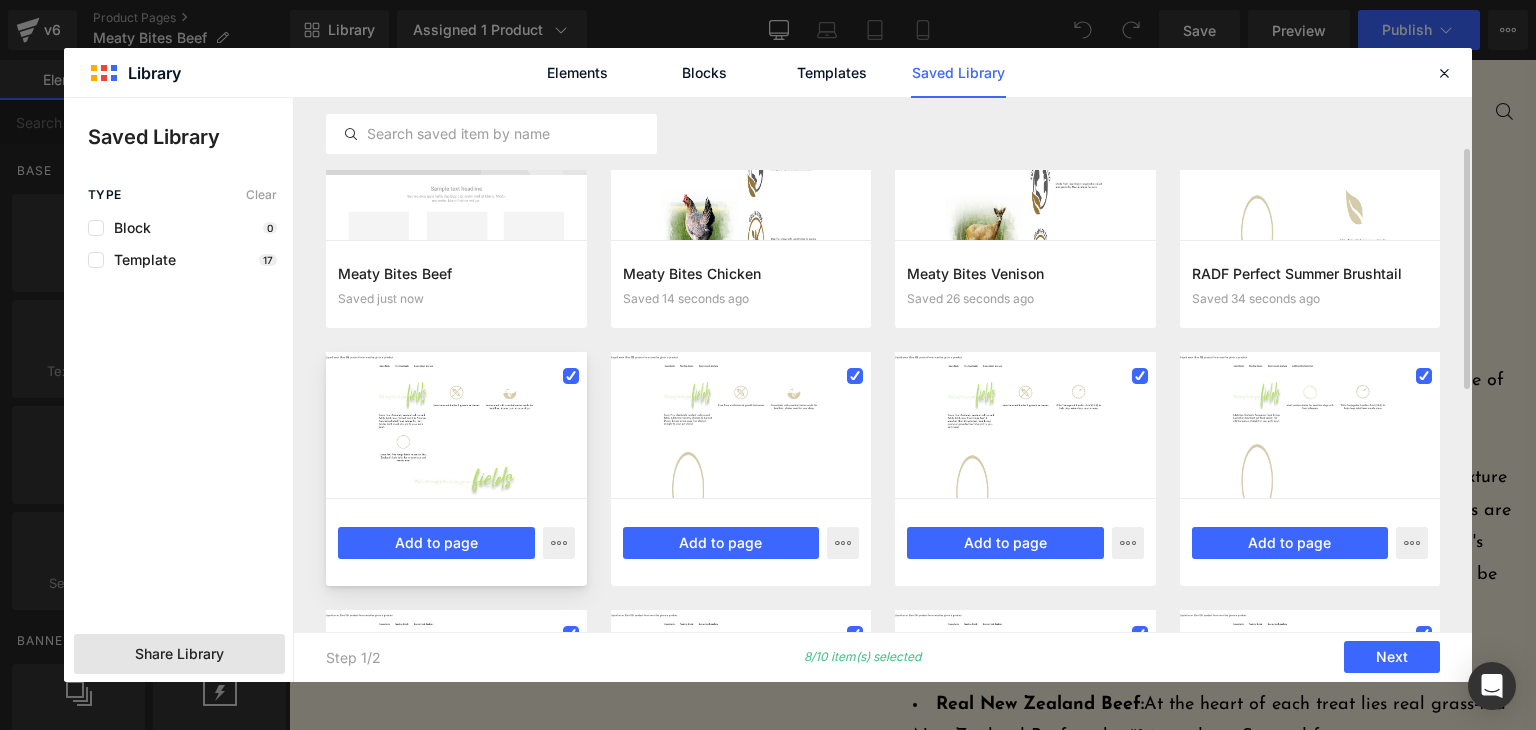 scroll, scrollTop: 60, scrollLeft: 0, axis: vertical 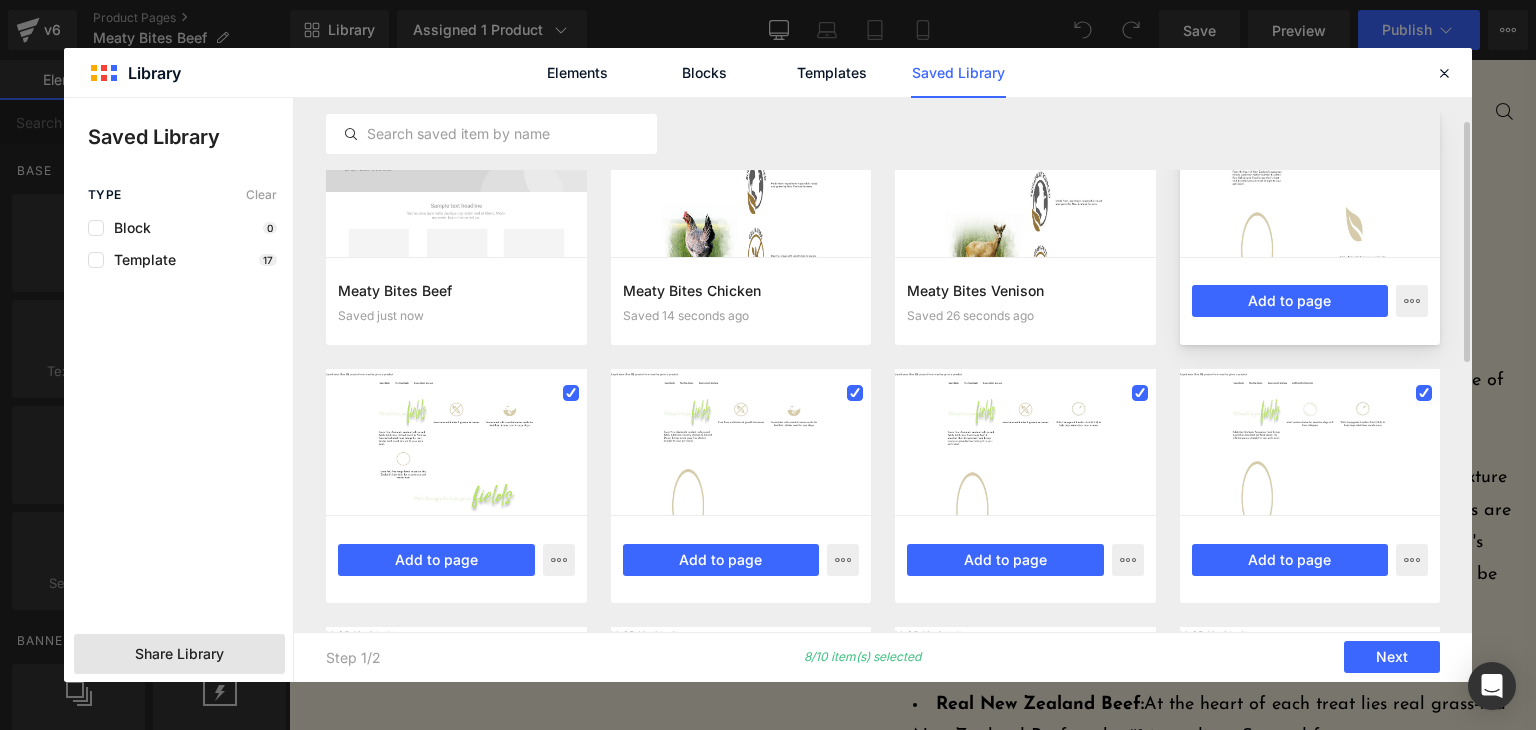 click at bounding box center (1310, 183) 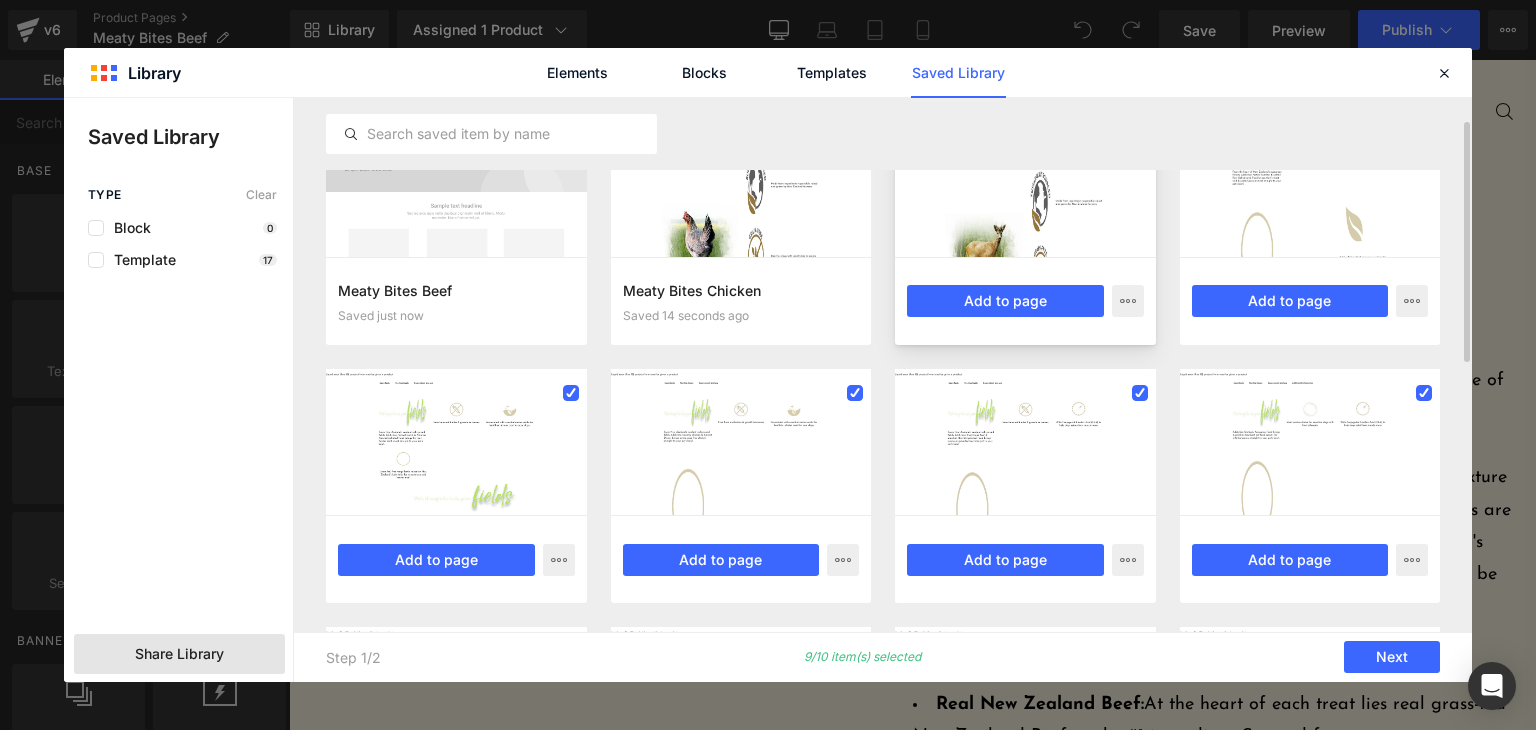click at bounding box center (1025, 183) 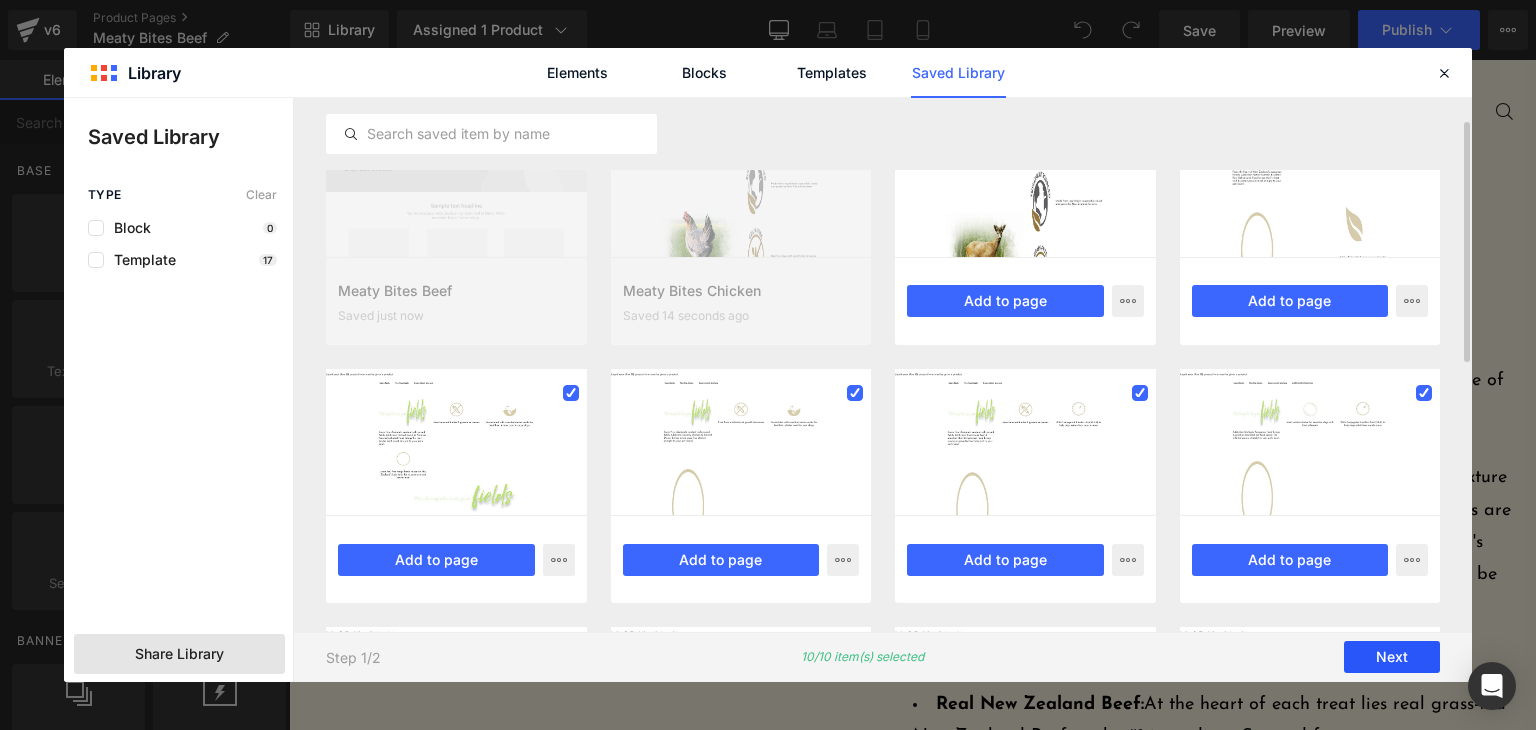 click on "Next" at bounding box center (1392, 658) 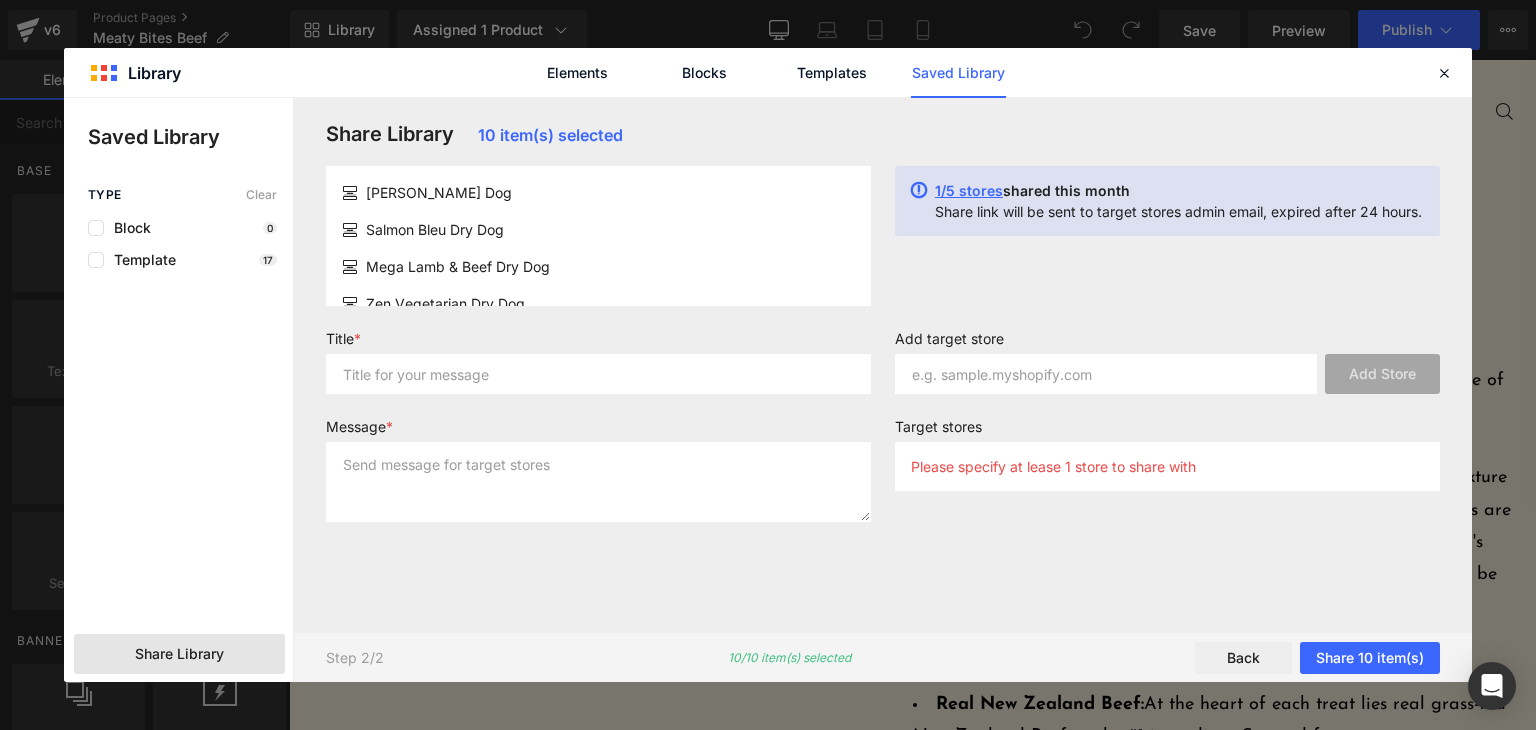 scroll, scrollTop: 0, scrollLeft: 0, axis: both 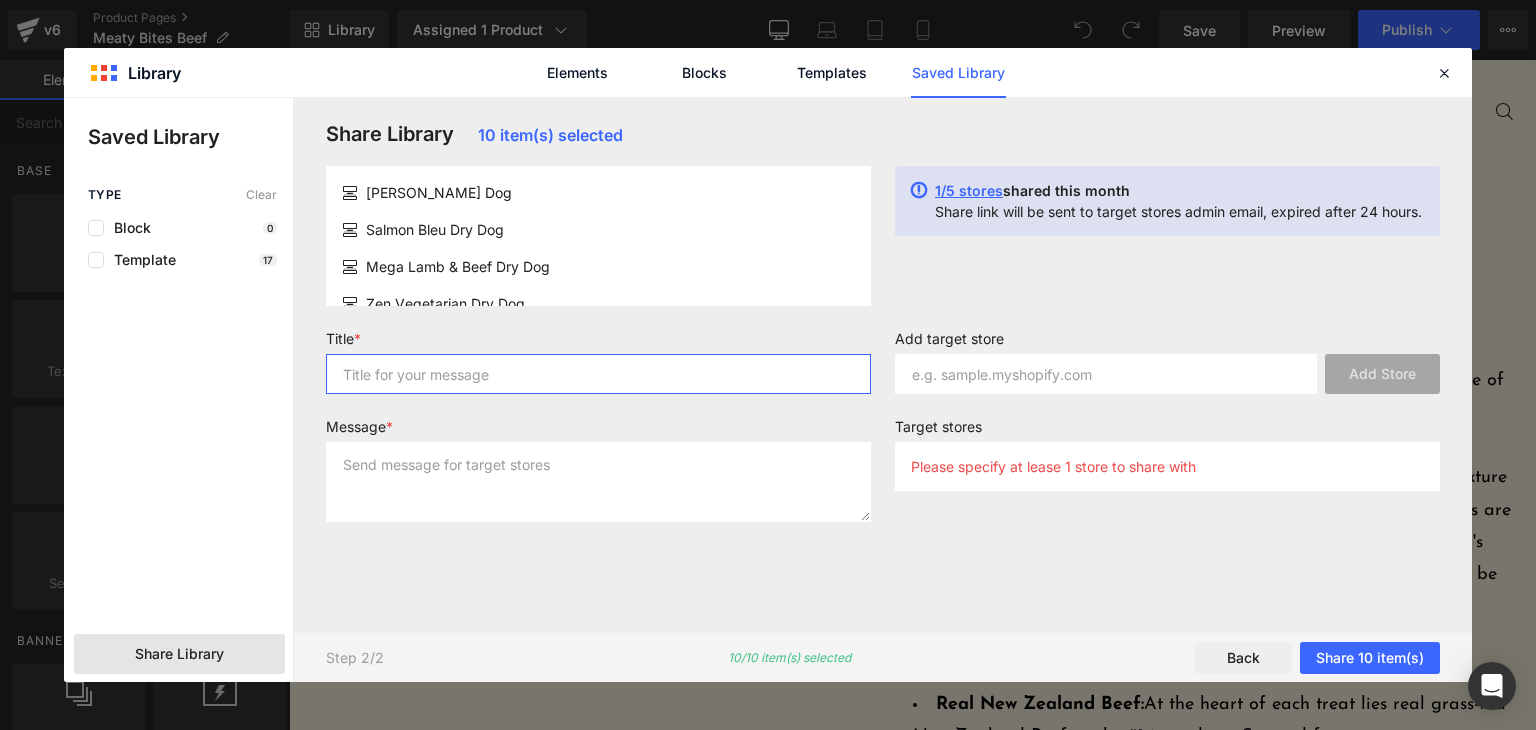click at bounding box center [598, 374] 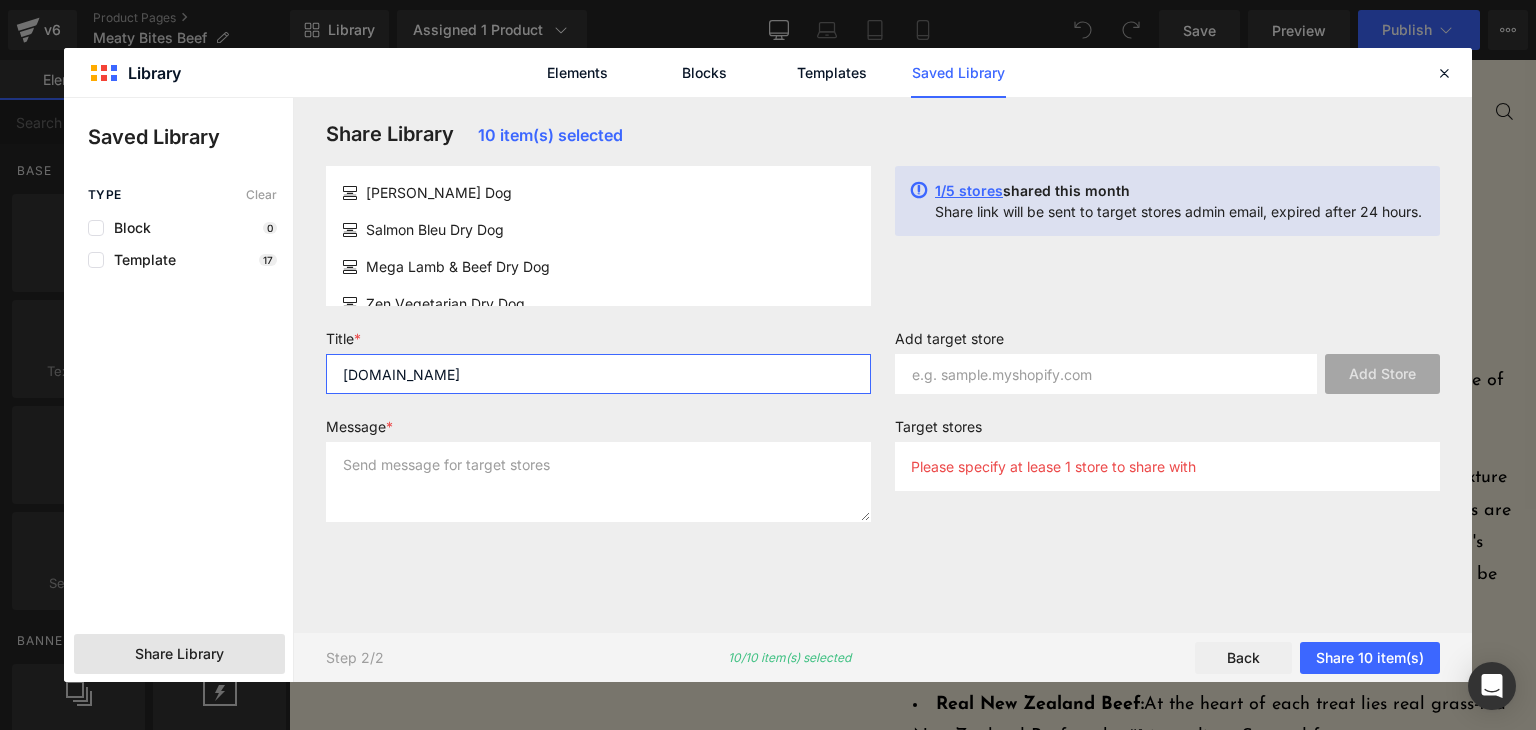 type on "[DOMAIN_NAME]" 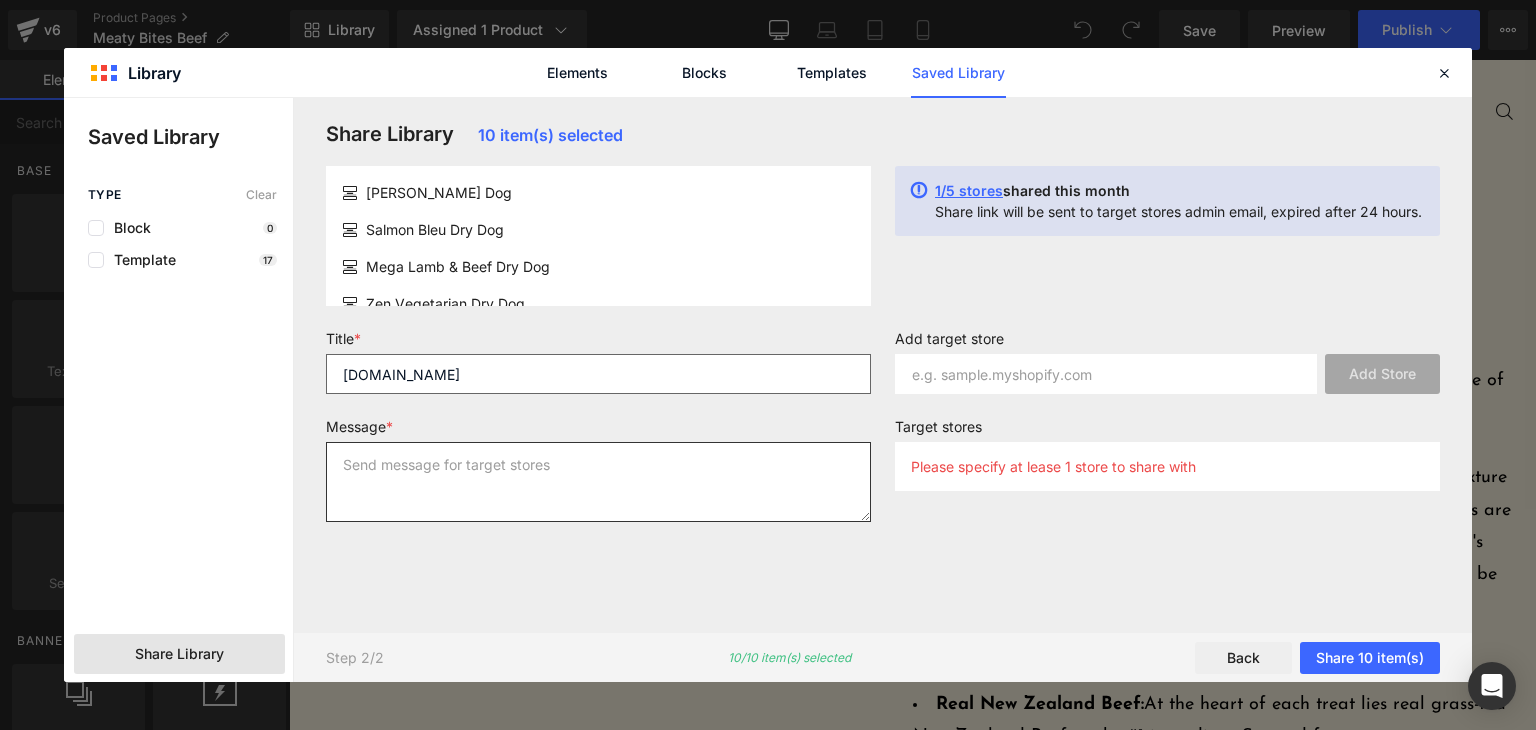 paste on "[DOMAIN_NAME]" 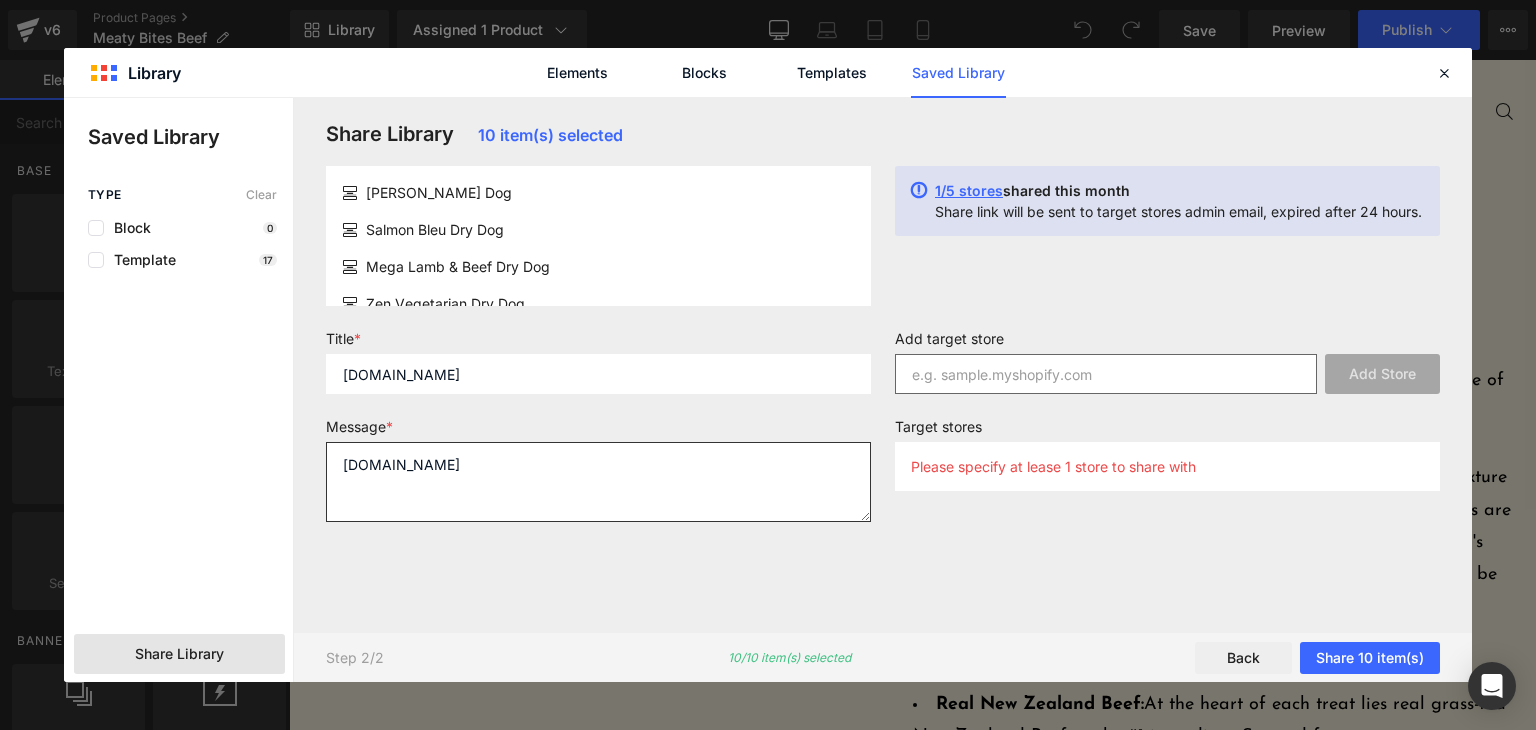 type on "[DOMAIN_NAME]" 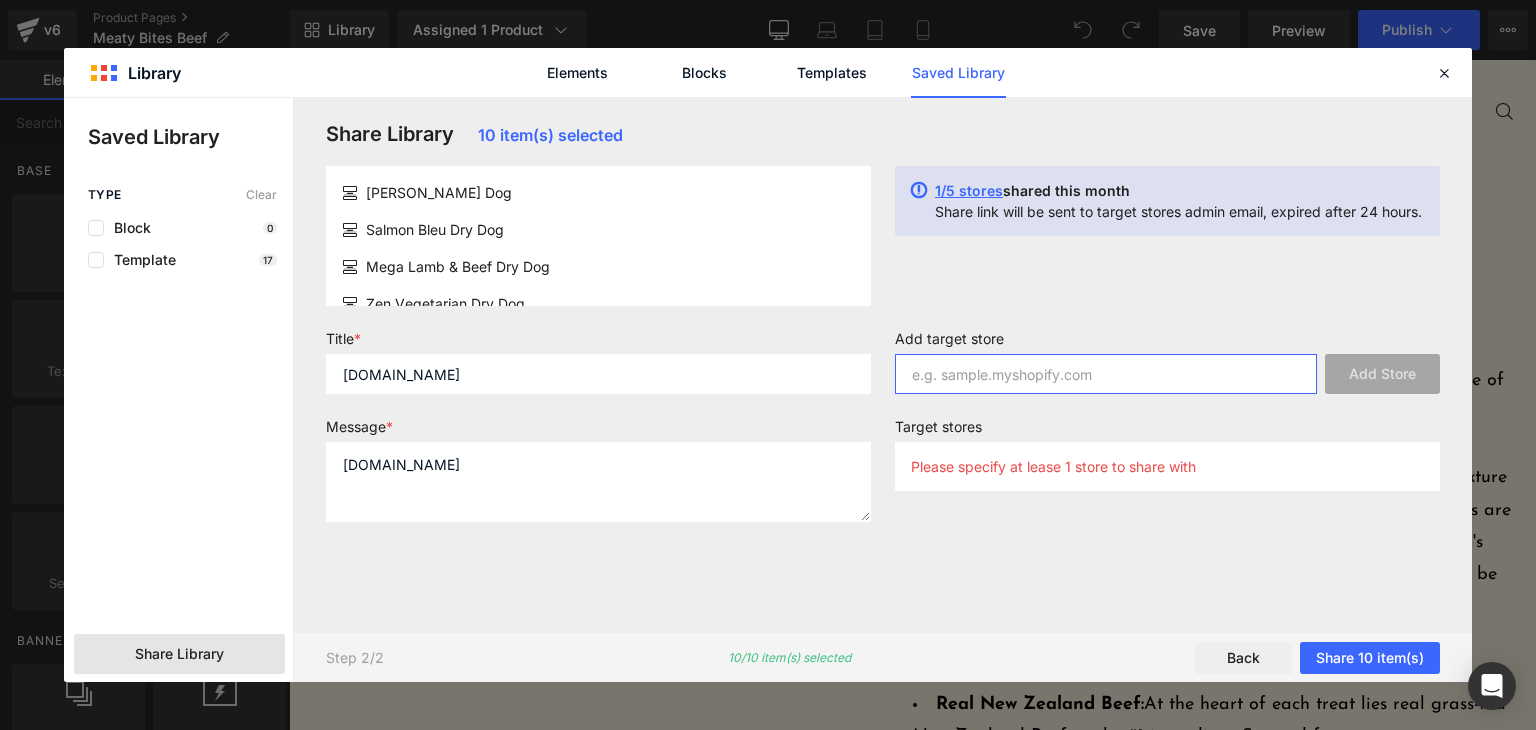 click at bounding box center [1106, 374] 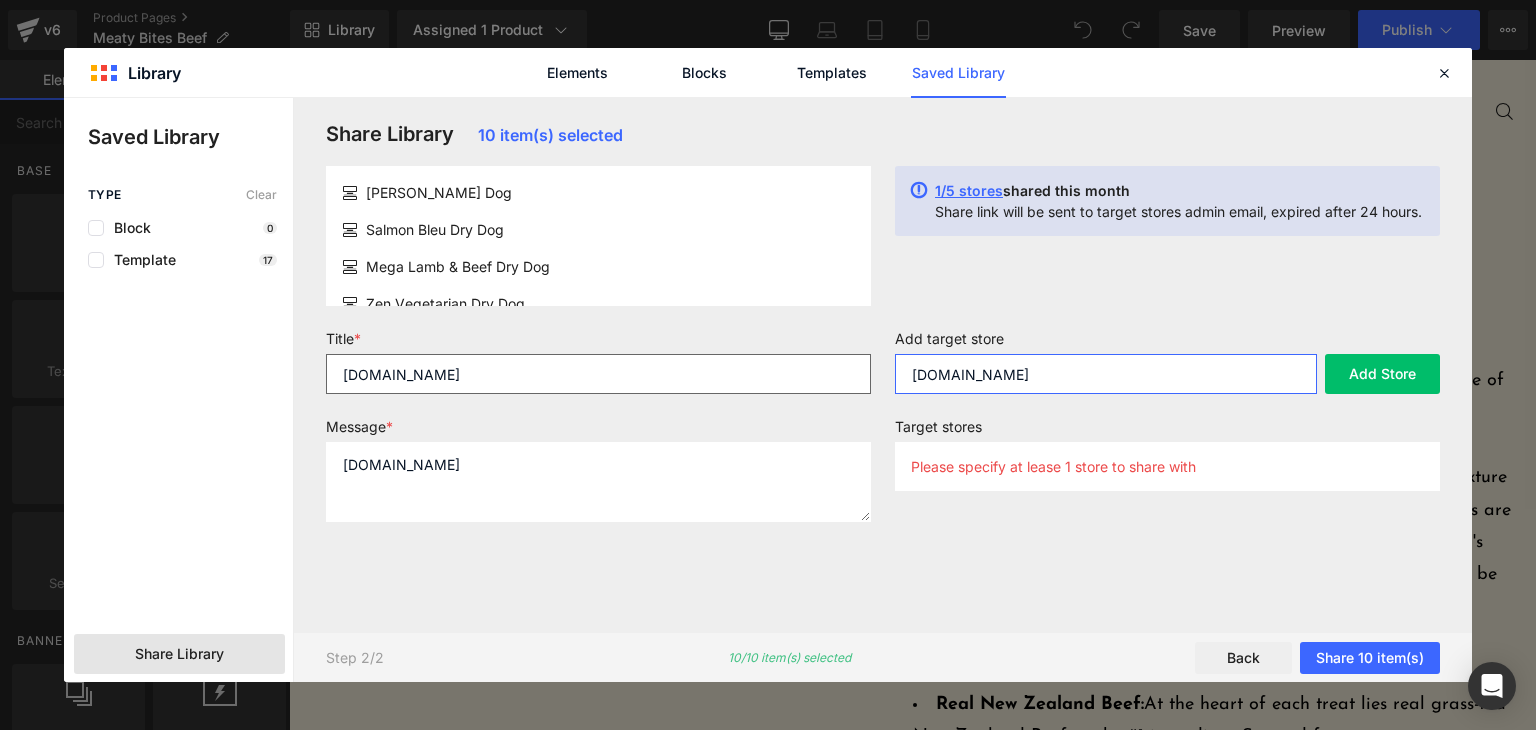 type on "[DOMAIN_NAME]" 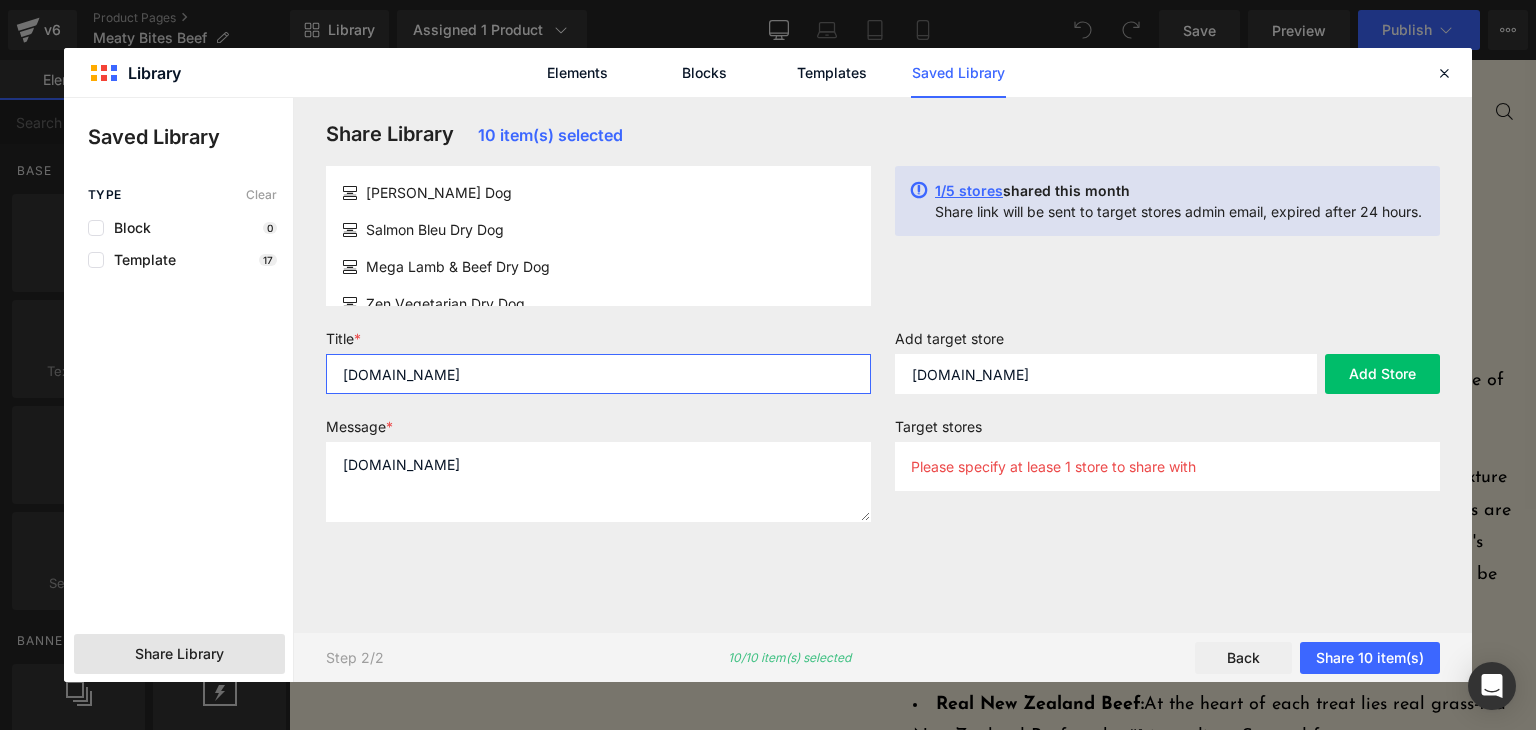 click on "[DOMAIN_NAME]" at bounding box center [598, 374] 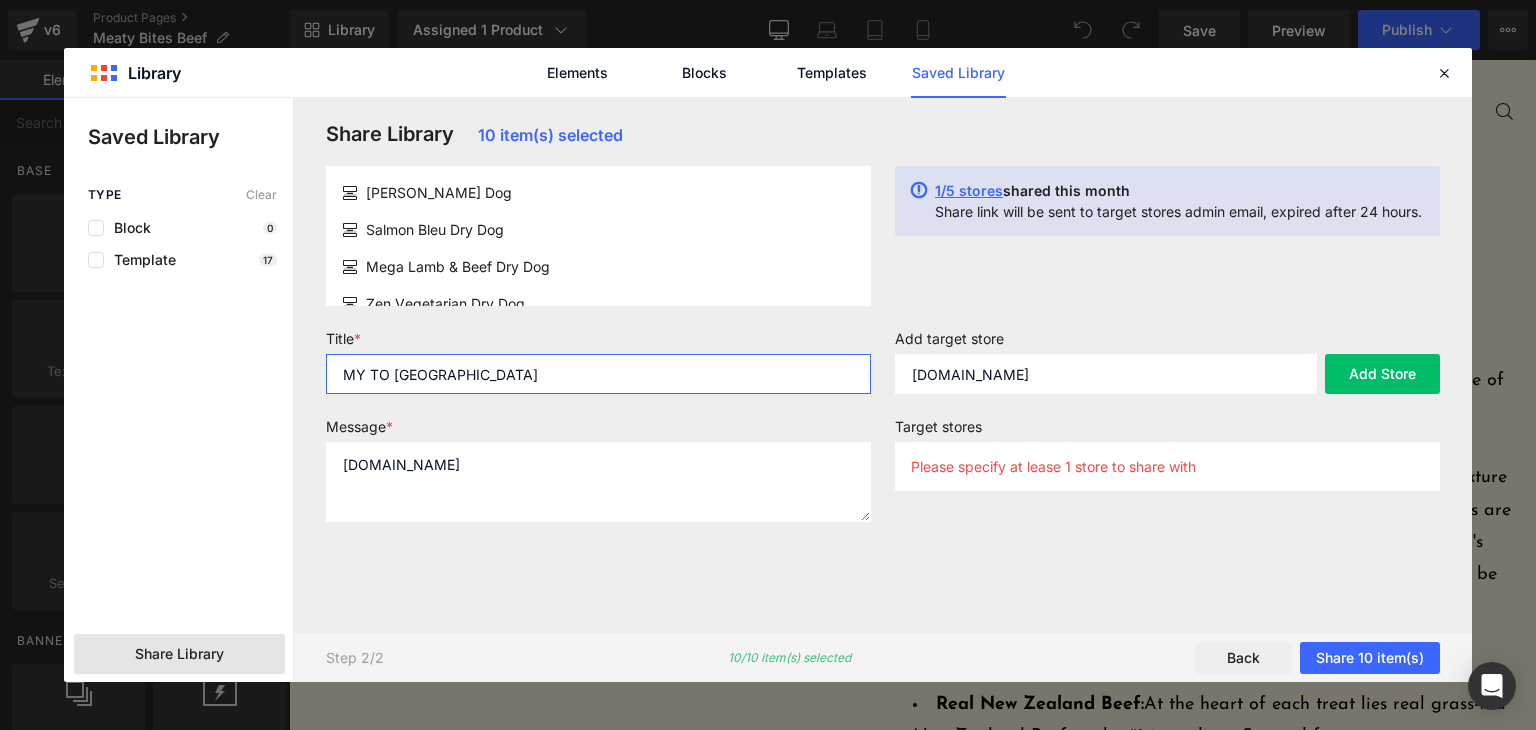 type on "MY TO [GEOGRAPHIC_DATA]" 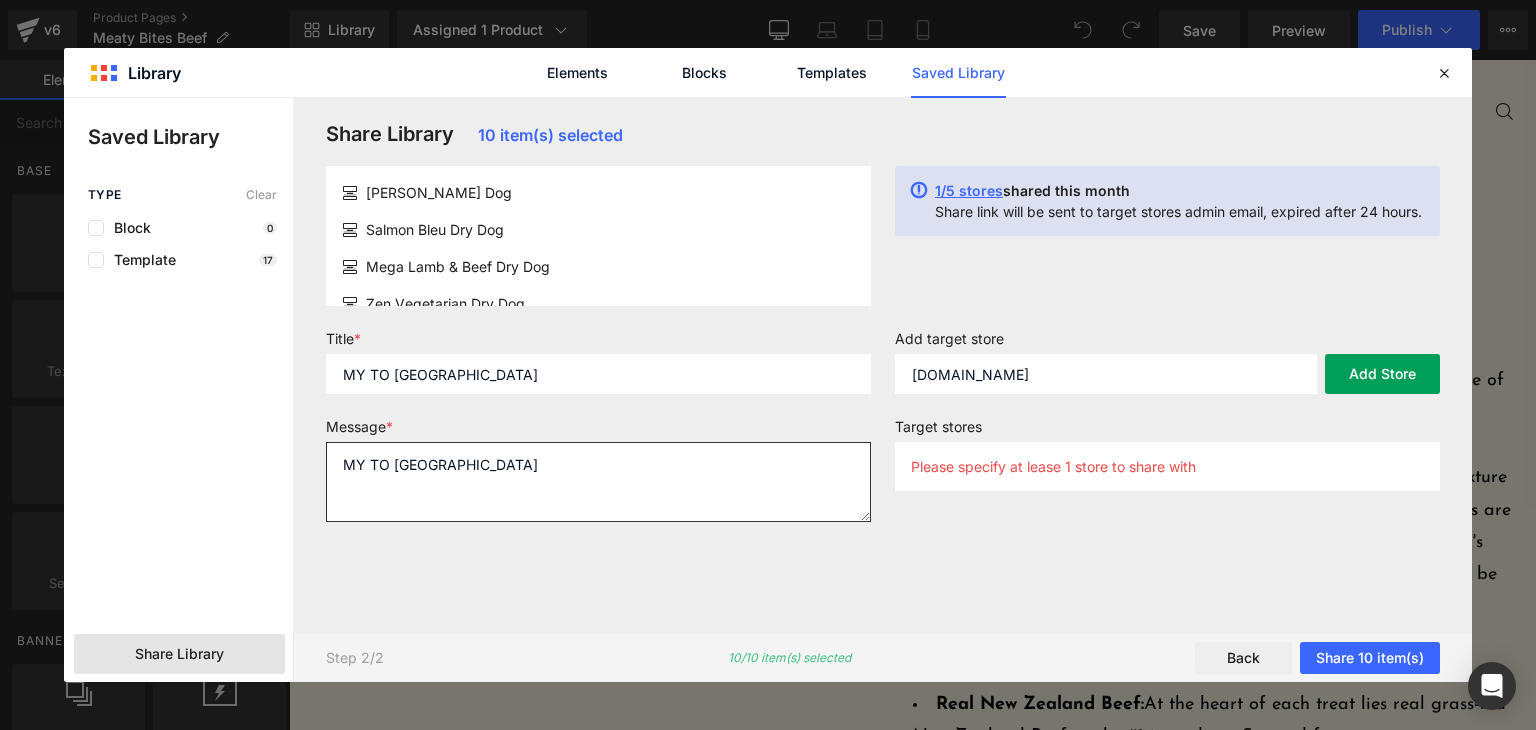 type on "MY TO [GEOGRAPHIC_DATA]" 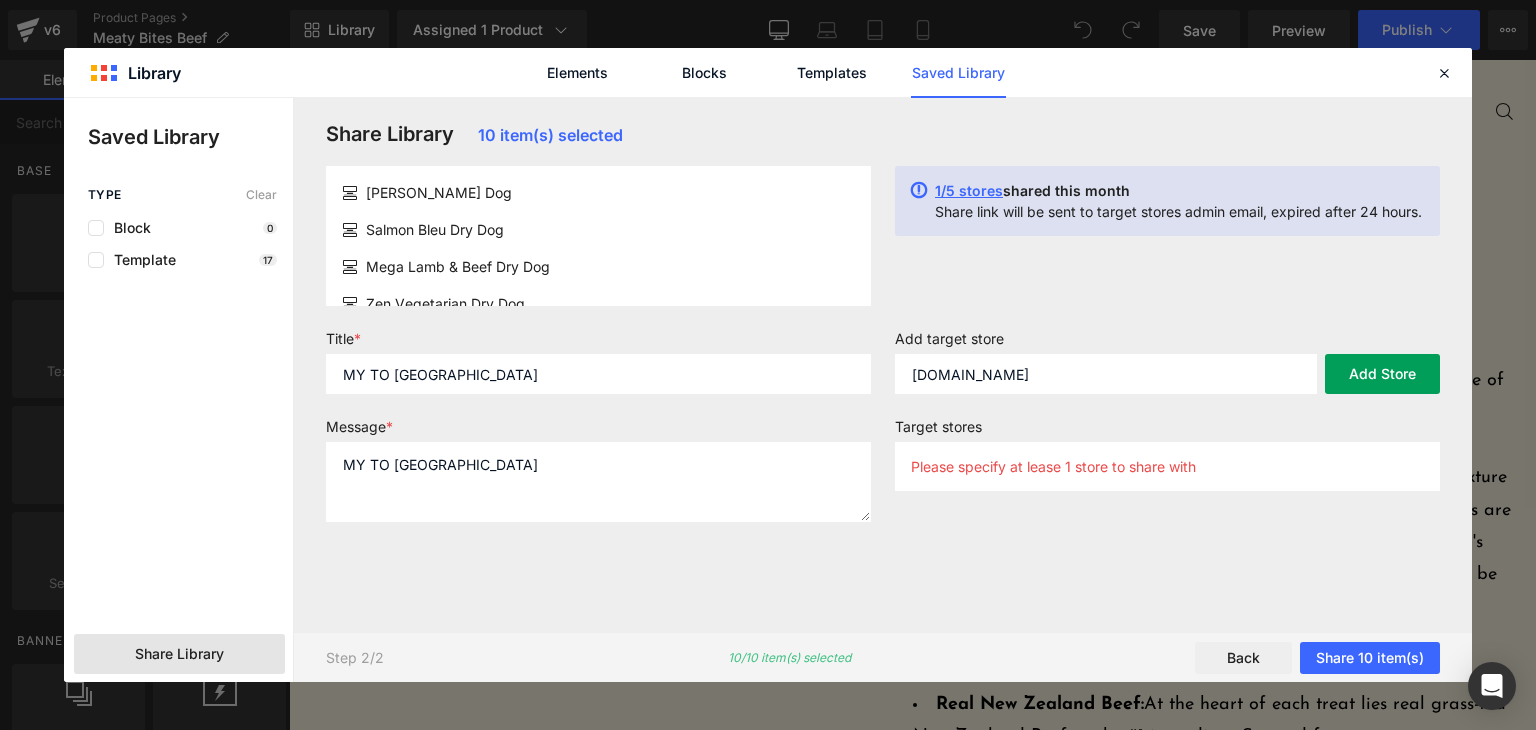 click on "Add Store" at bounding box center [1382, 374] 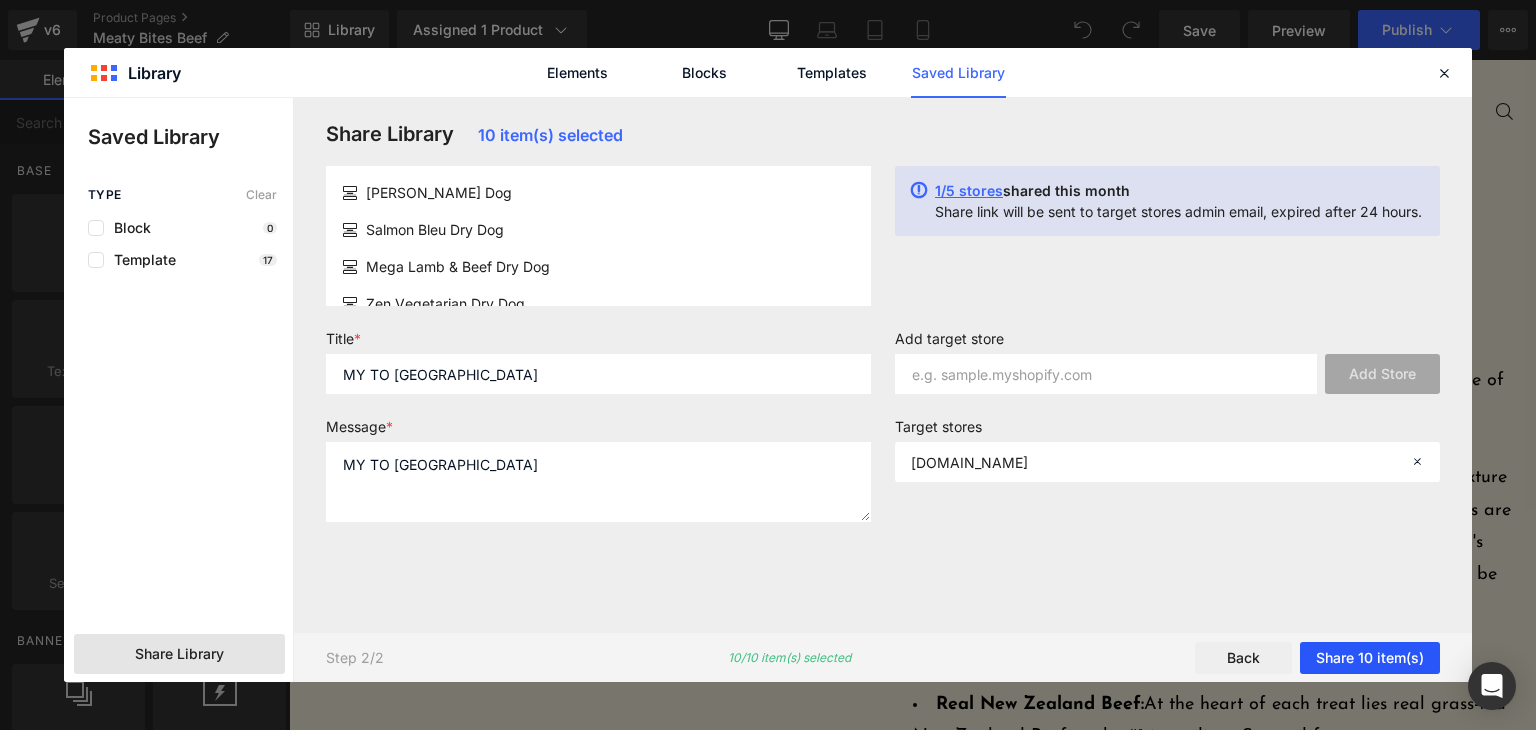 click on "Share 10 item(s)" at bounding box center (1370, 658) 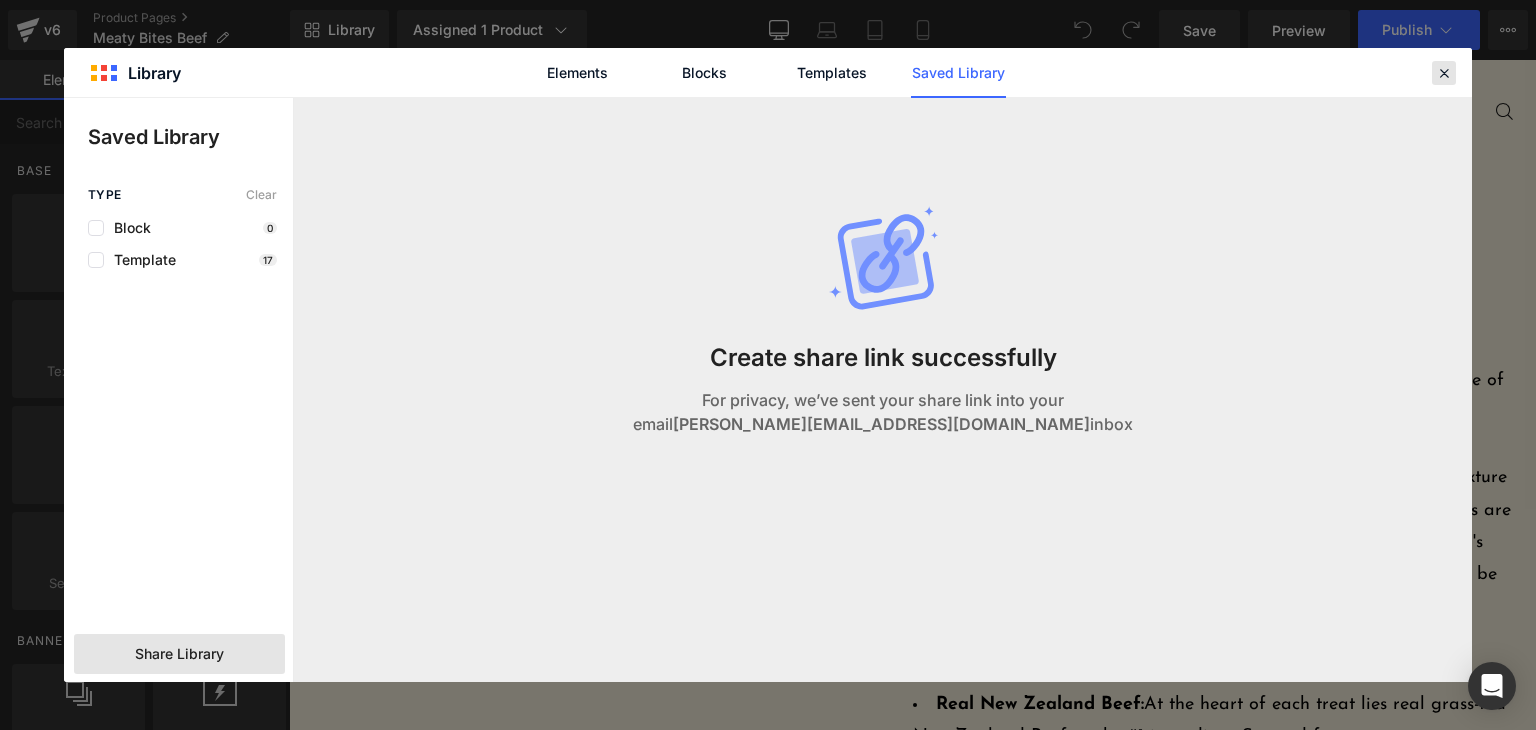 click at bounding box center (1444, 73) 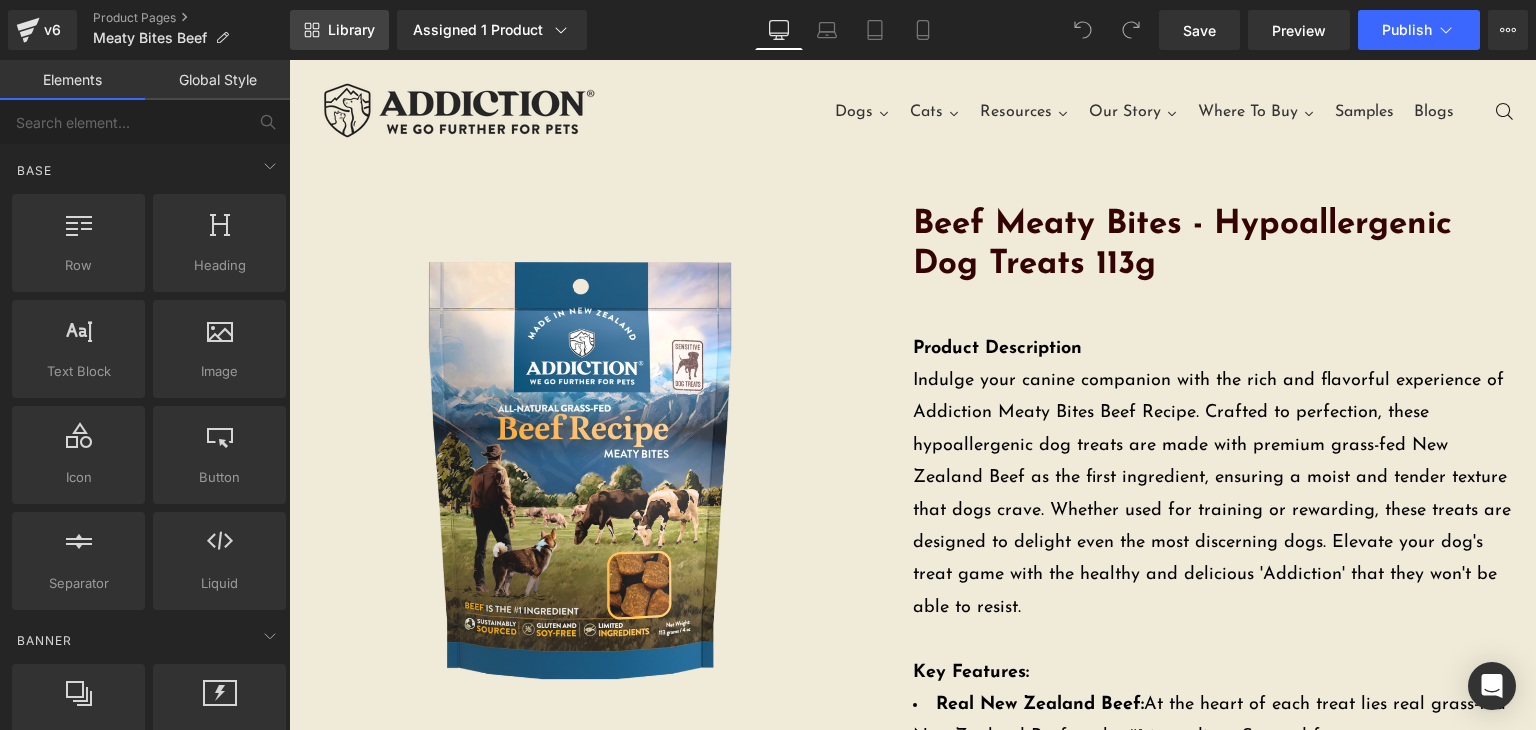 click on "Library" at bounding box center (351, 30) 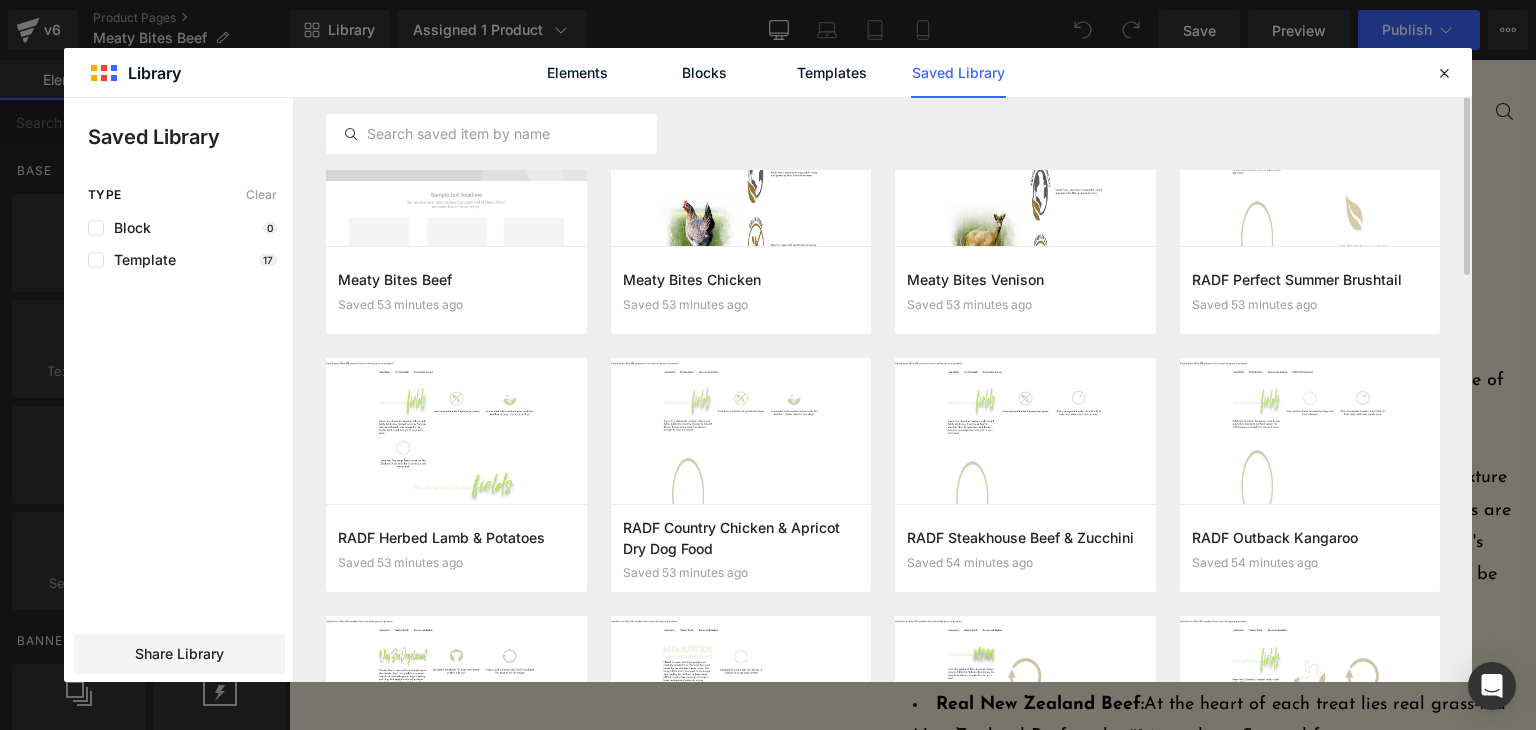 scroll, scrollTop: 0, scrollLeft: 0, axis: both 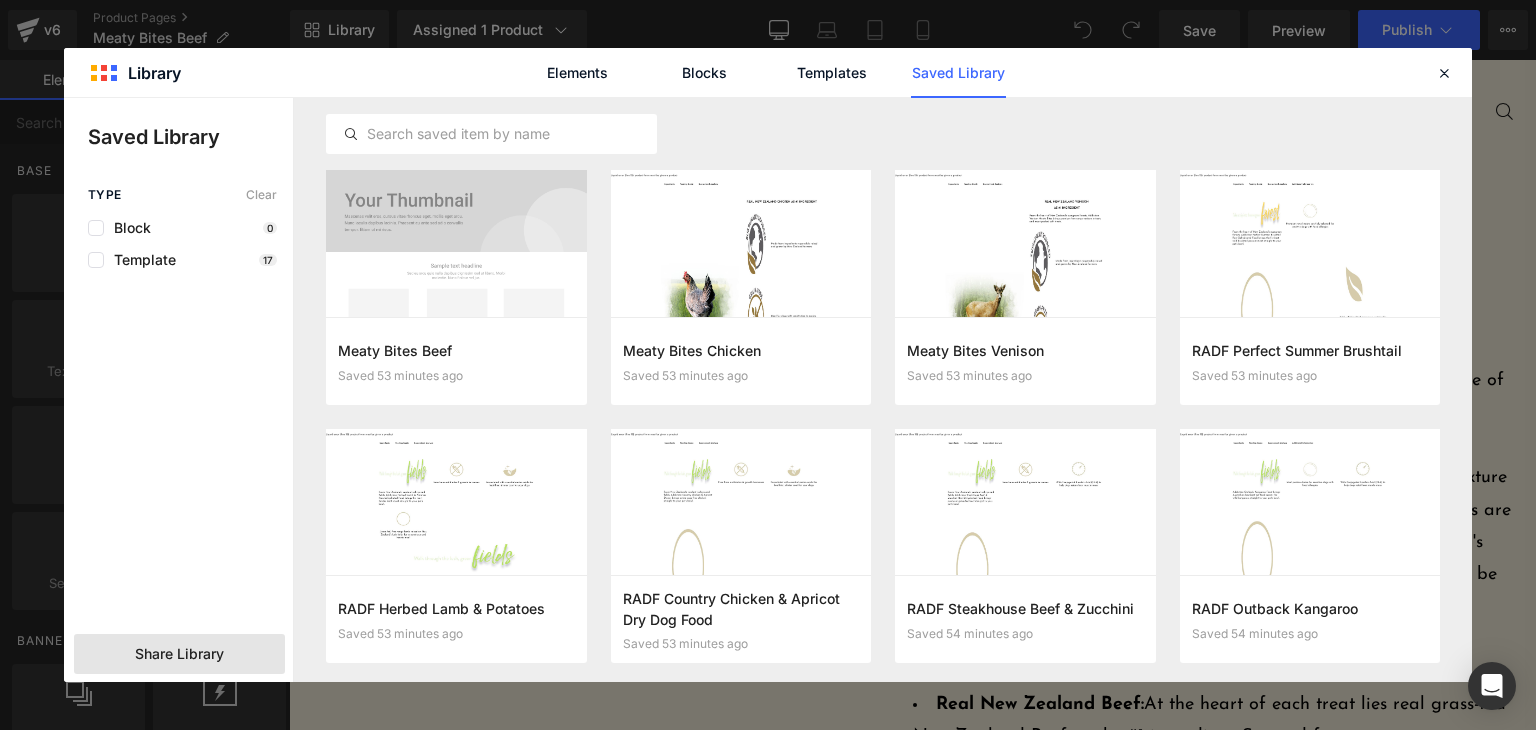 click on "Share Library" 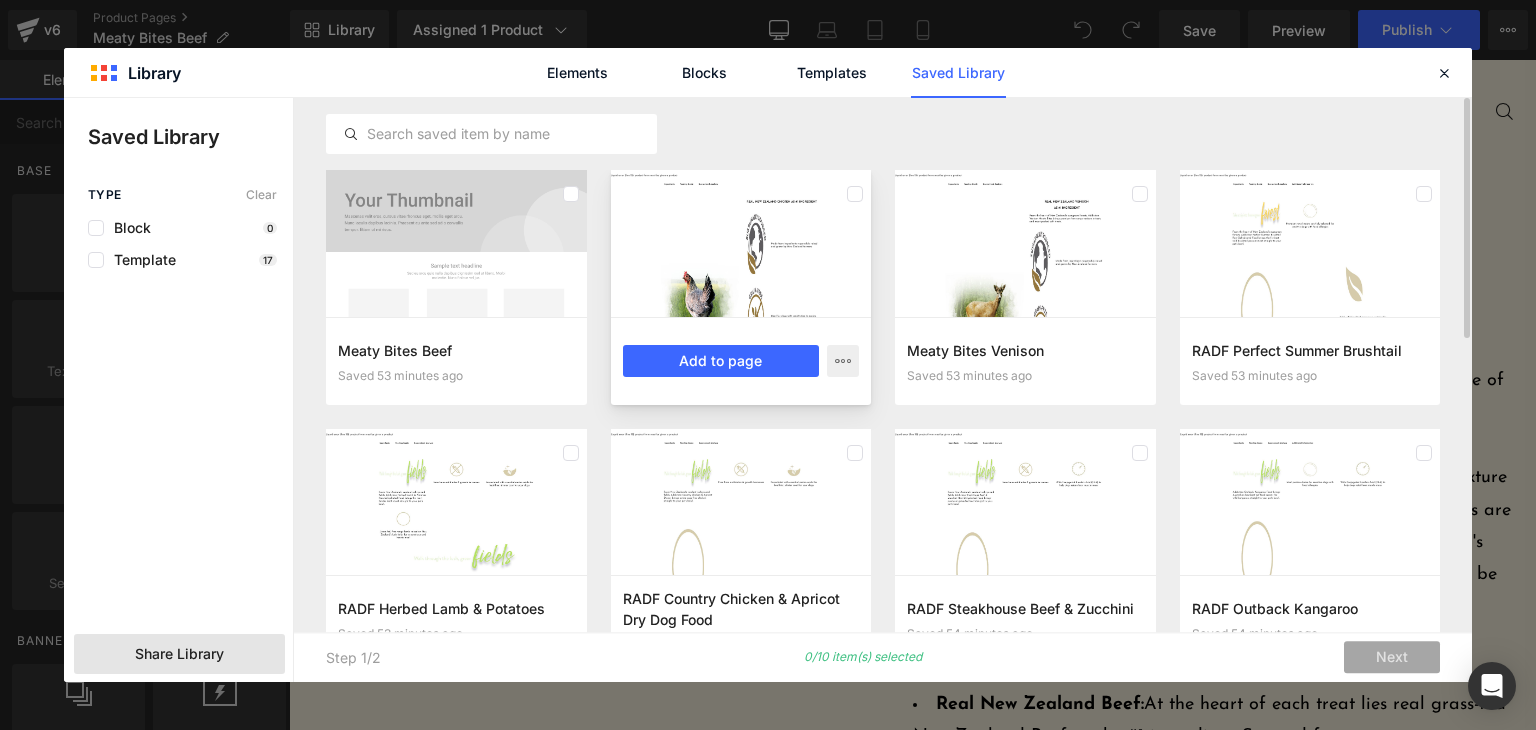 click at bounding box center (741, 243) 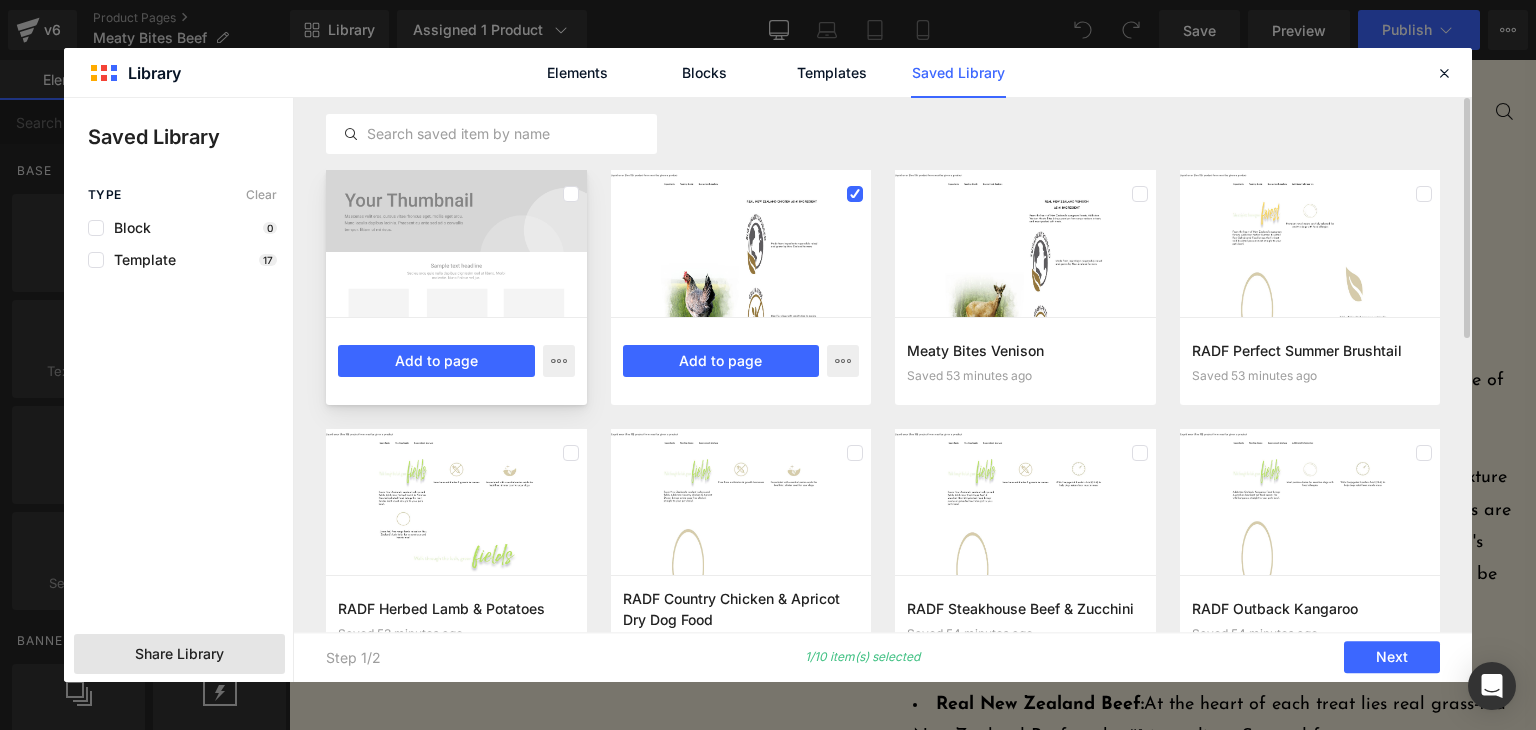click at bounding box center [456, 243] 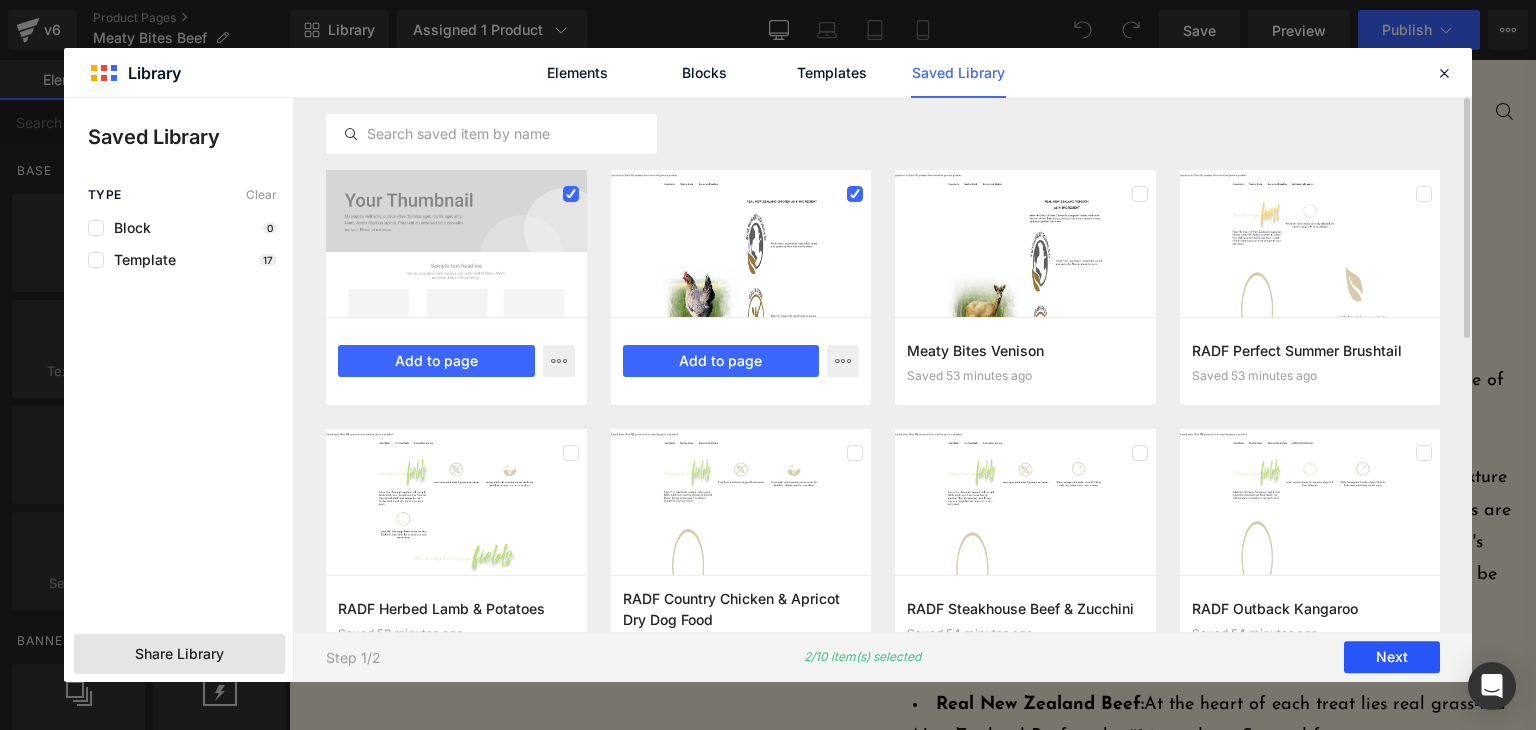 click on "Next" at bounding box center [1392, 658] 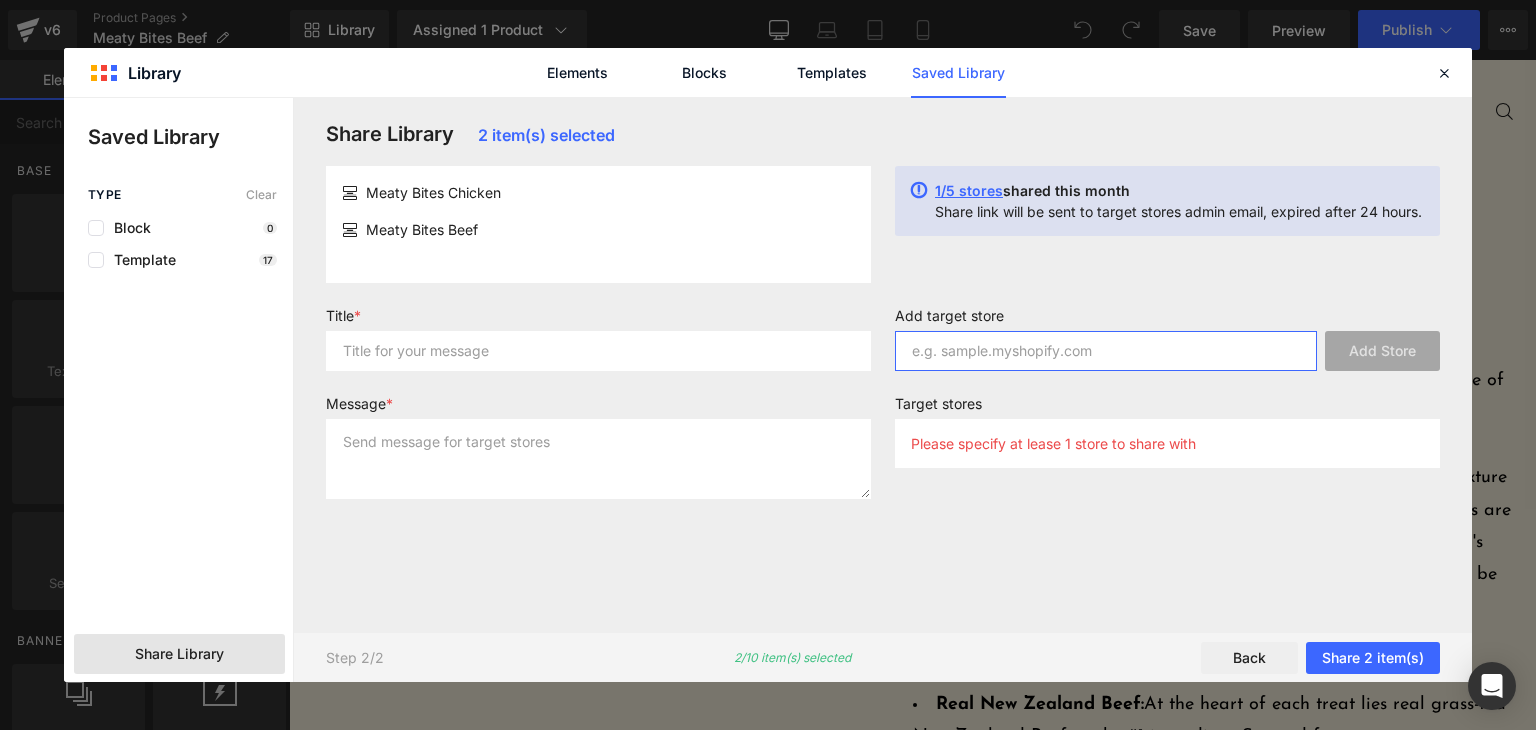 click at bounding box center [1106, 351] 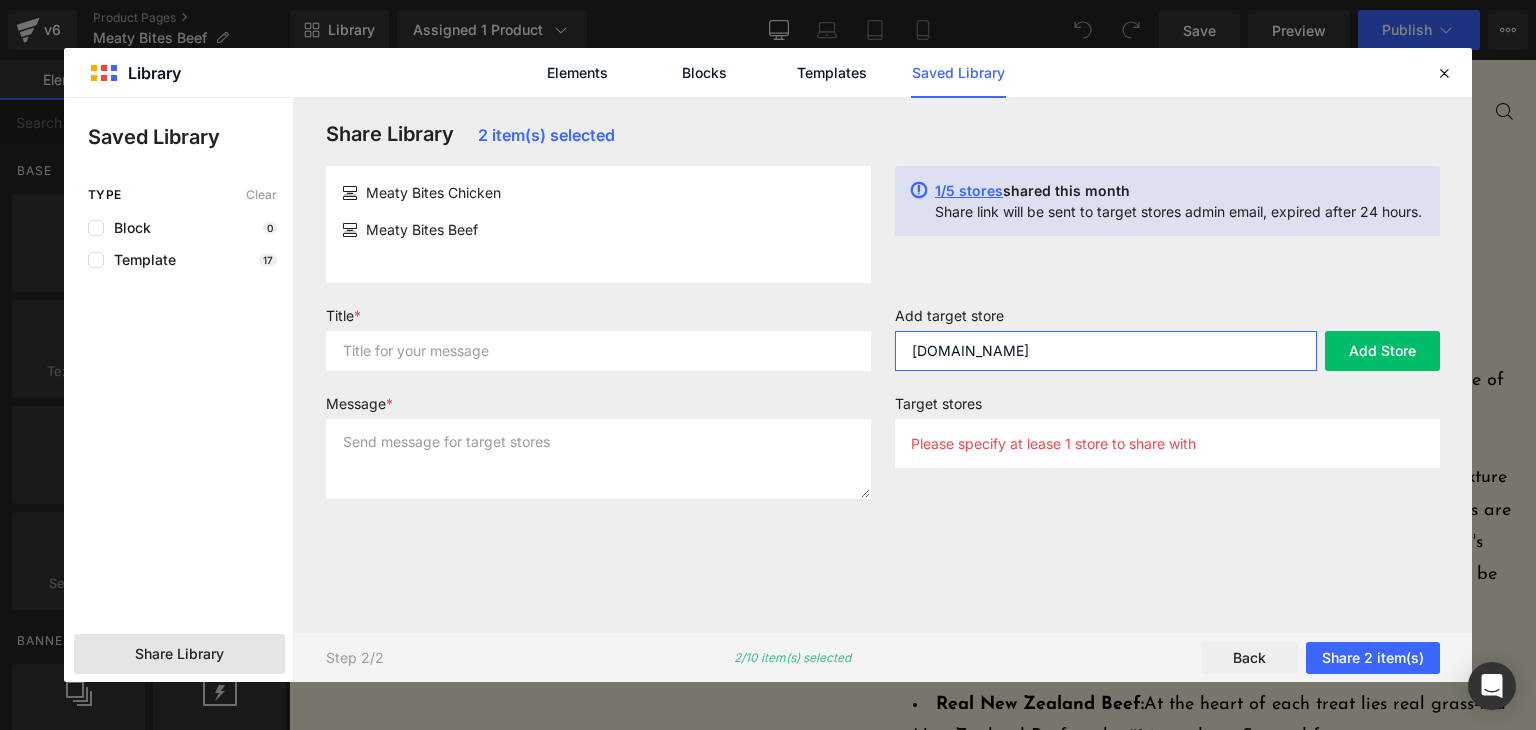 type on "[DOMAIN_NAME]" 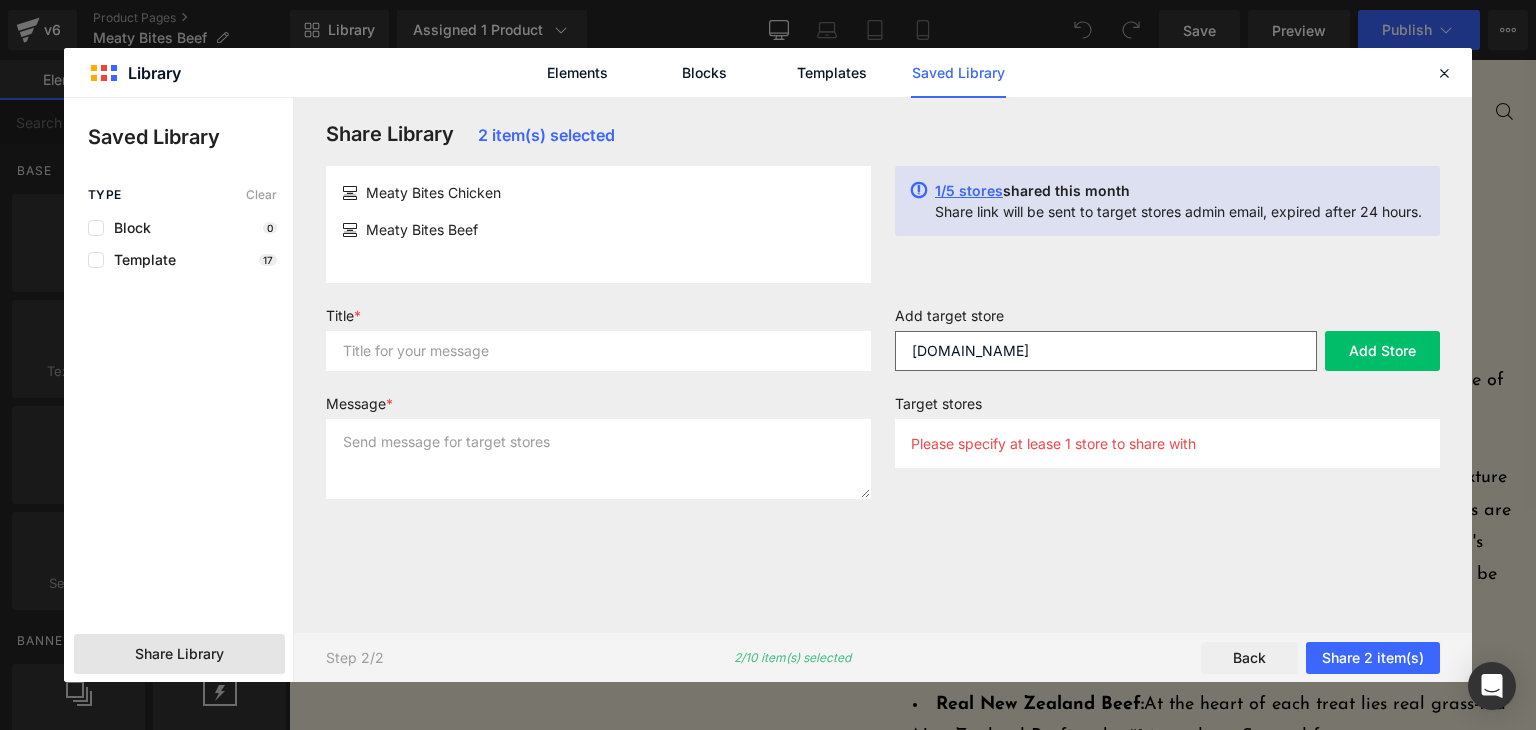 type 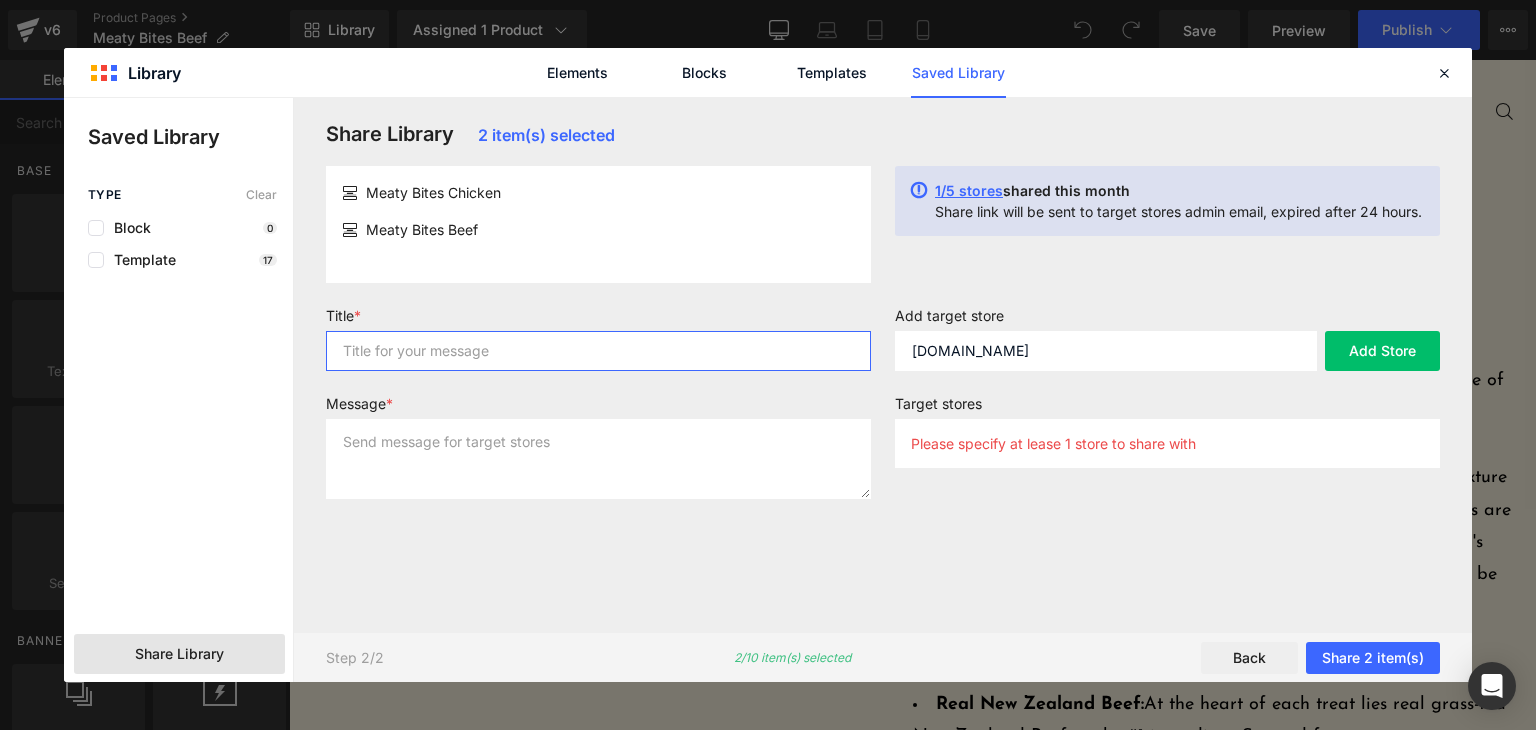 click at bounding box center (598, 351) 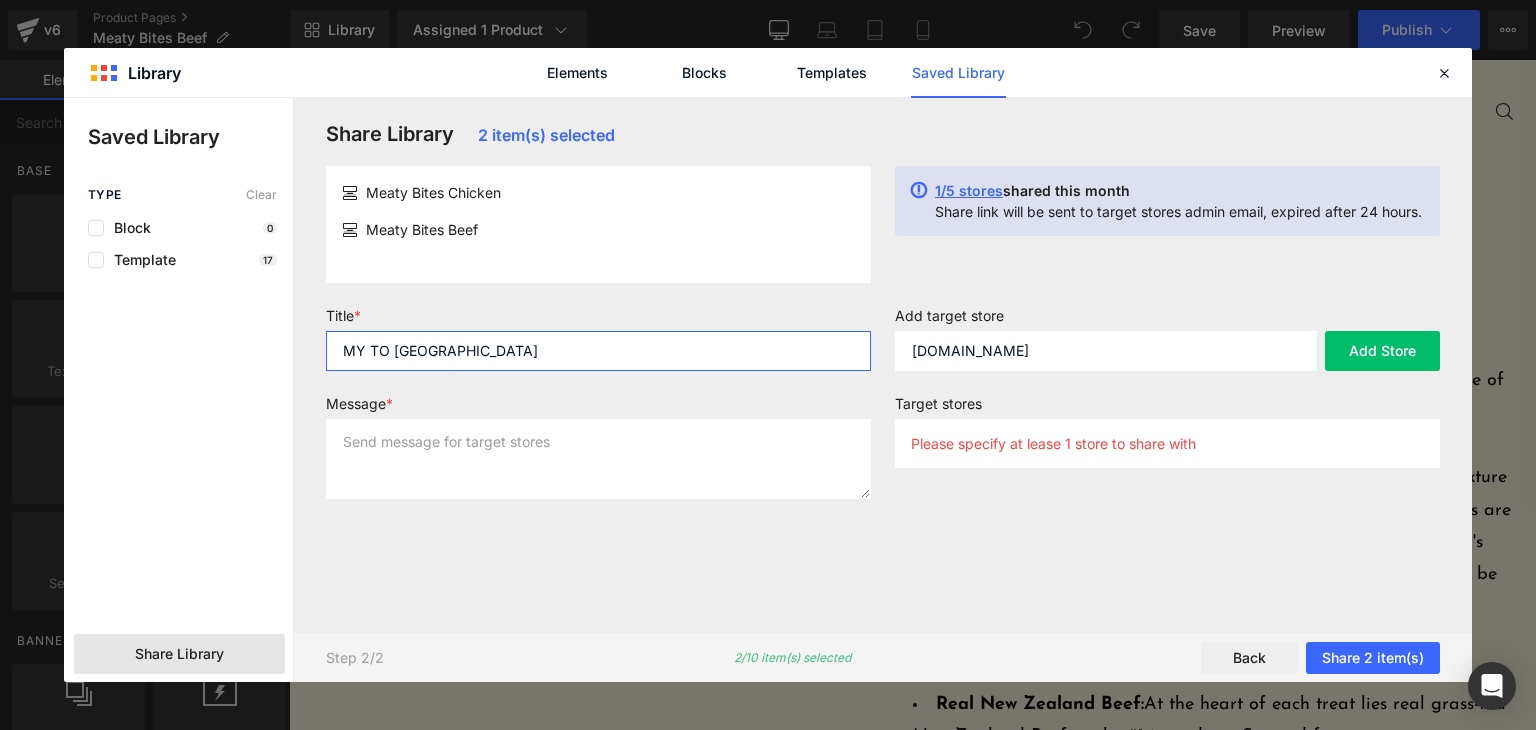 type on "MY TO [GEOGRAPHIC_DATA]" 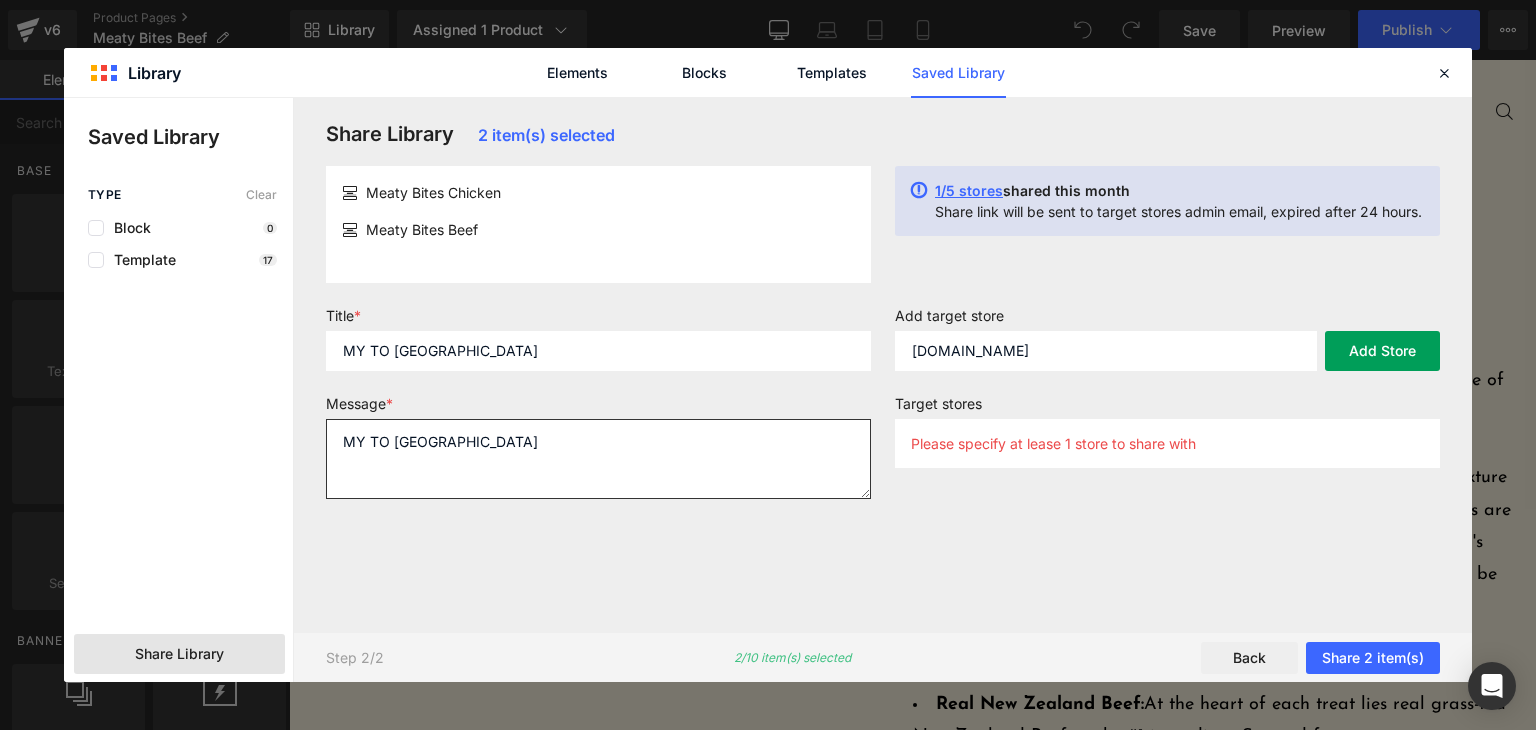 type on "MY TO [GEOGRAPHIC_DATA]" 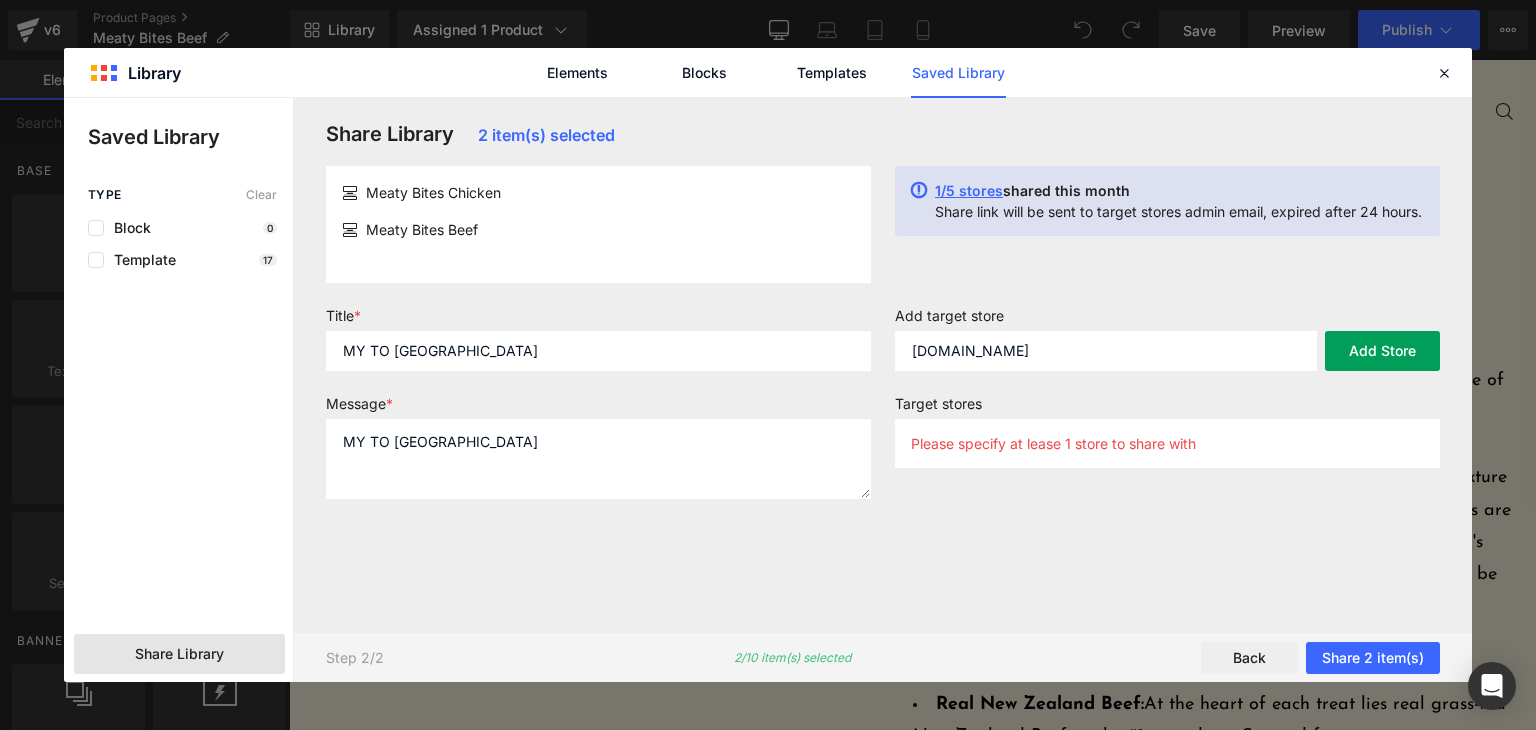 click on "Add Store" at bounding box center [1382, 351] 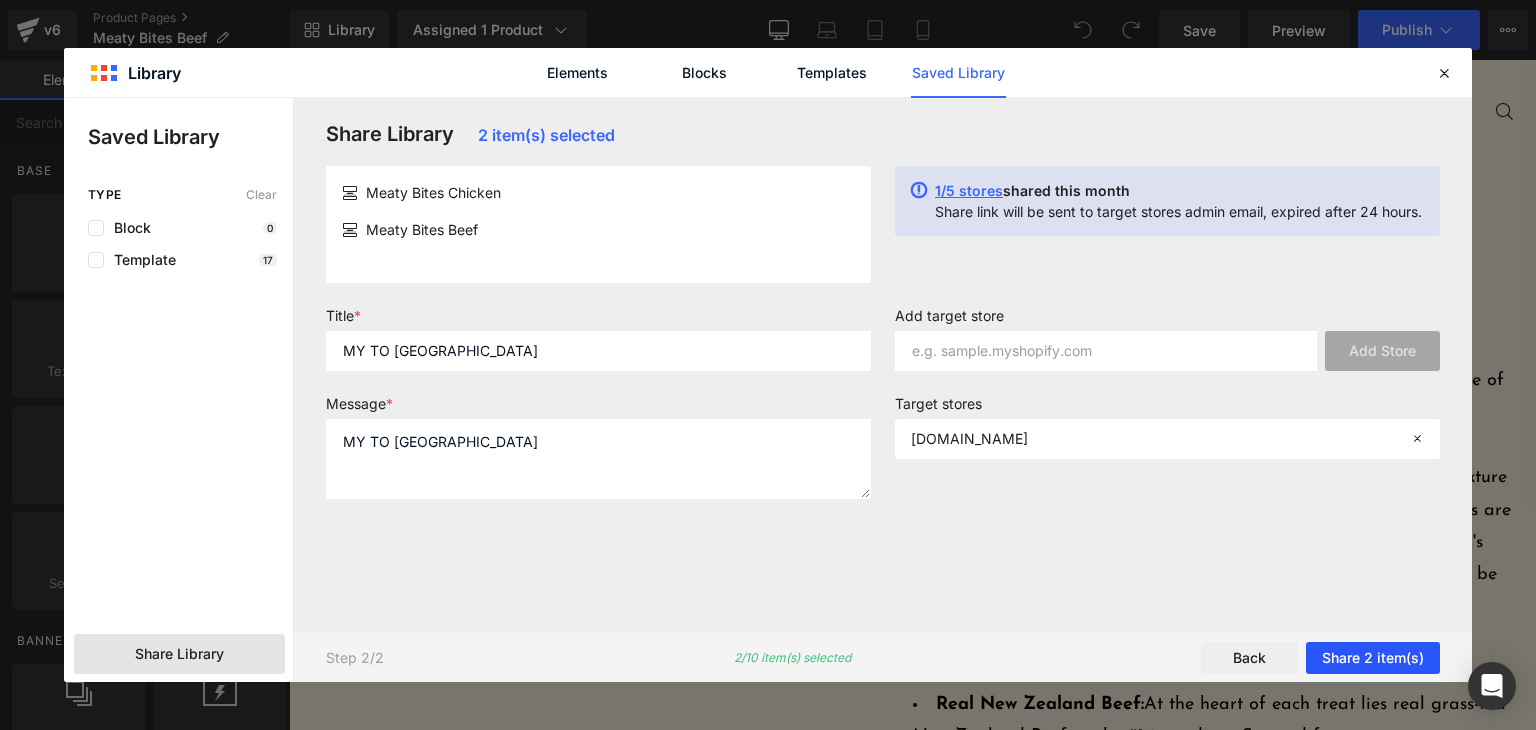 click on "Share 2 item(s)" at bounding box center (1373, 658) 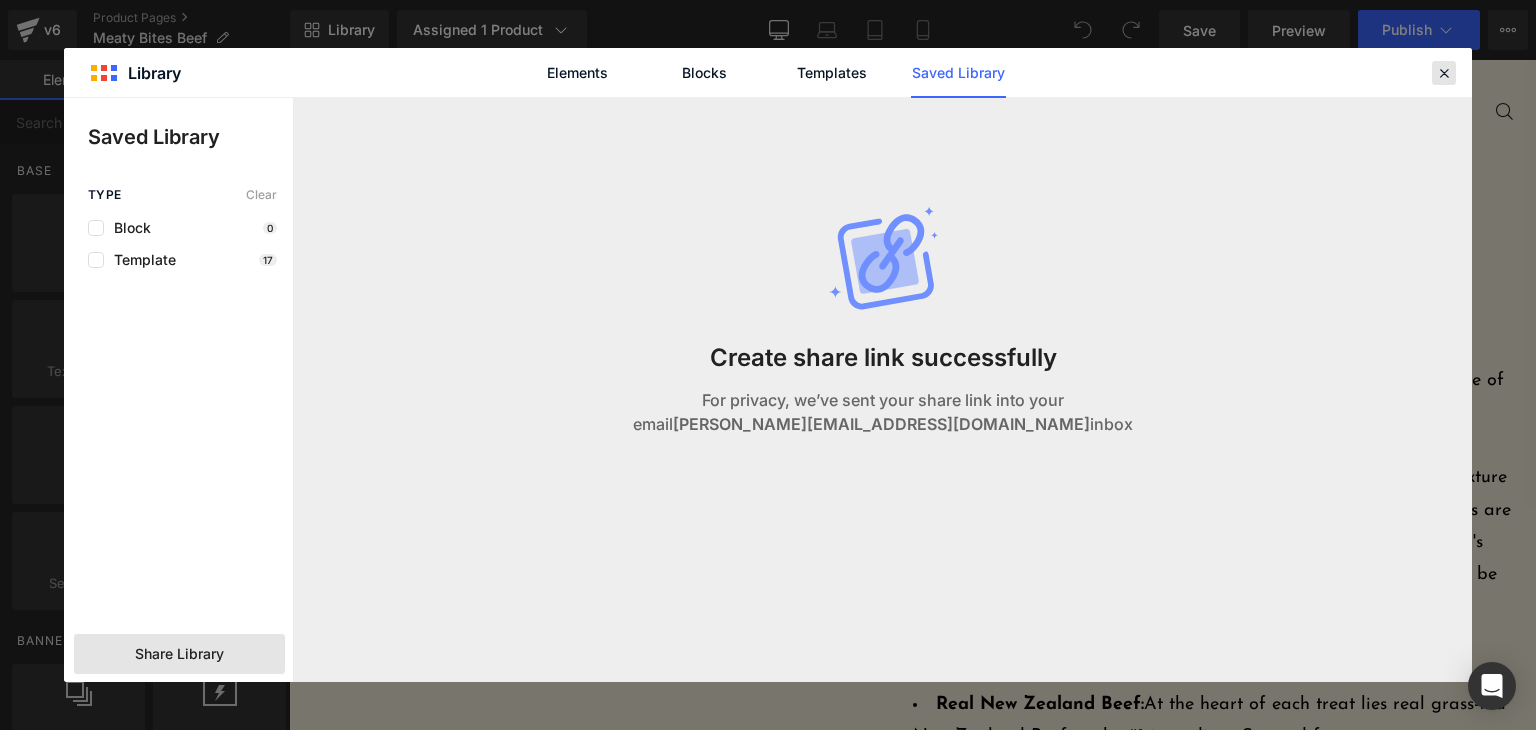 click at bounding box center [1444, 73] 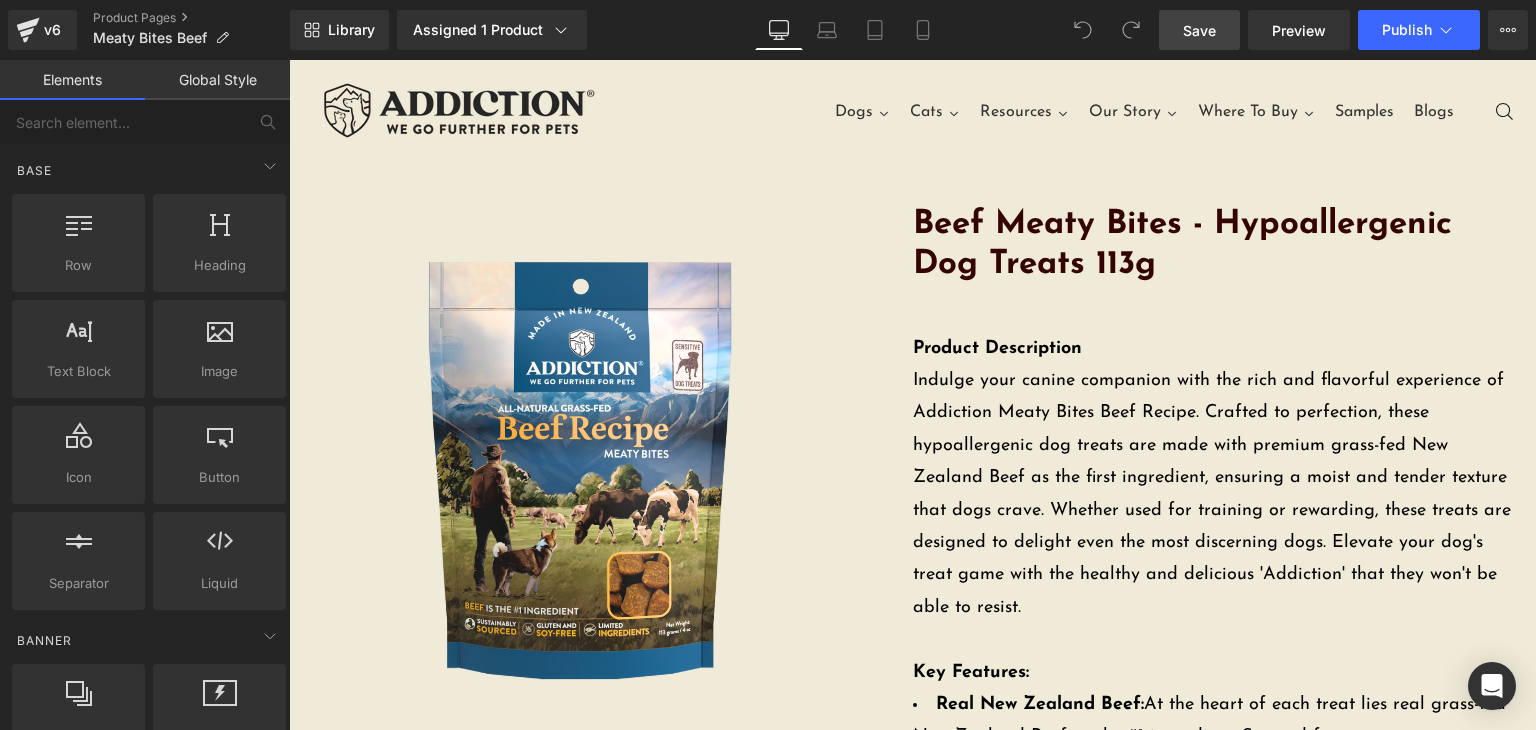 click on "Save" at bounding box center [1199, 30] 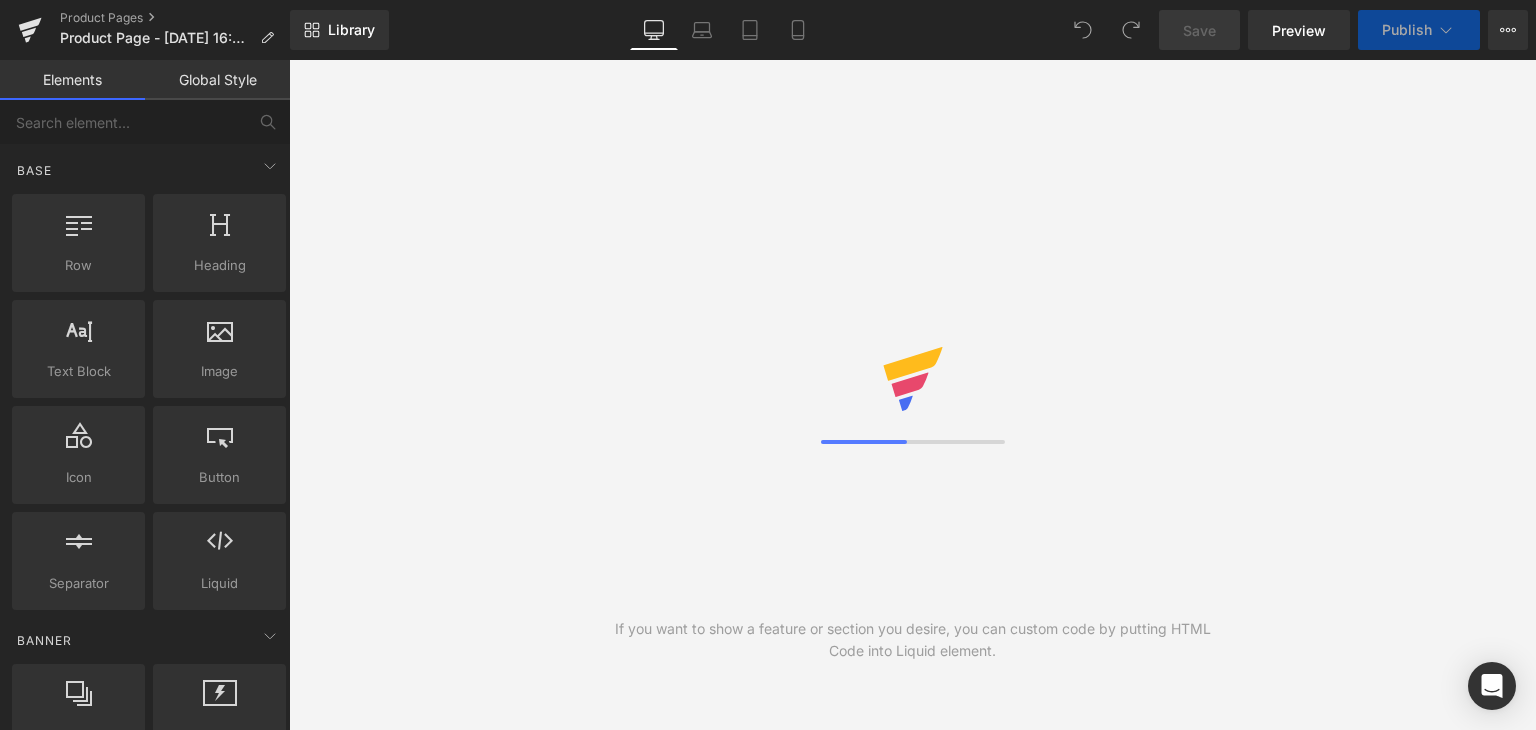 scroll, scrollTop: 0, scrollLeft: 0, axis: both 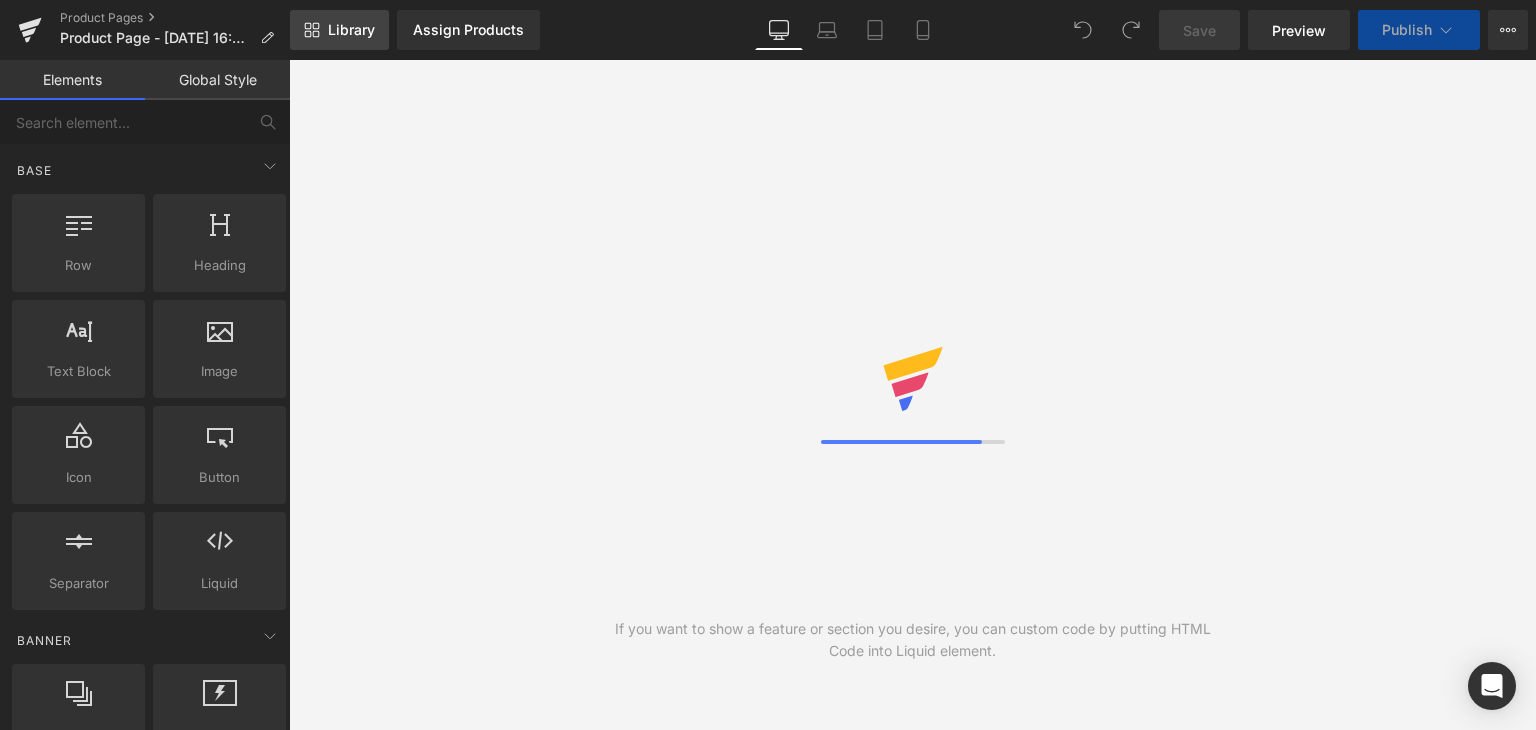 click on "Library" at bounding box center (339, 30) 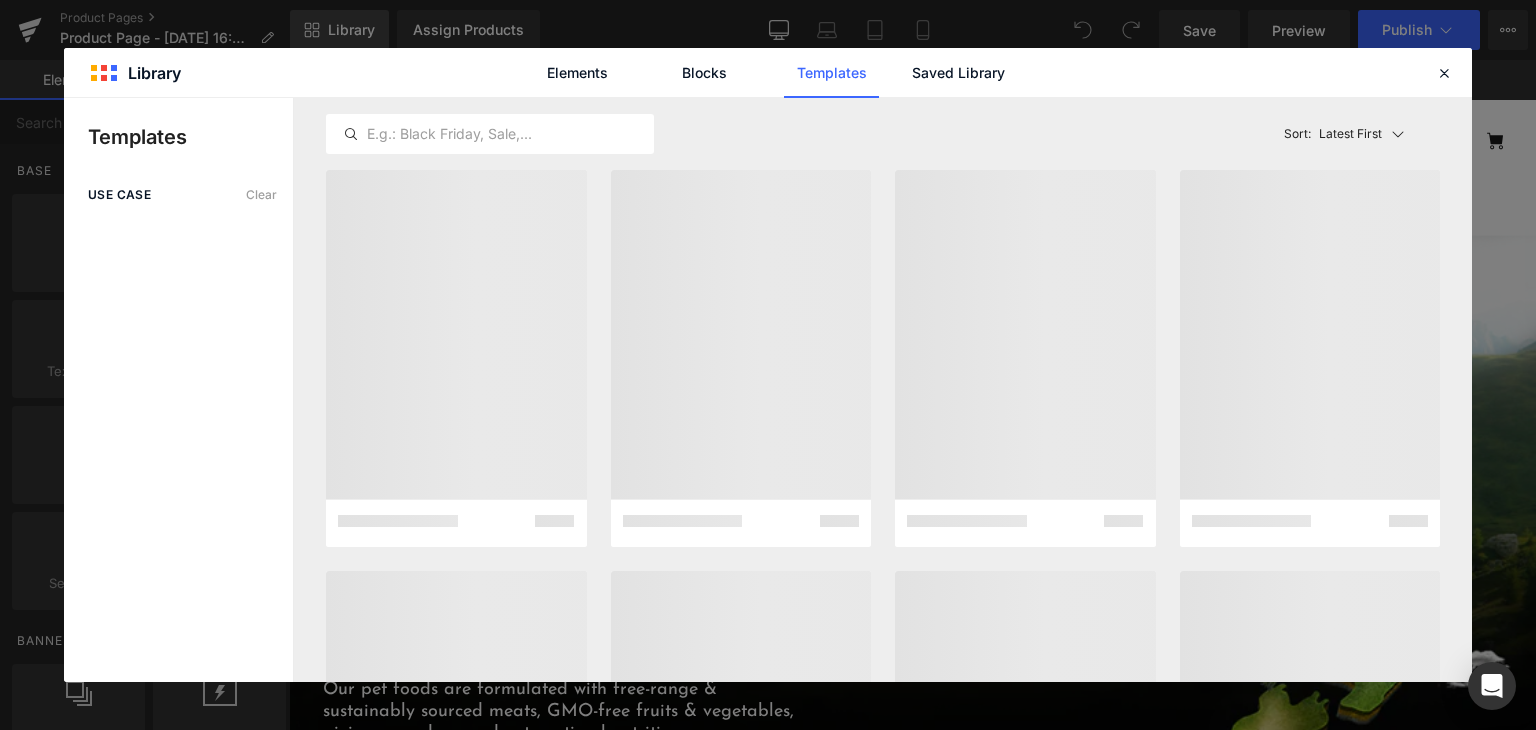 scroll, scrollTop: 0, scrollLeft: 0, axis: both 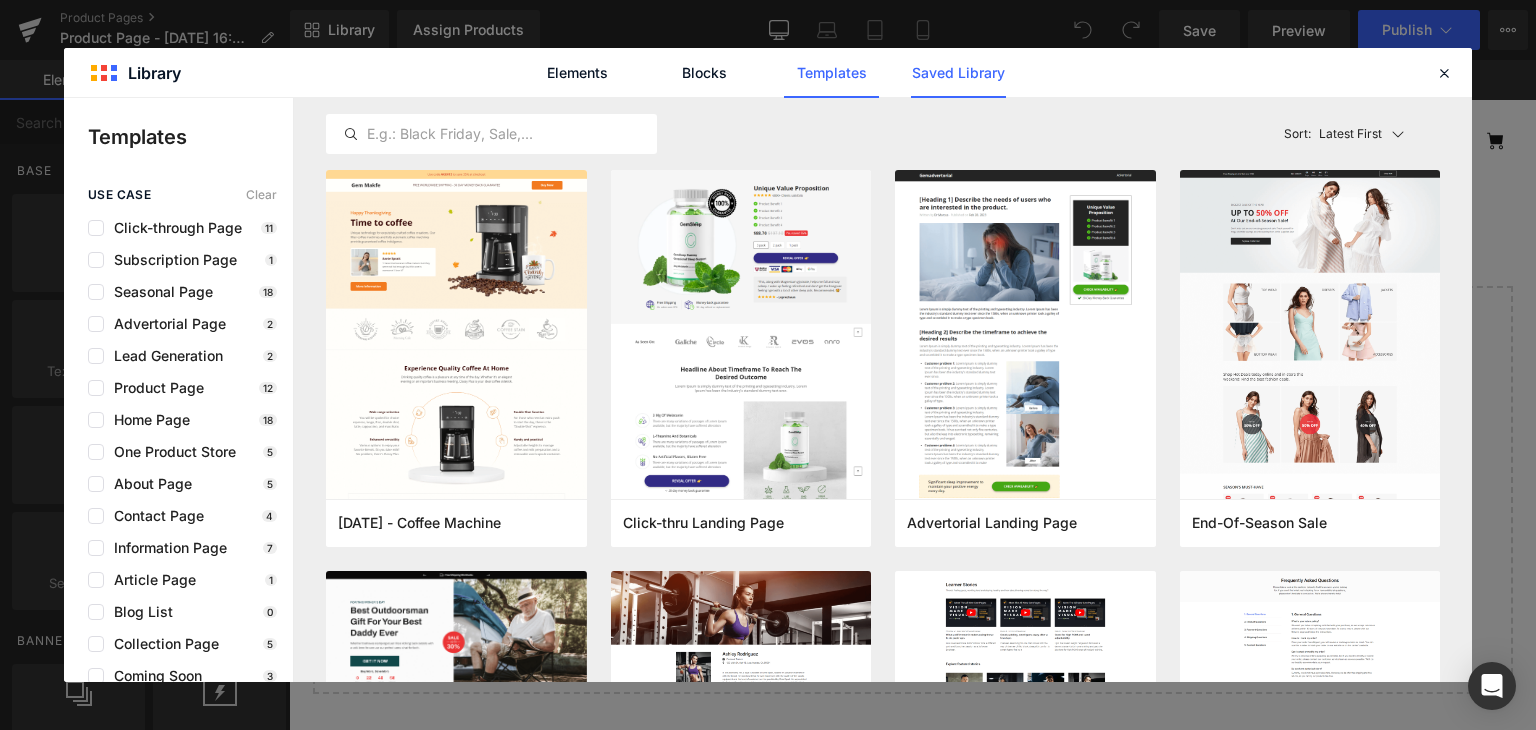 click on "Saved Library" 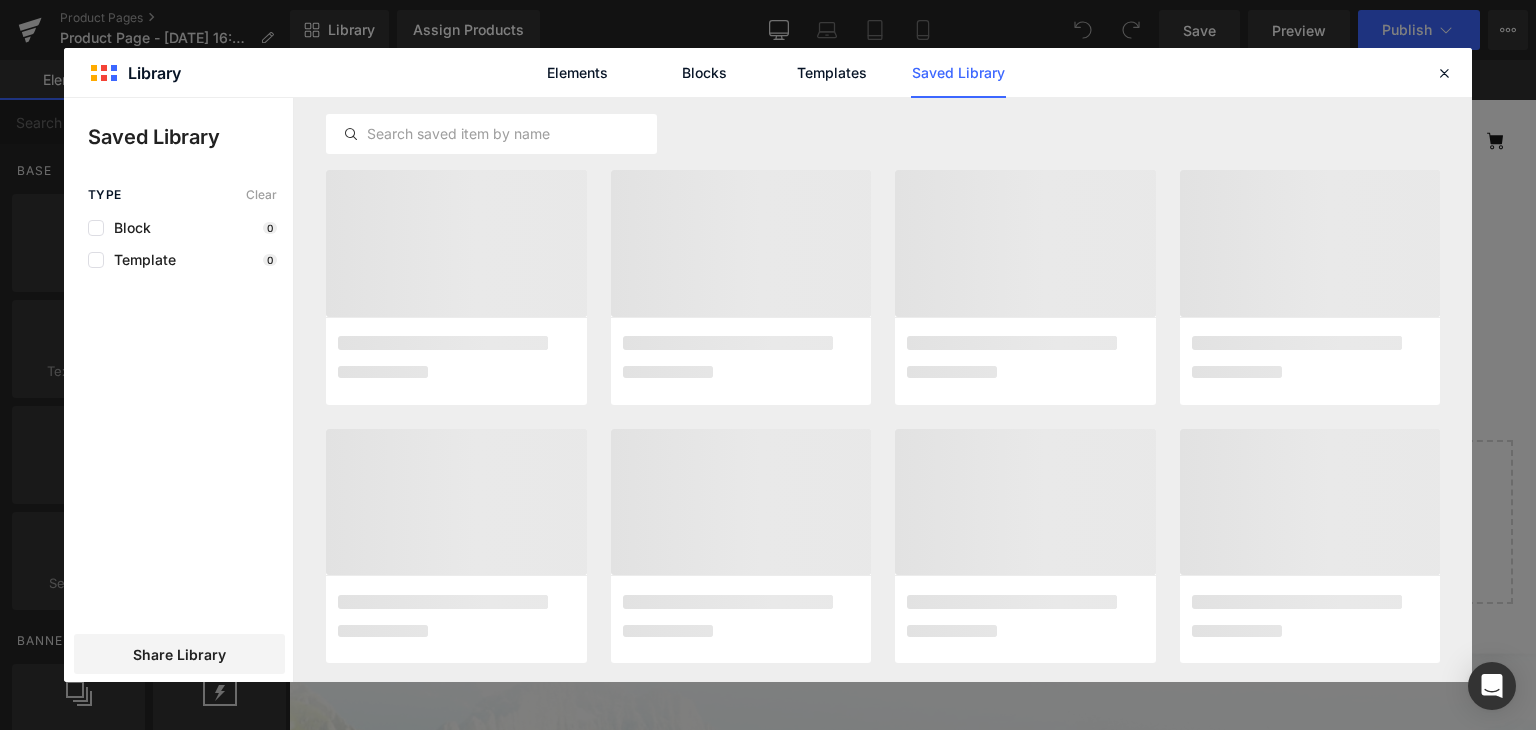 click on "Saved Library" 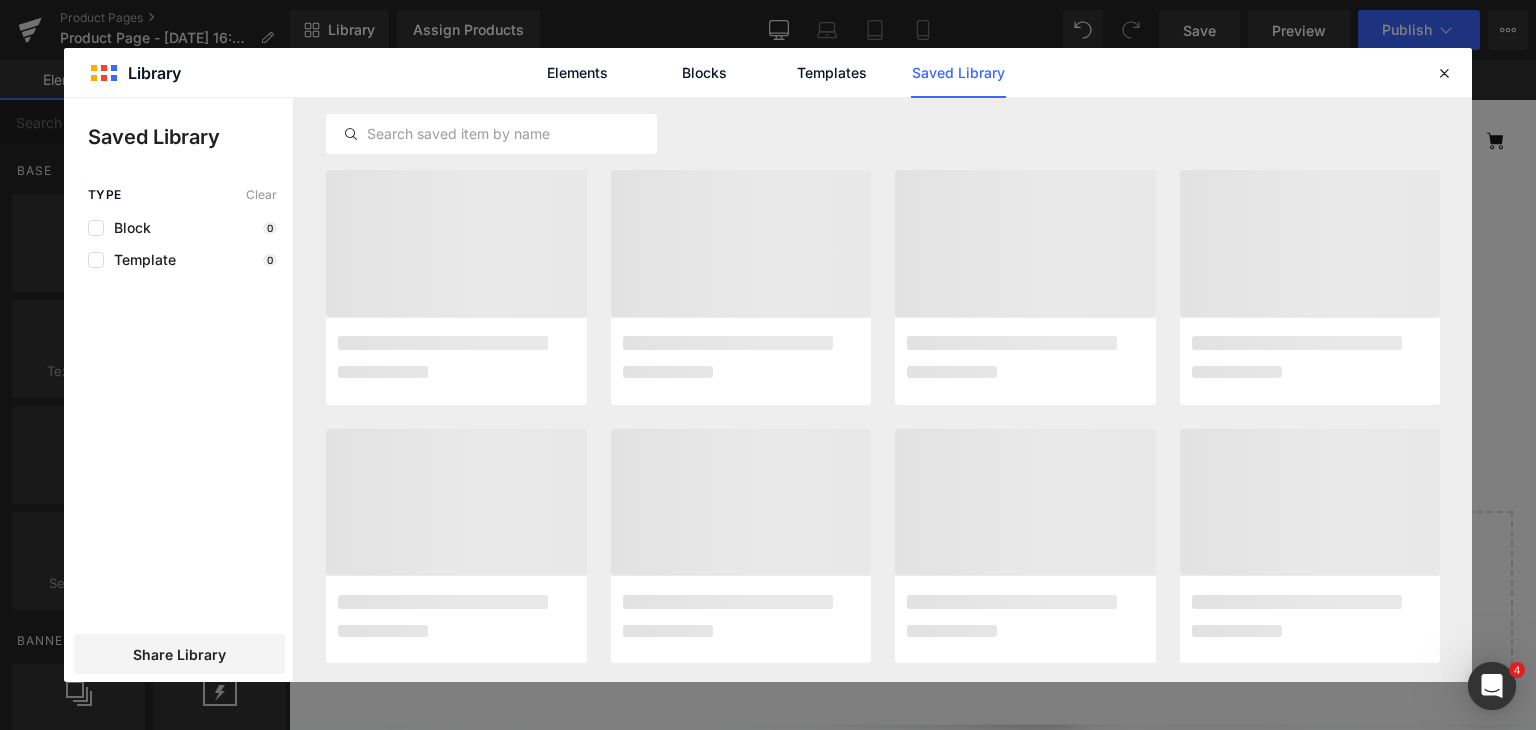scroll, scrollTop: 0, scrollLeft: 0, axis: both 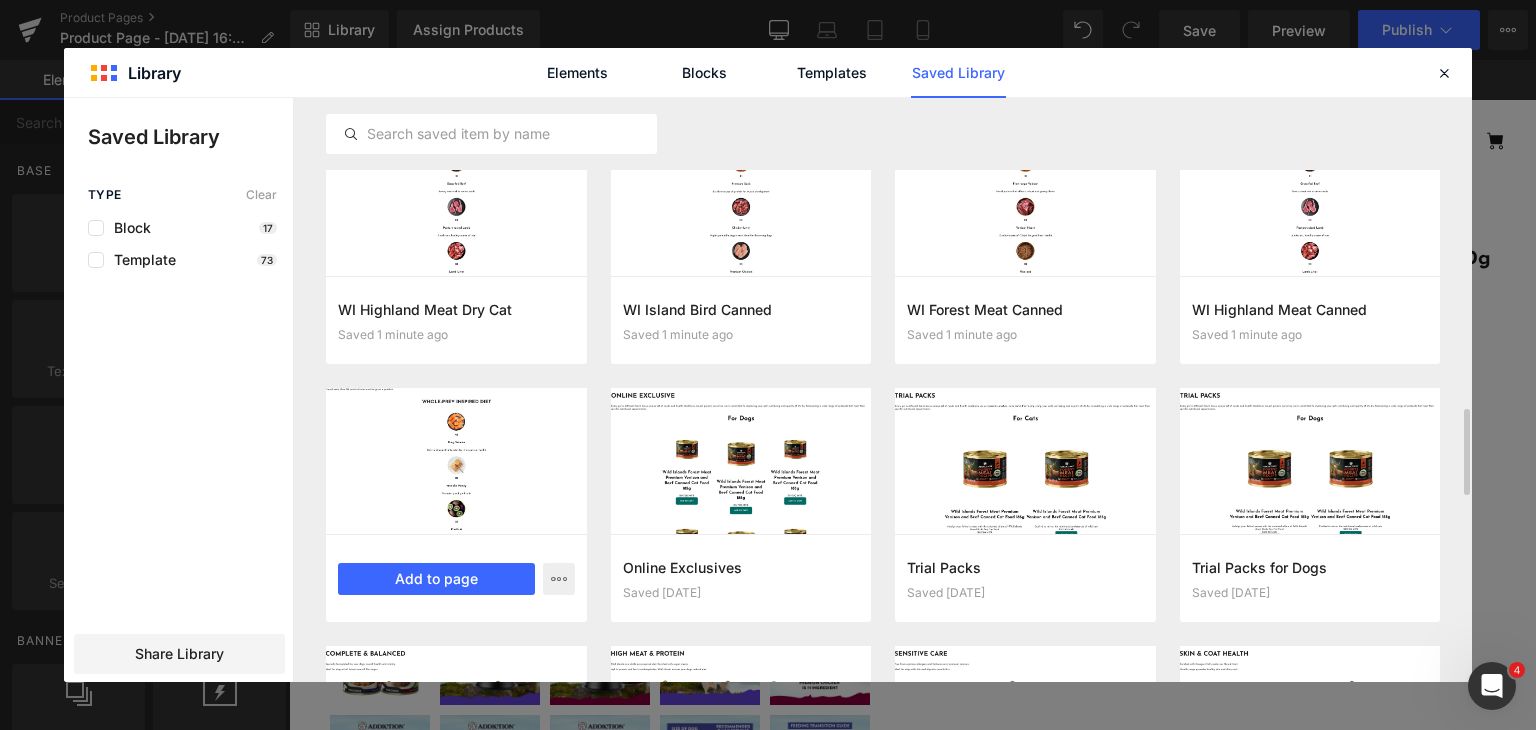 click at bounding box center (456, 461) 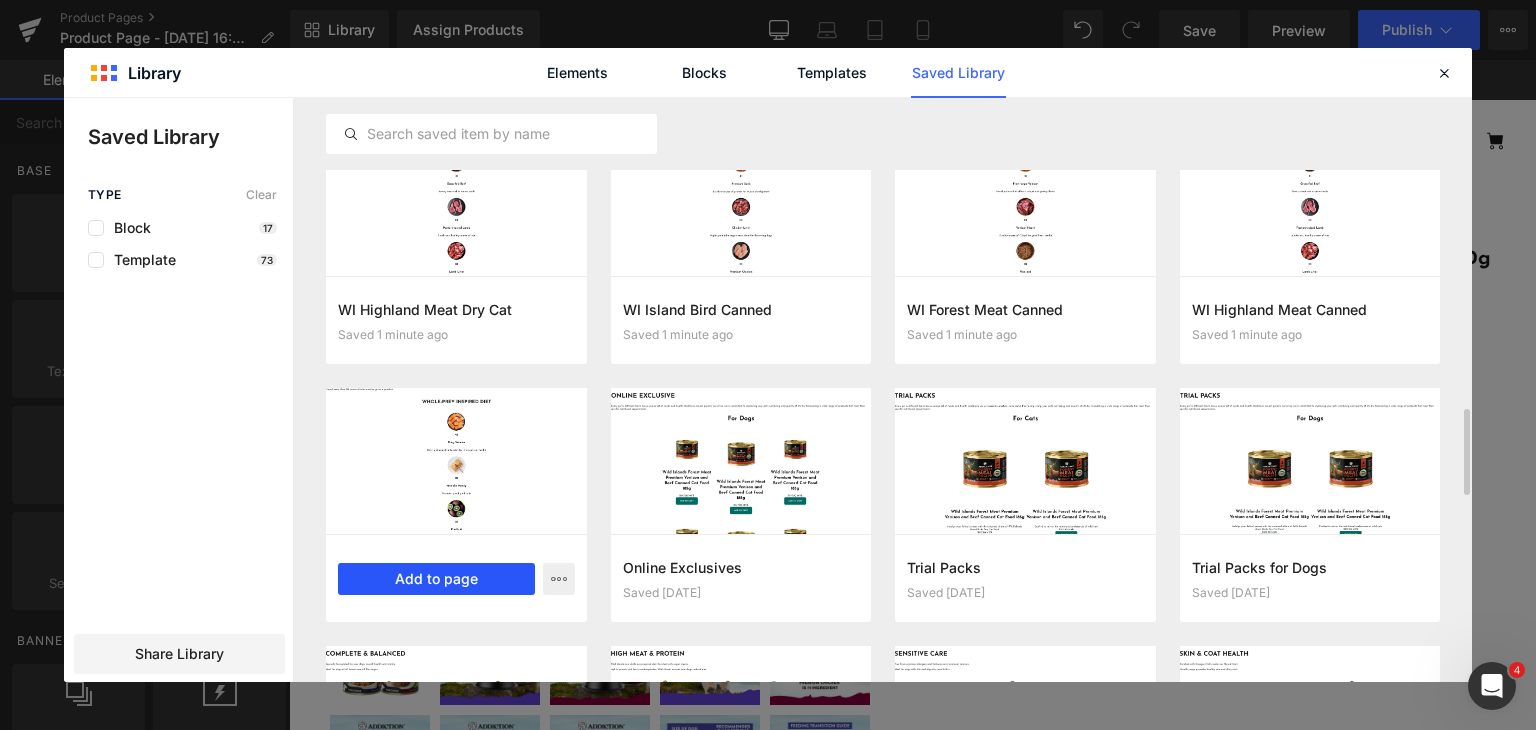 click on "Add to page" at bounding box center (436, 579) 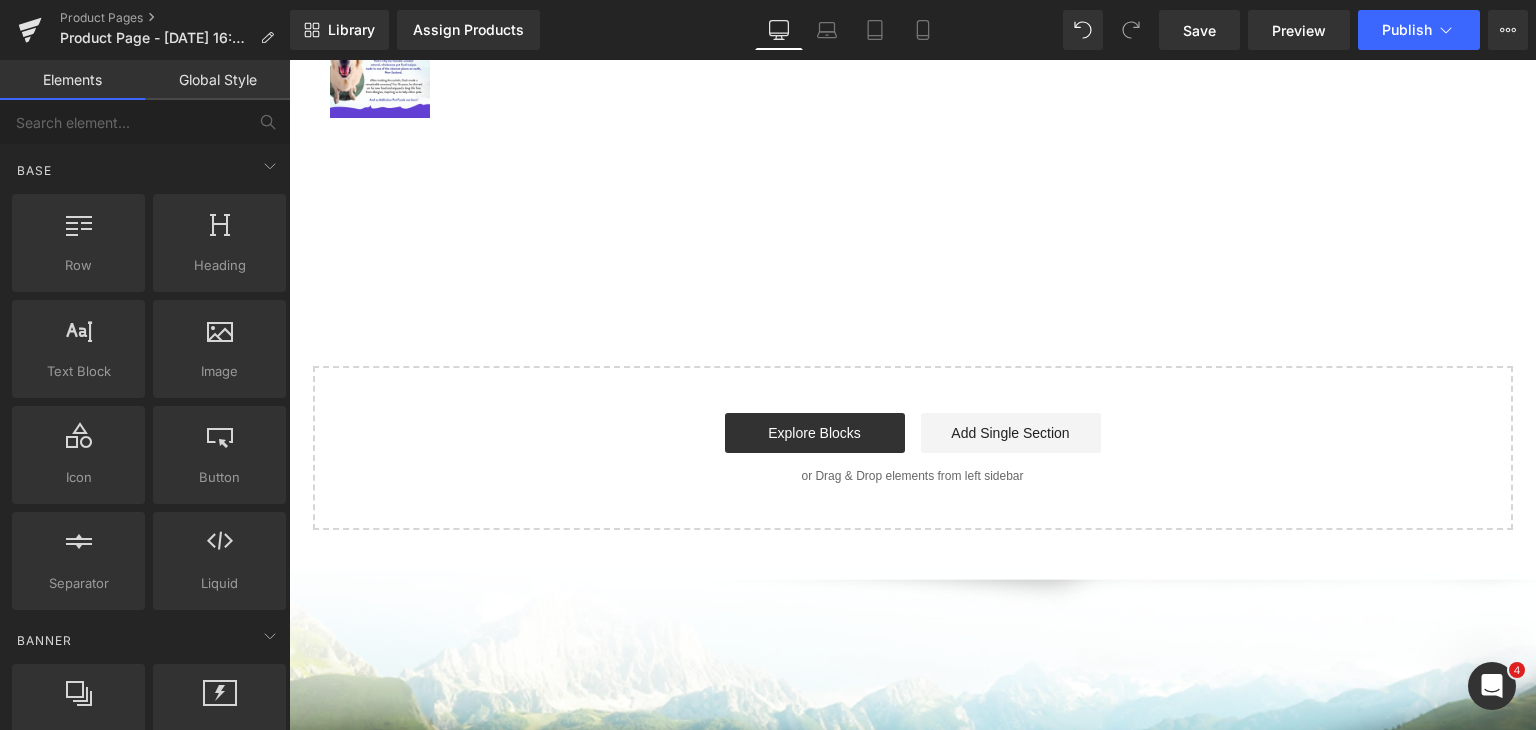 scroll, scrollTop: 812, scrollLeft: 0, axis: vertical 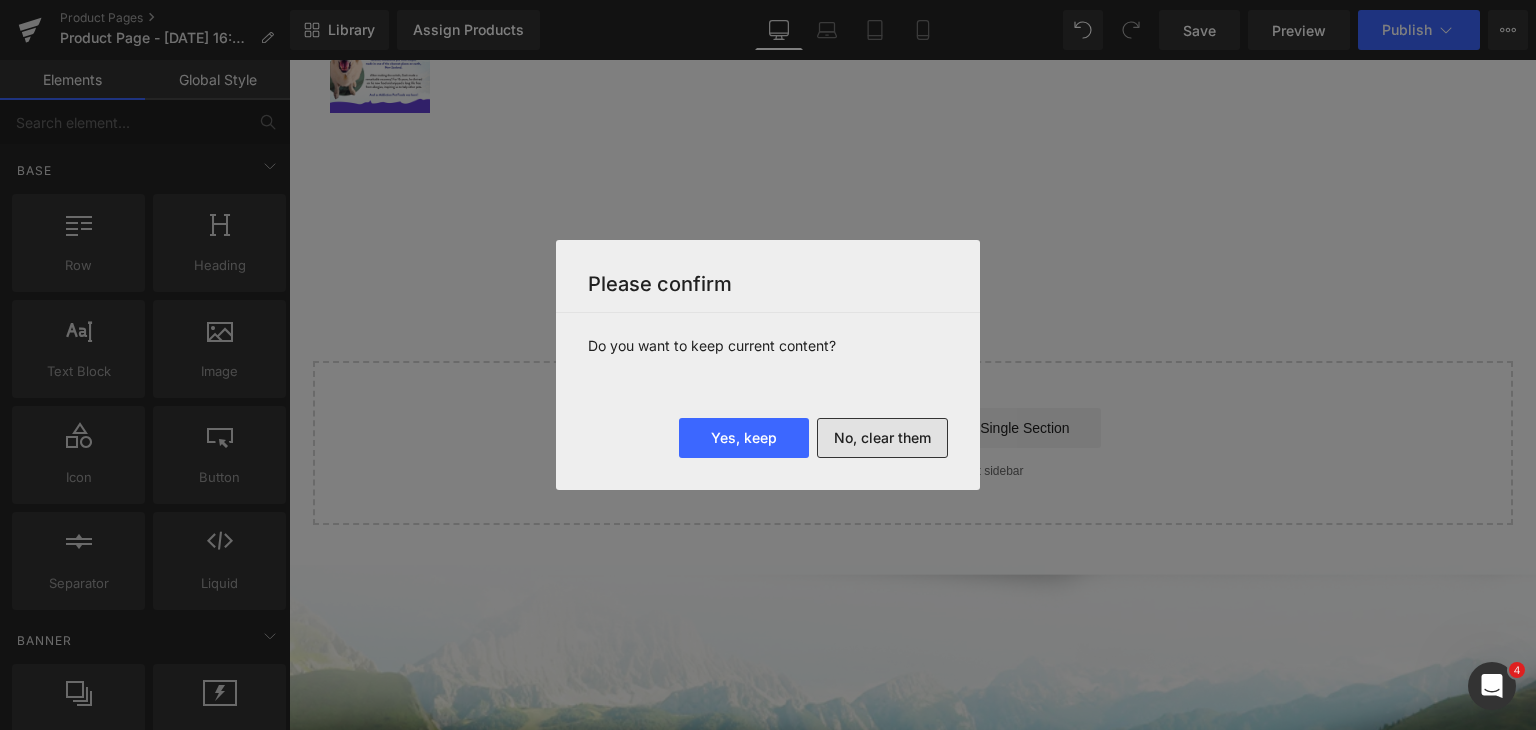 click on "No, clear them" at bounding box center [882, 438] 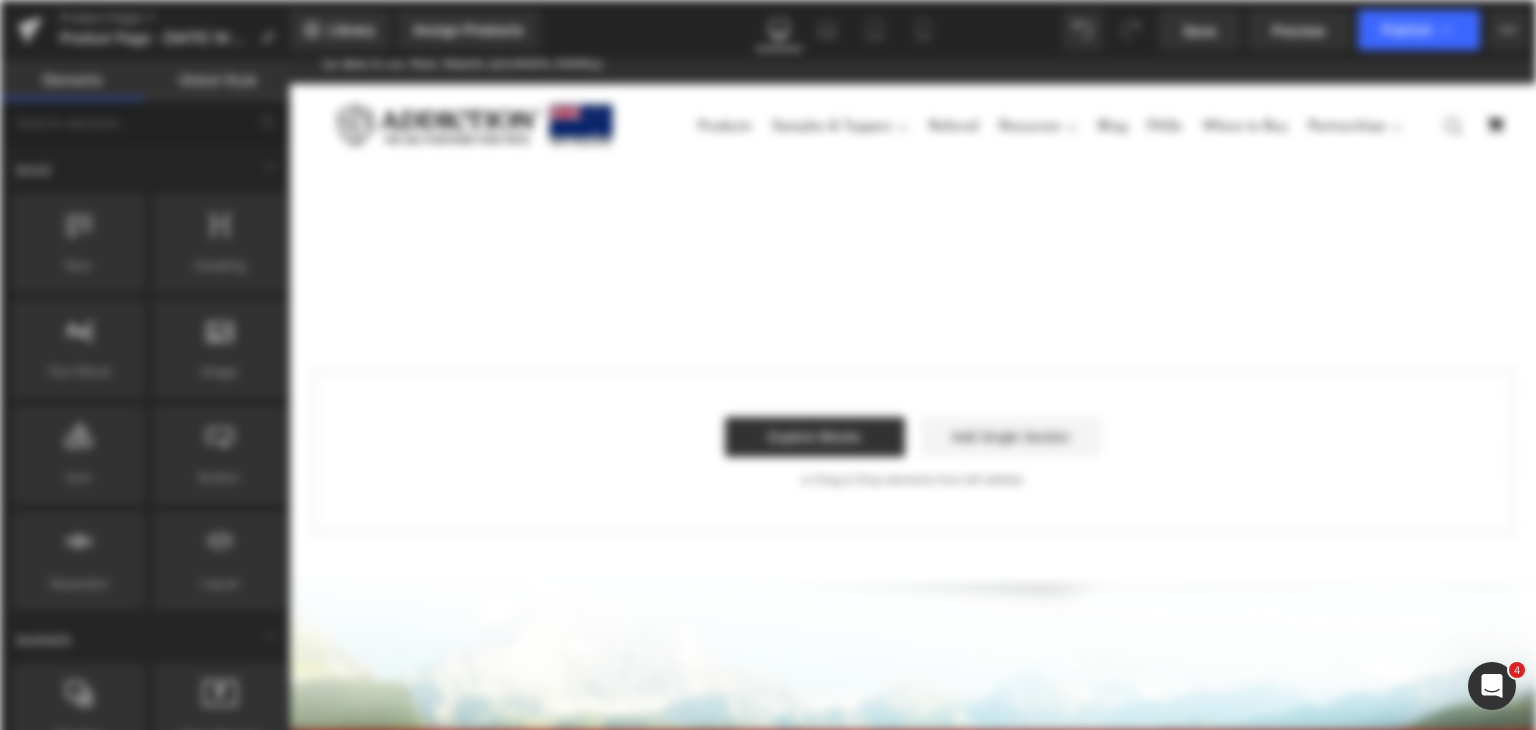 scroll, scrollTop: 0, scrollLeft: 0, axis: both 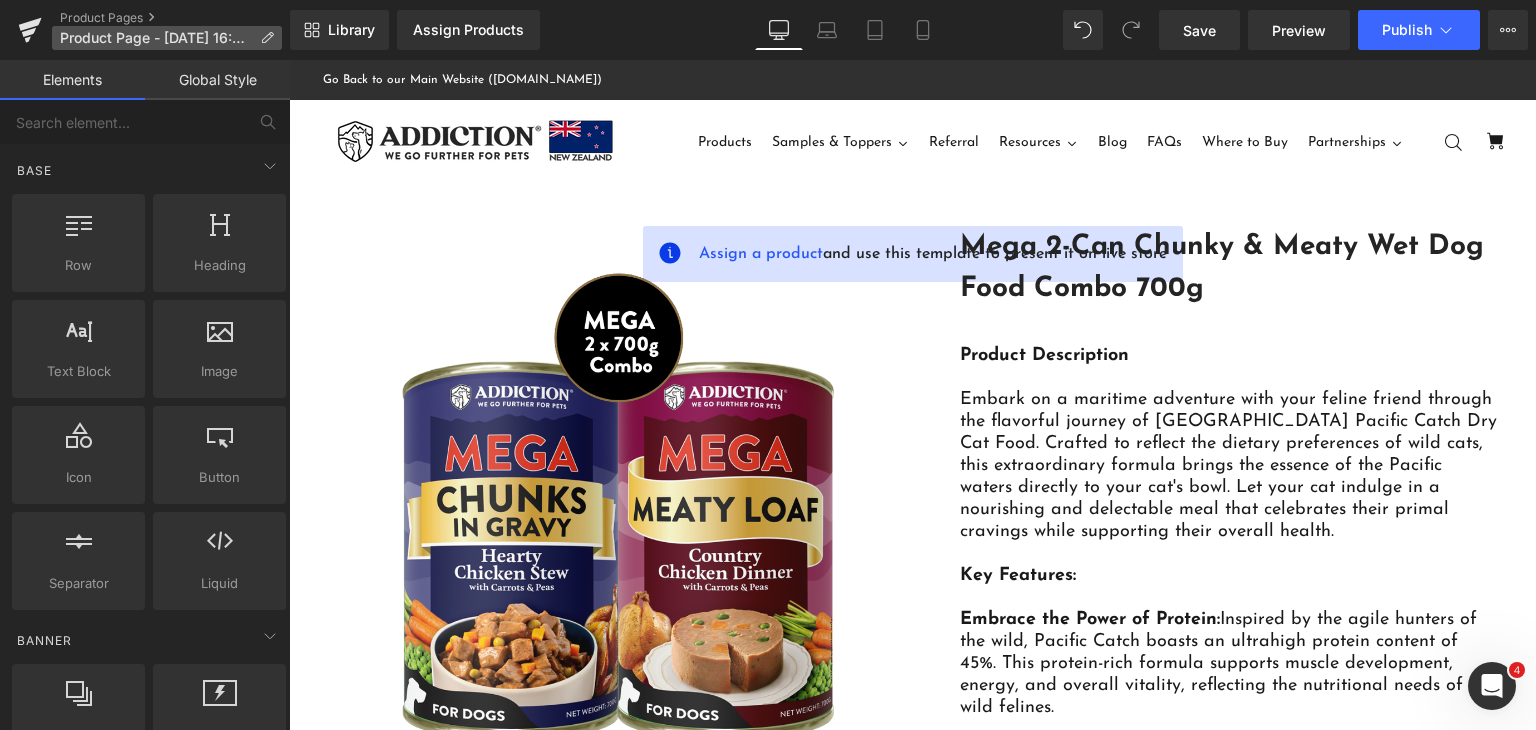 click on "Product Page - Jul 21, 16:49:38" at bounding box center [167, 38] 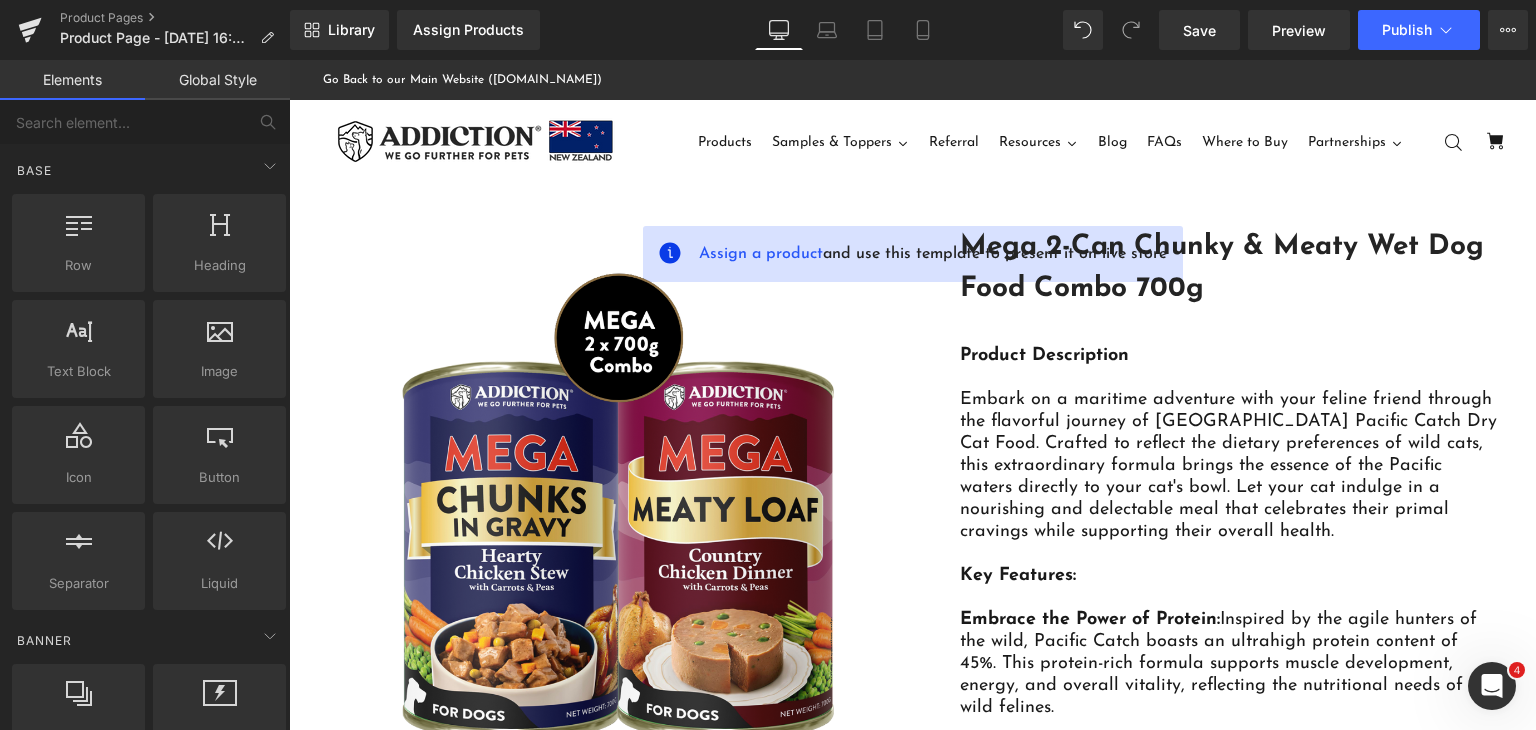 drag, startPoint x: 556, startPoint y: 105, endPoint x: 1076, endPoint y: 132, distance: 520.7005 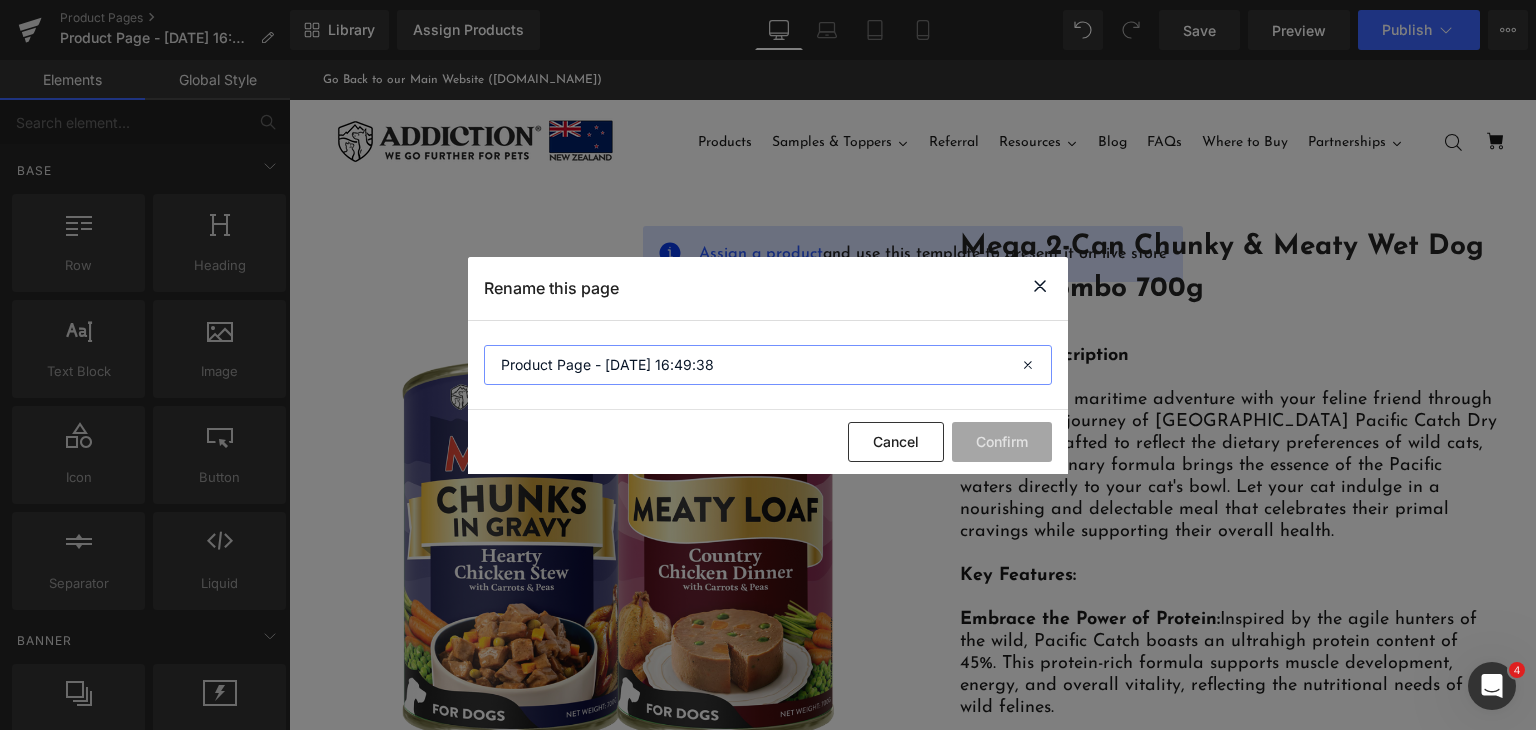 click on "Product Page - Jul 21, 16:49:38" at bounding box center [768, 365] 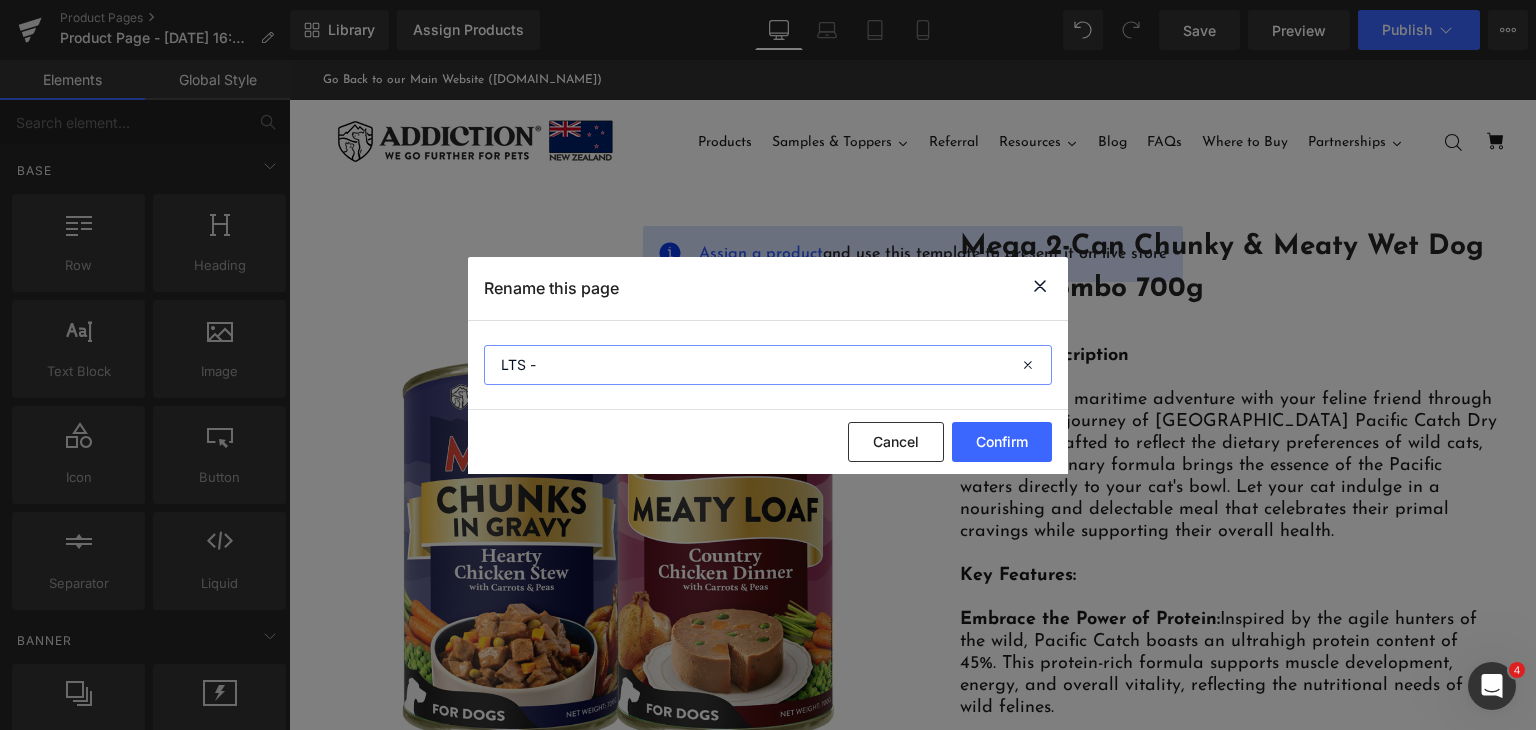 type on "LTS -" 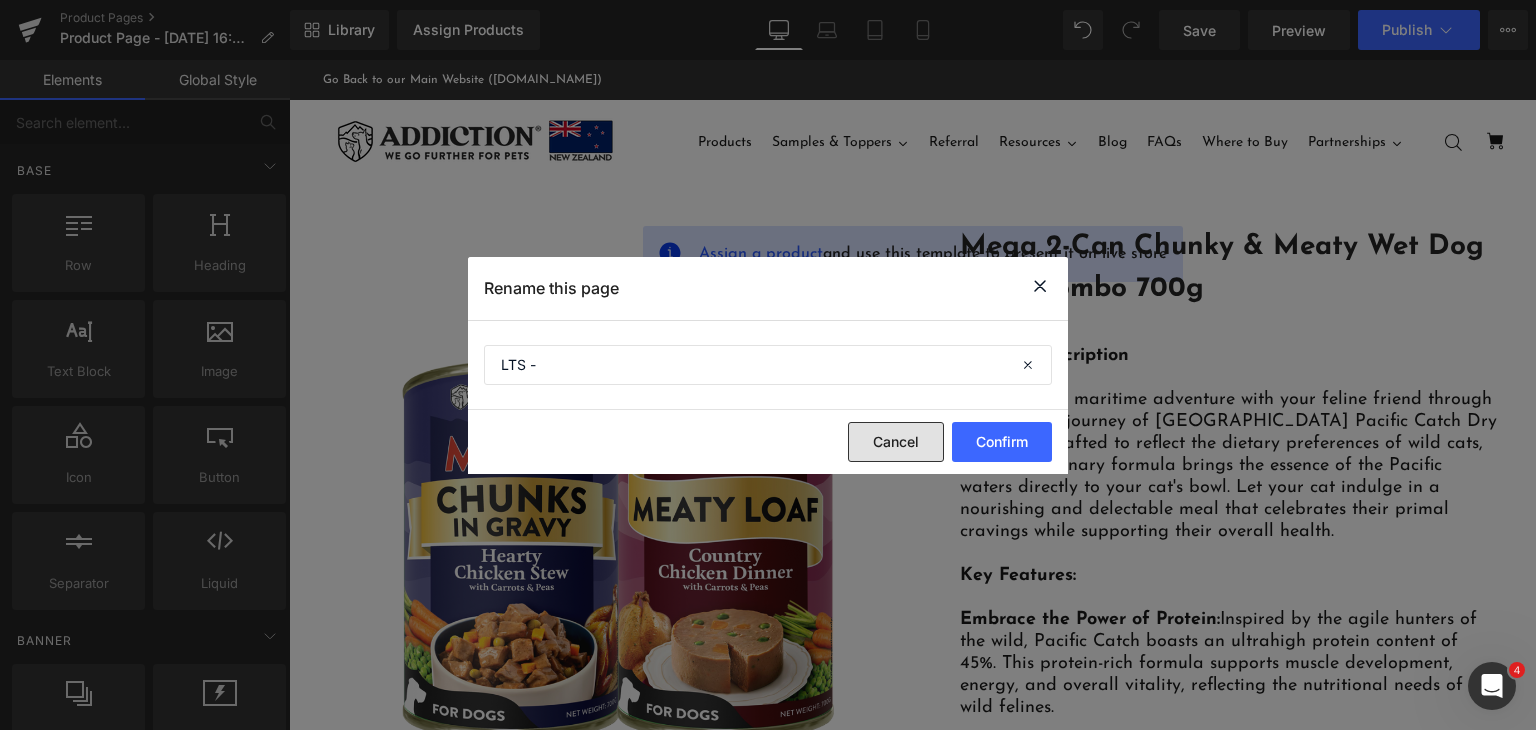 click on "Cancel" at bounding box center [896, 442] 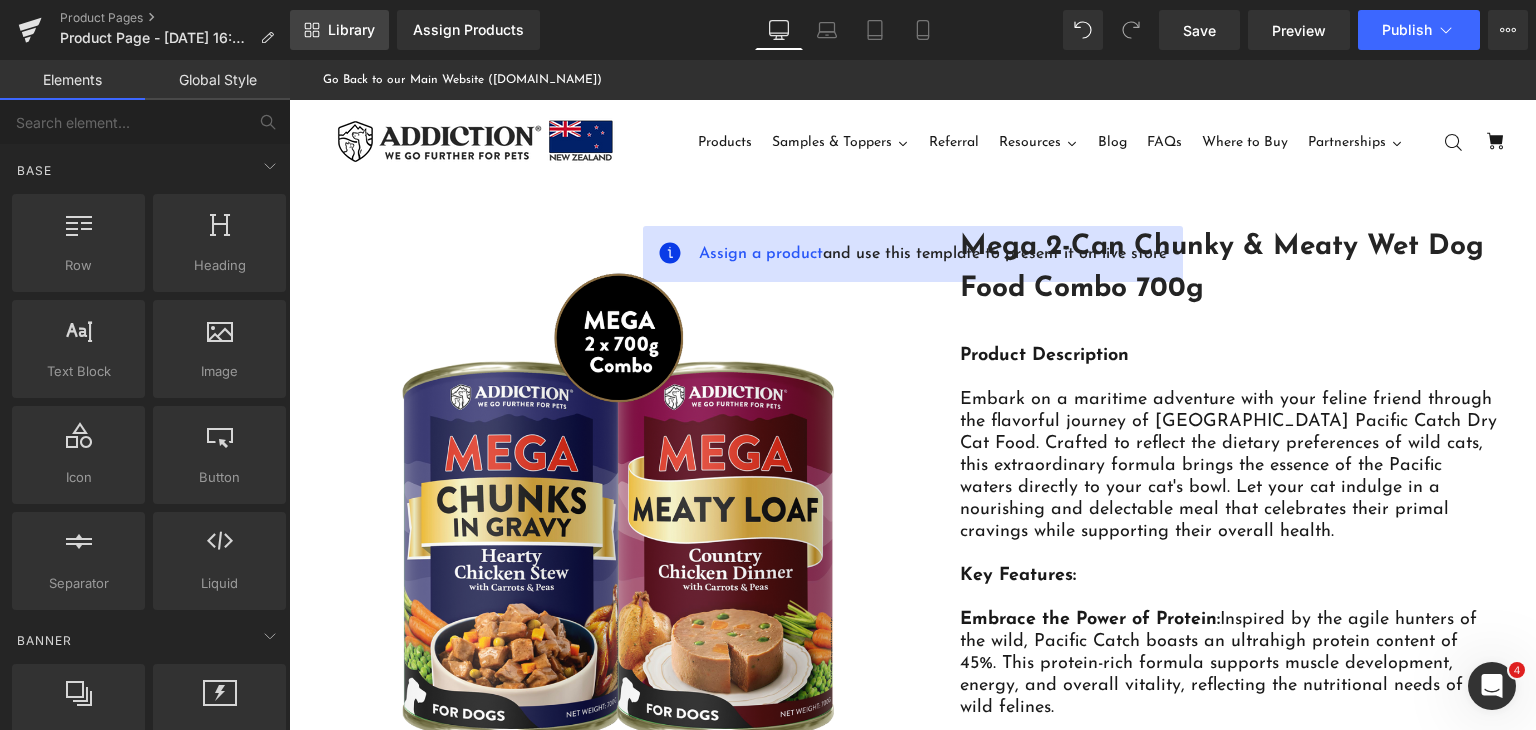 click on "Library" at bounding box center (339, 30) 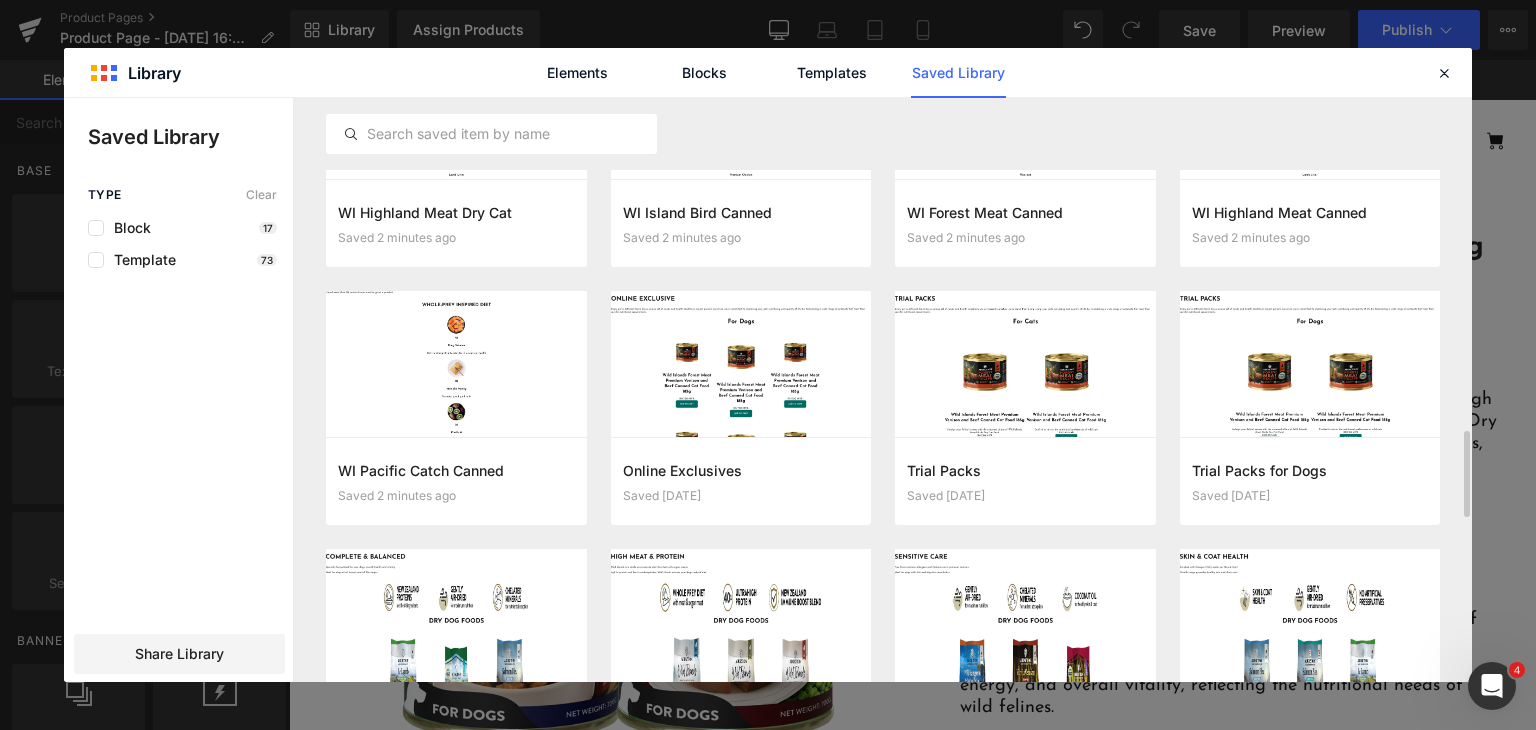 scroll, scrollTop: 2204, scrollLeft: 0, axis: vertical 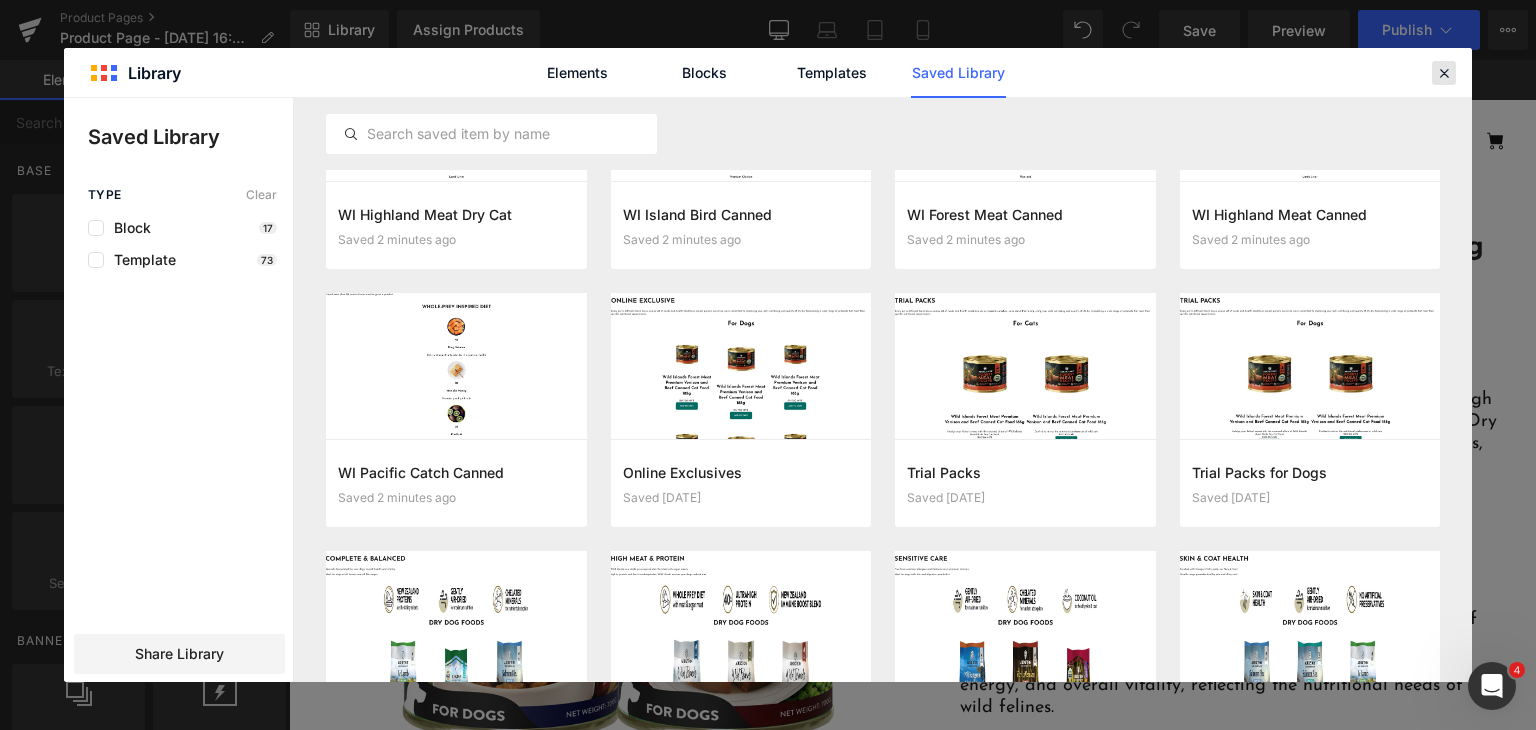 click at bounding box center (1444, 73) 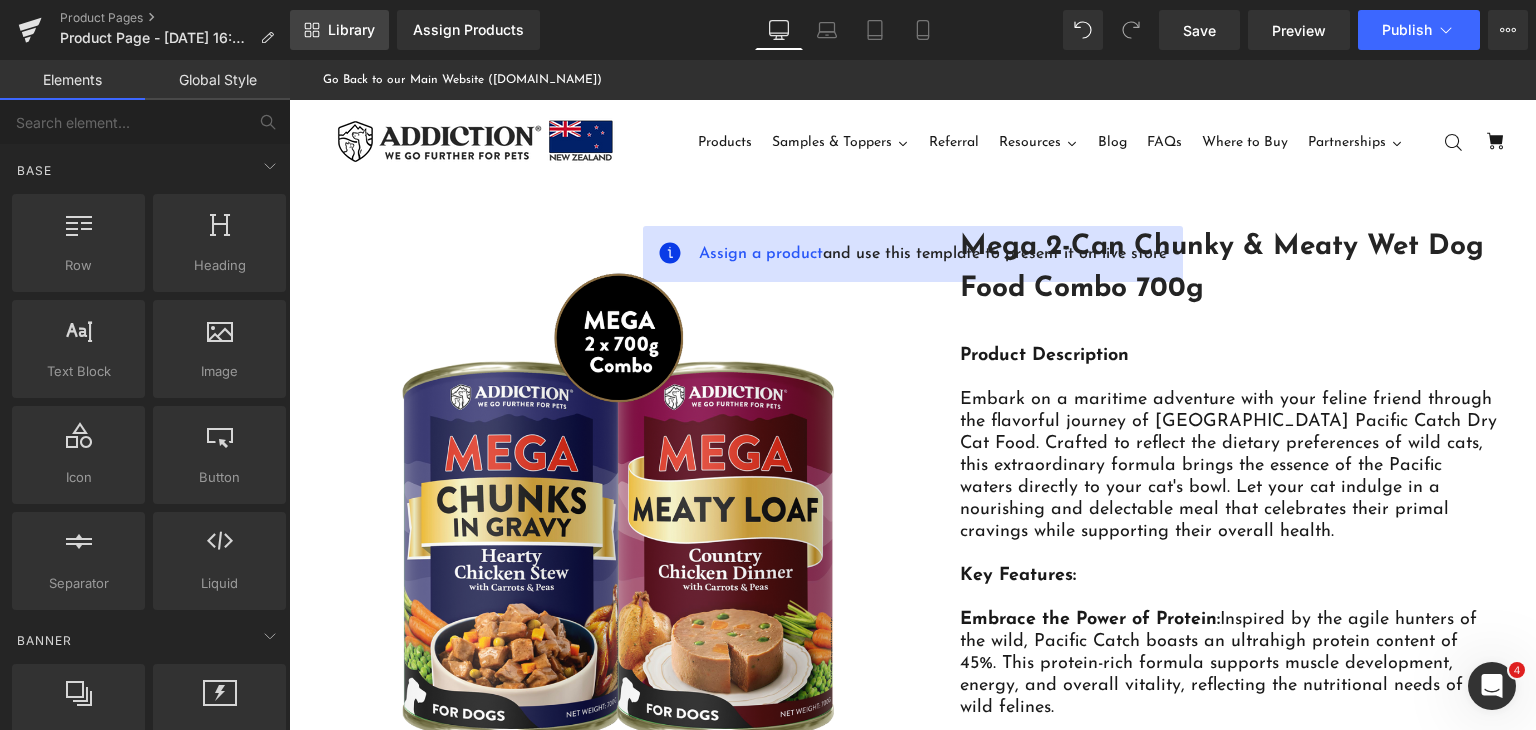 click on "Library" at bounding box center [351, 30] 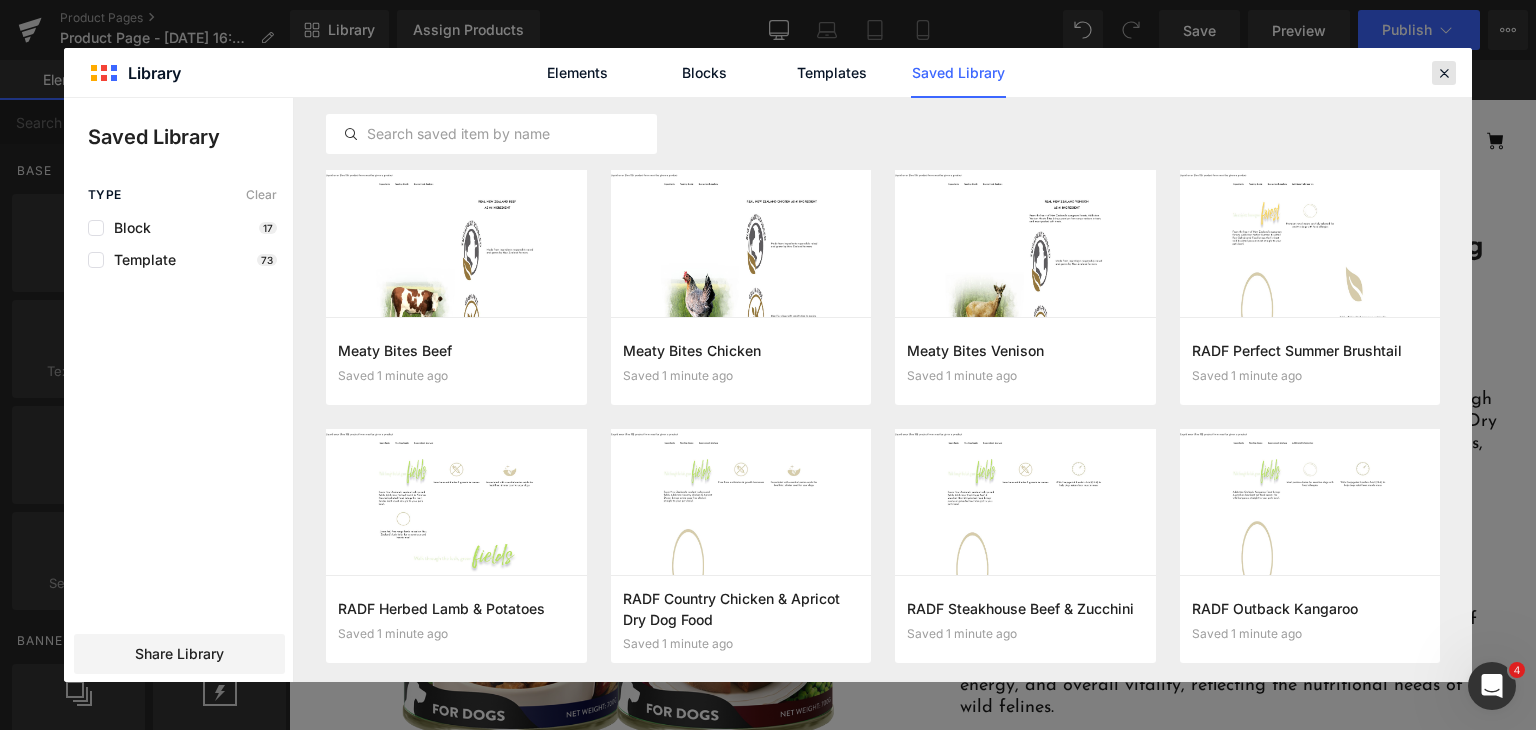 click 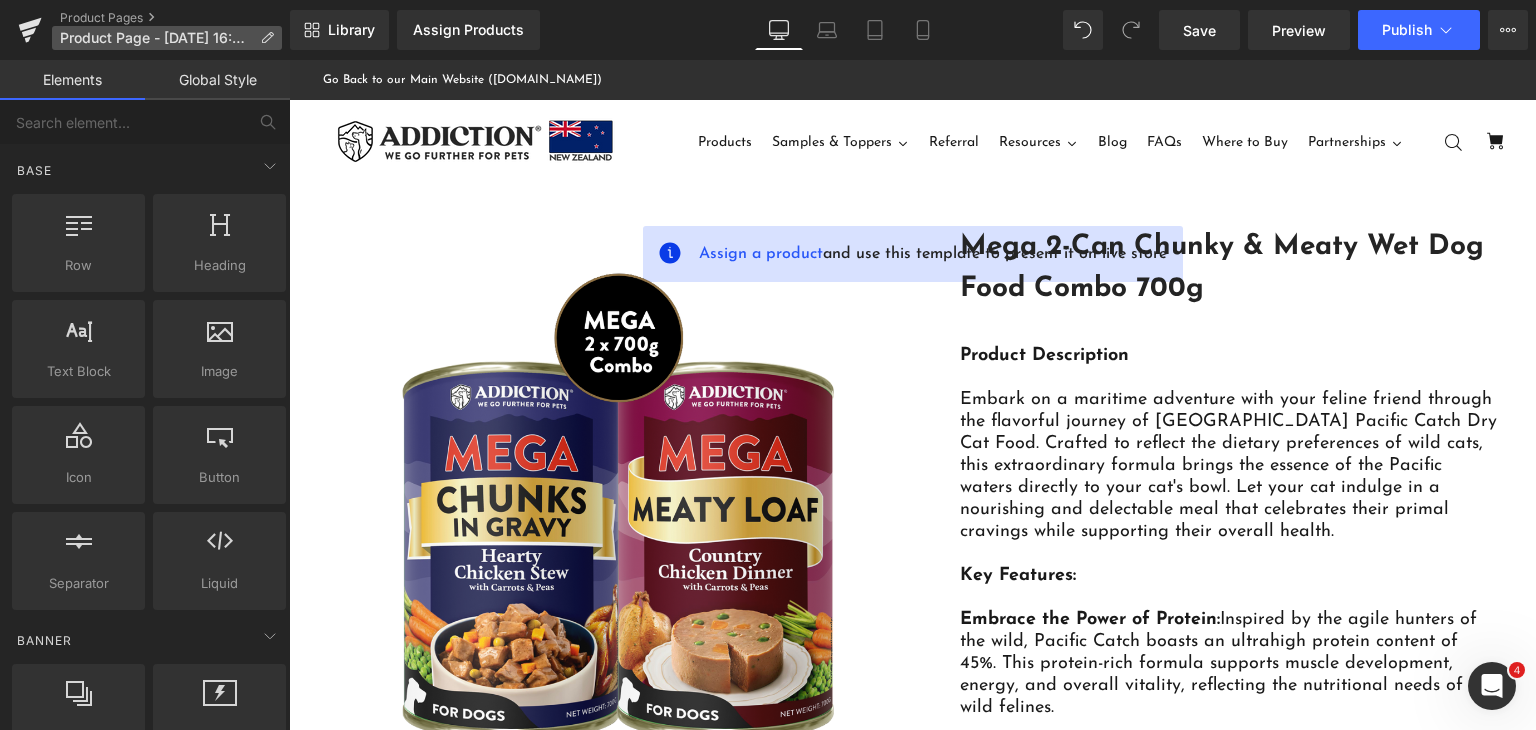 click at bounding box center (267, 38) 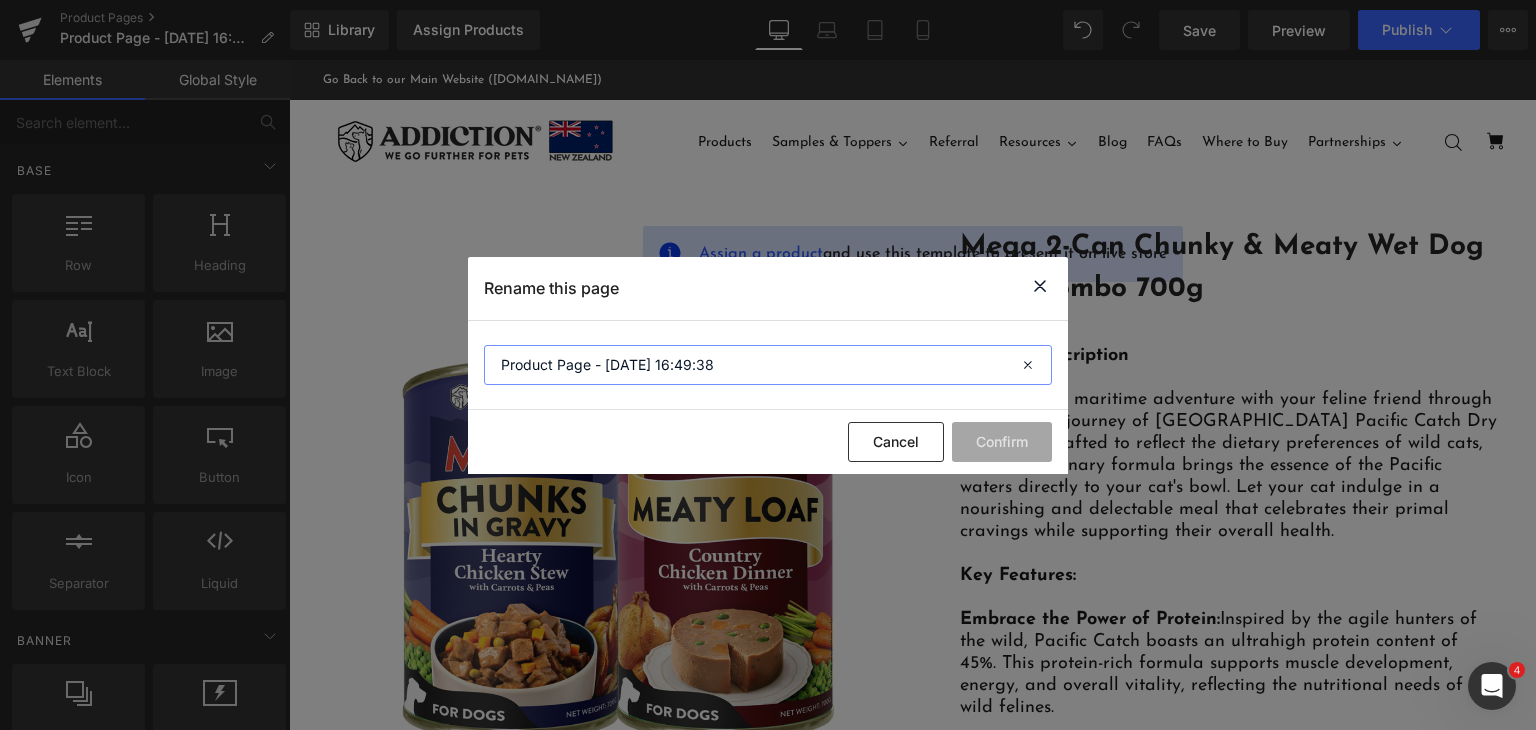 click on "Product Page - Jul 21, 16:49:38" at bounding box center (768, 365) 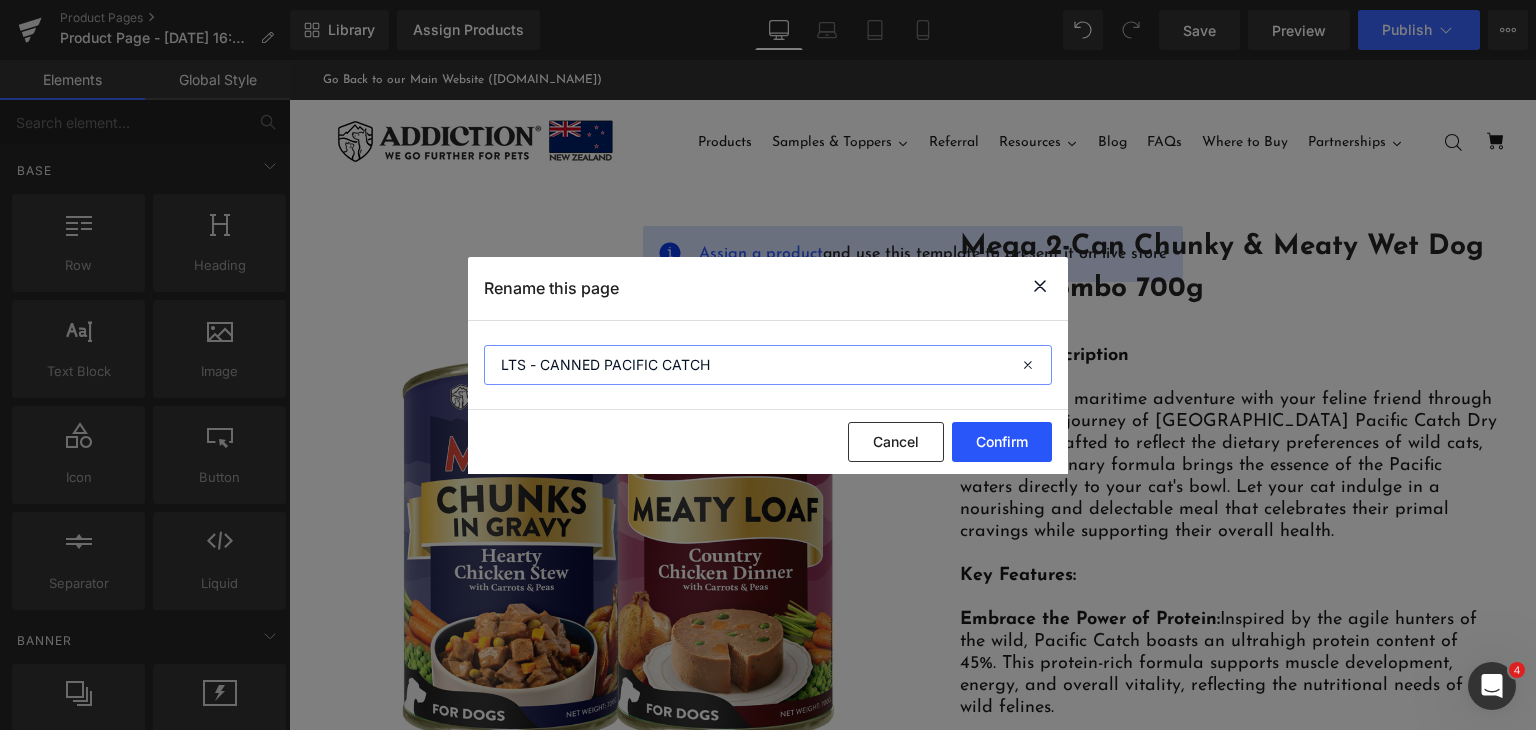 type on "LTS - CANNED PACIFIC CATCH" 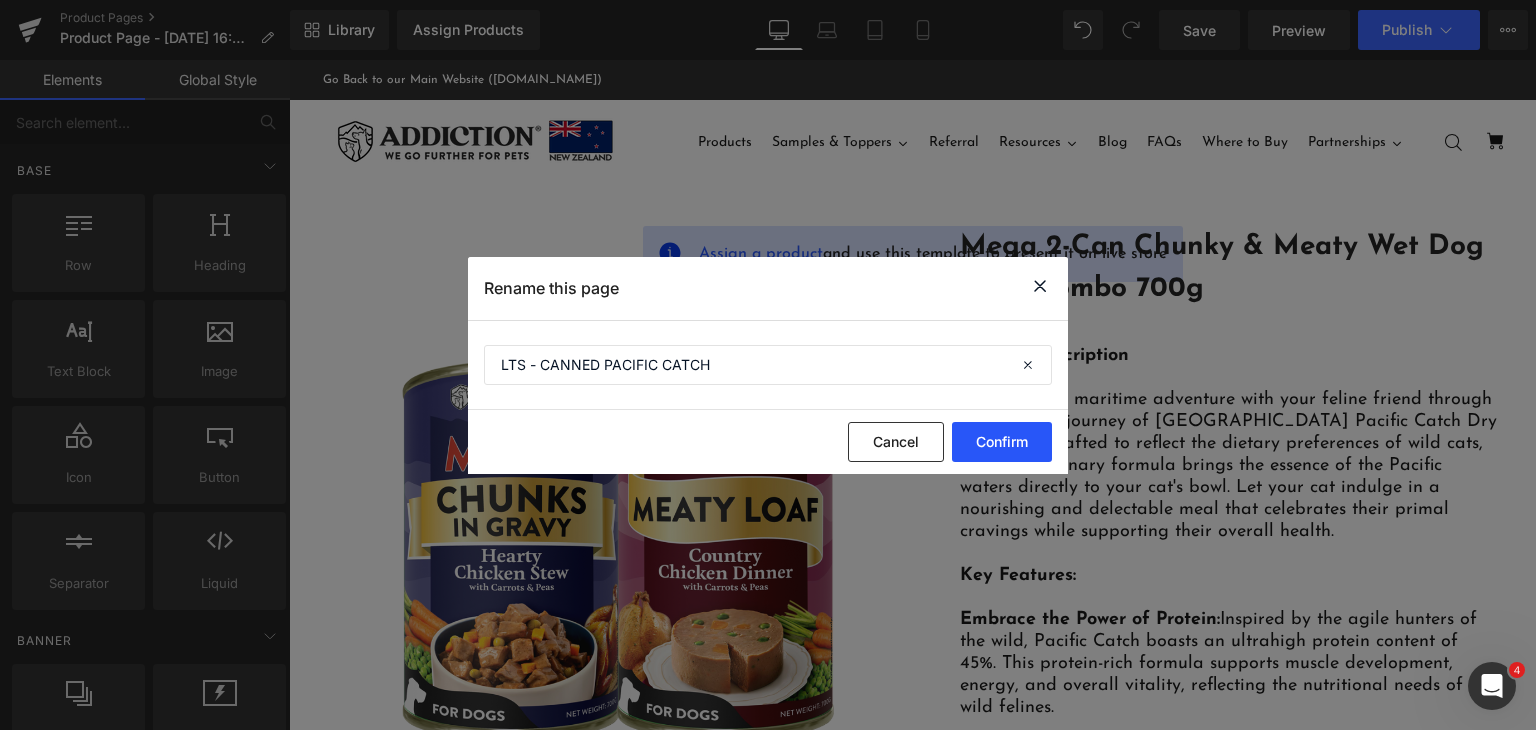 click on "Confirm" at bounding box center [1002, 442] 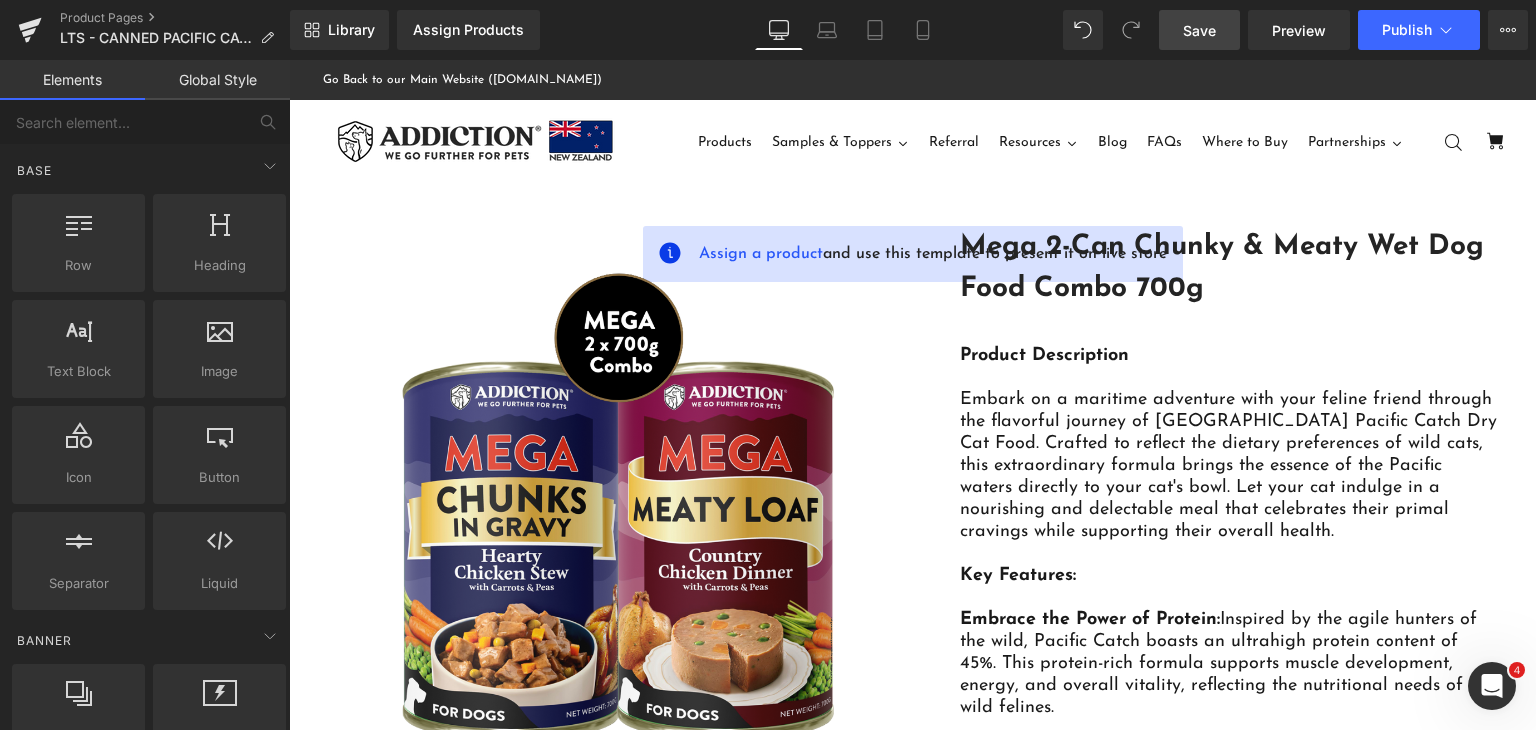 click on "Save" at bounding box center (1199, 30) 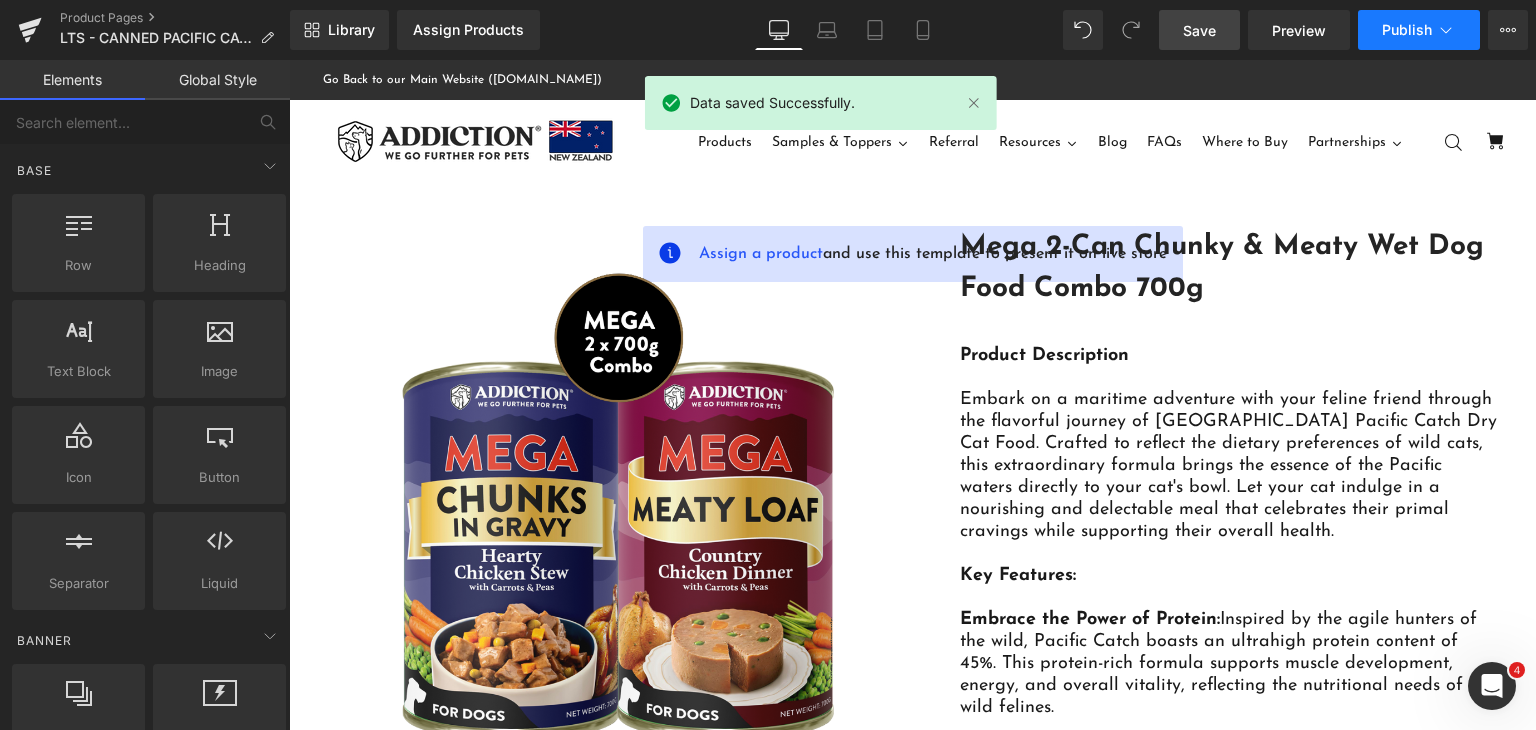 click on "Publish" at bounding box center (1407, 30) 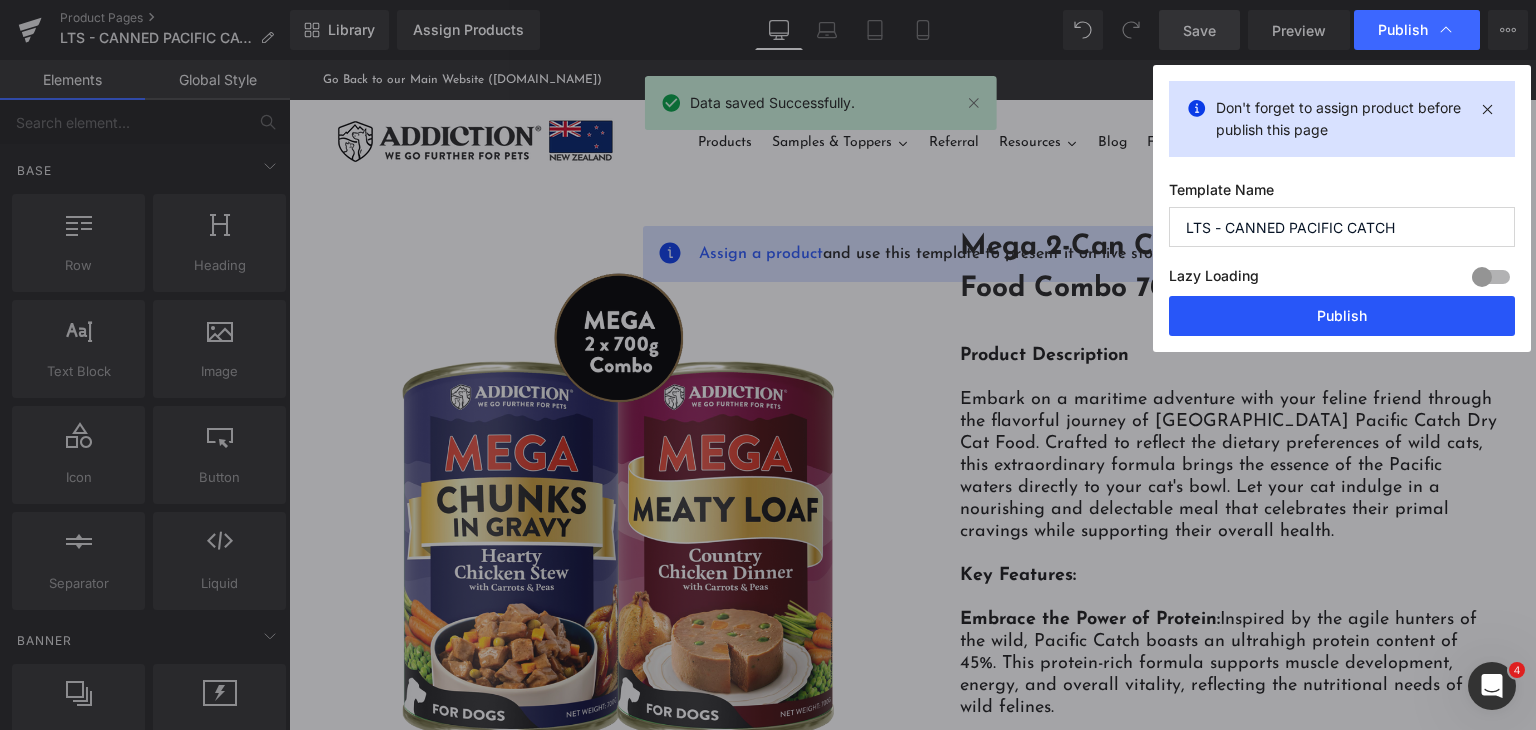 click on "Publish" at bounding box center [1342, 316] 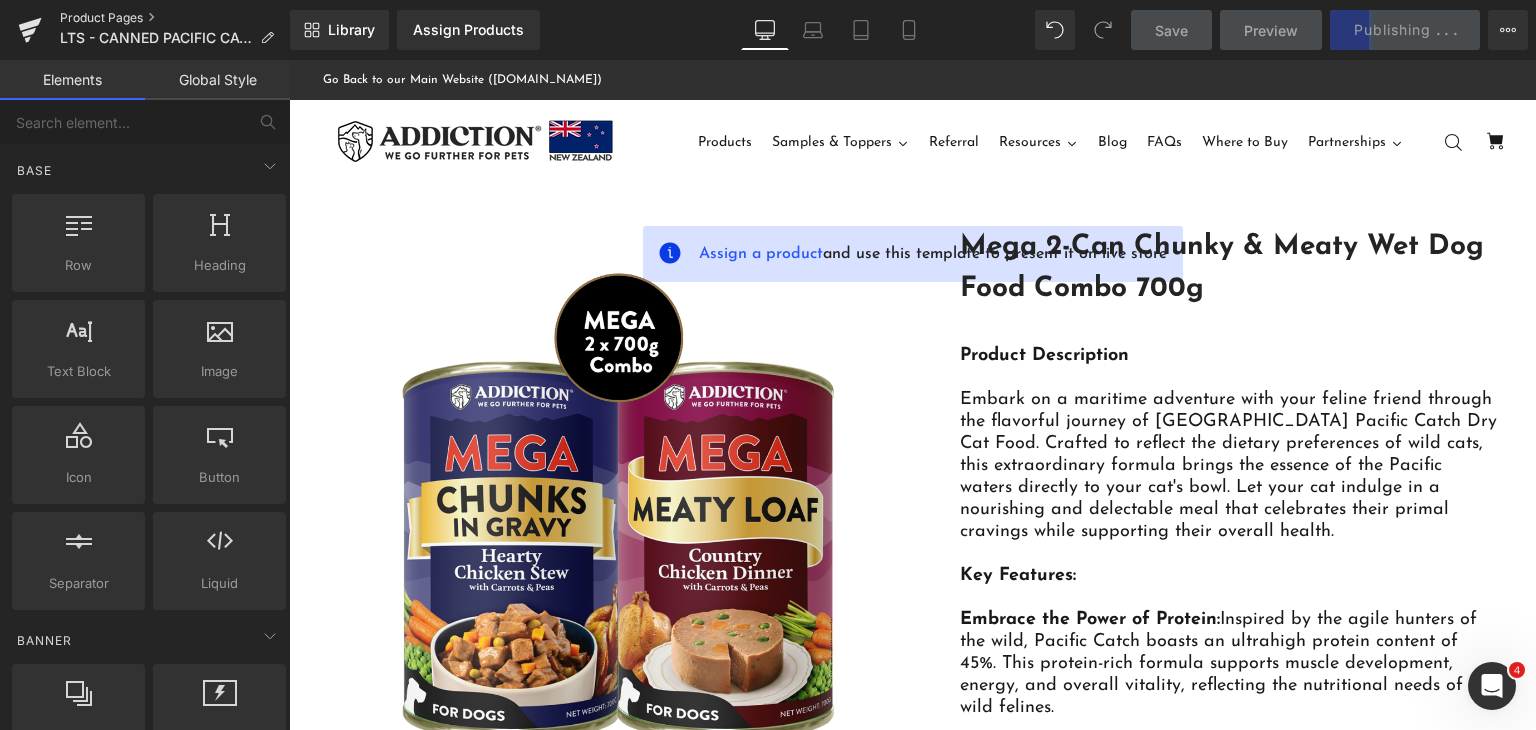 click on "Product Pages" at bounding box center [175, 18] 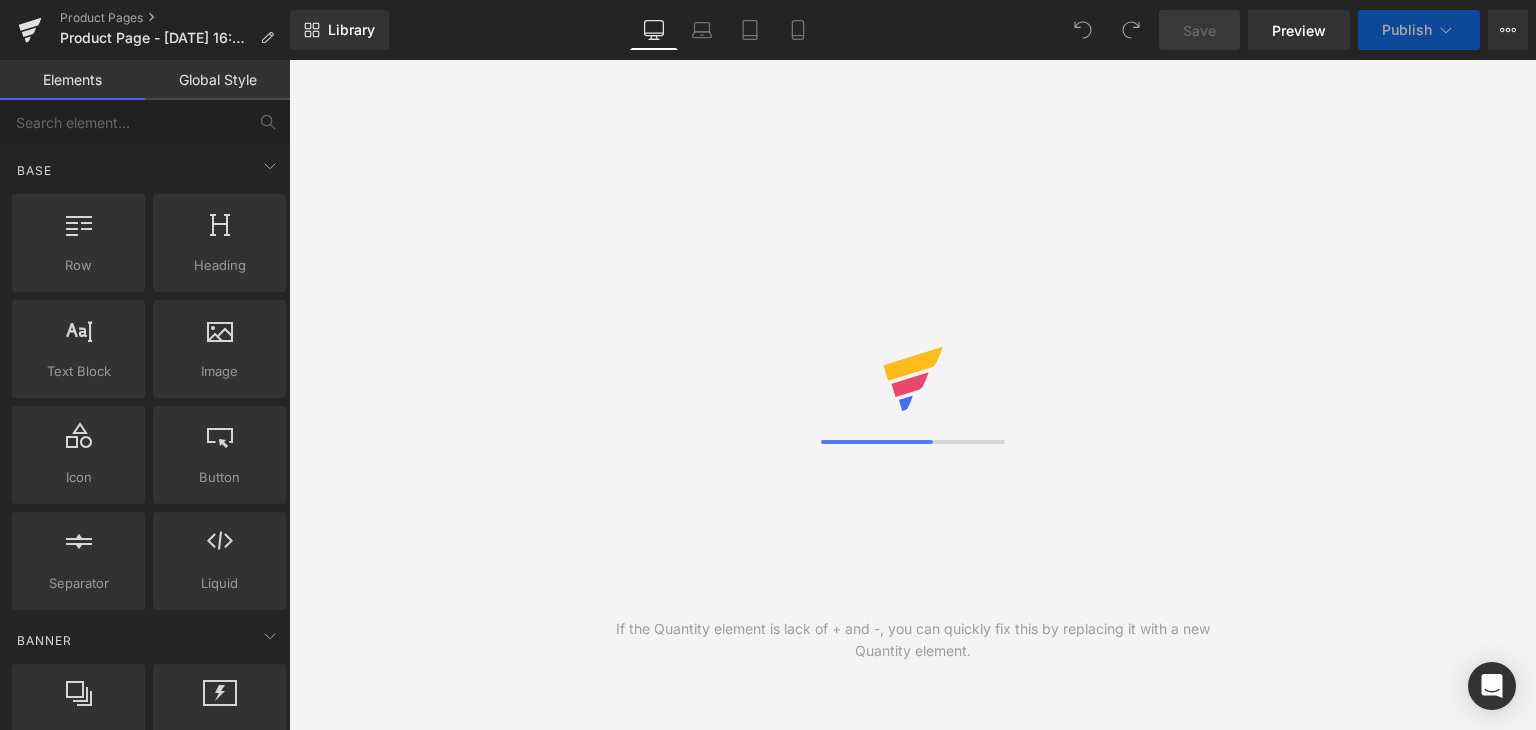 scroll, scrollTop: 0, scrollLeft: 0, axis: both 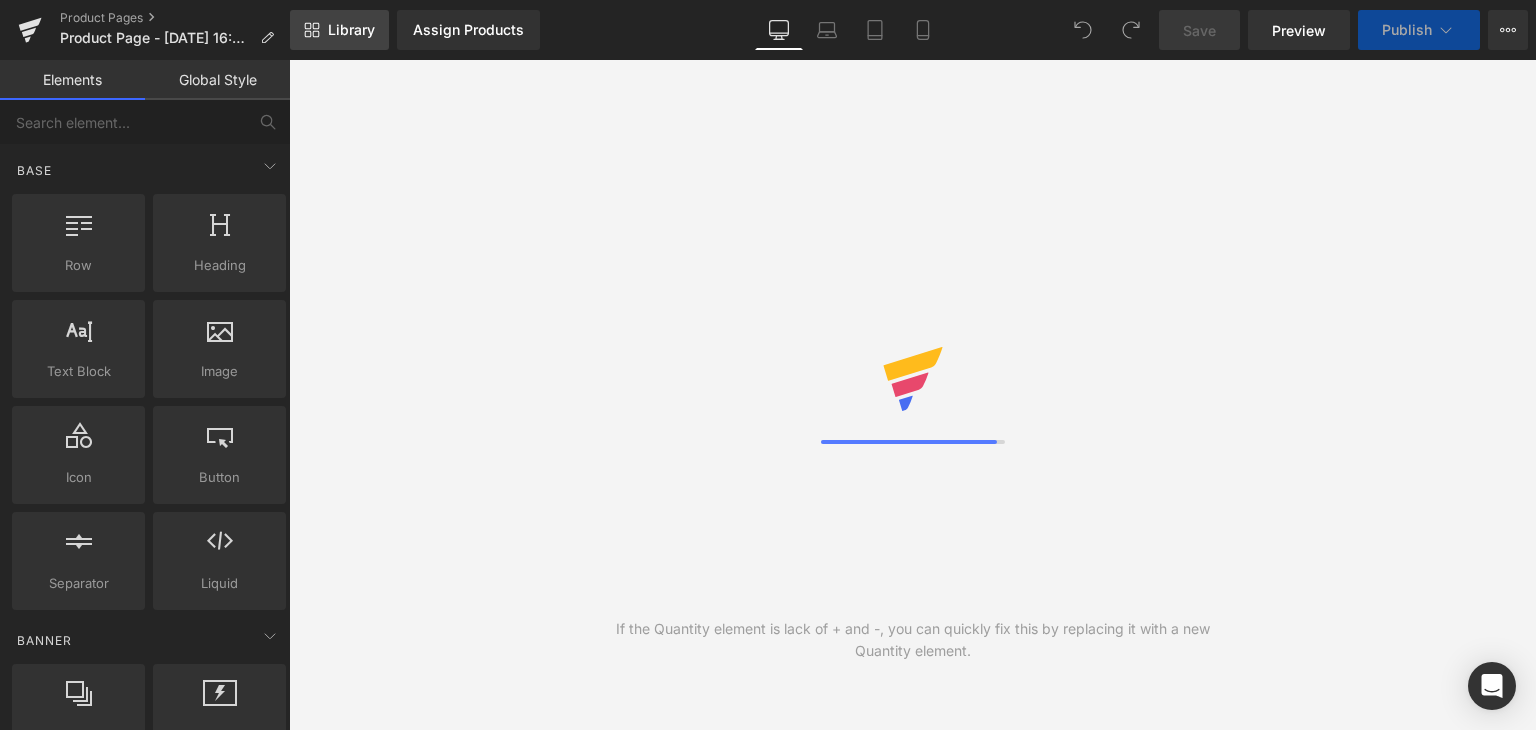 click on "Library" at bounding box center (339, 30) 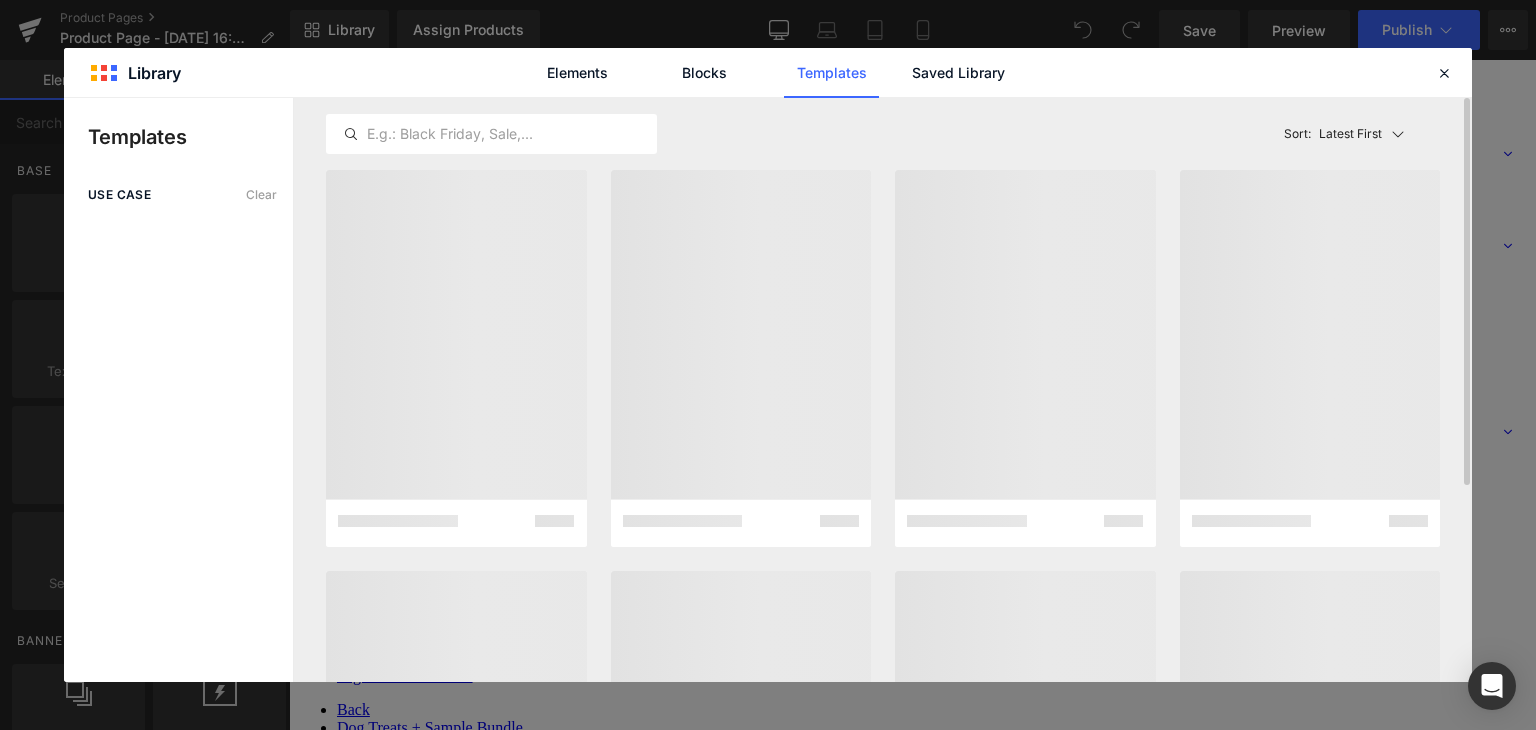 scroll, scrollTop: 0, scrollLeft: 0, axis: both 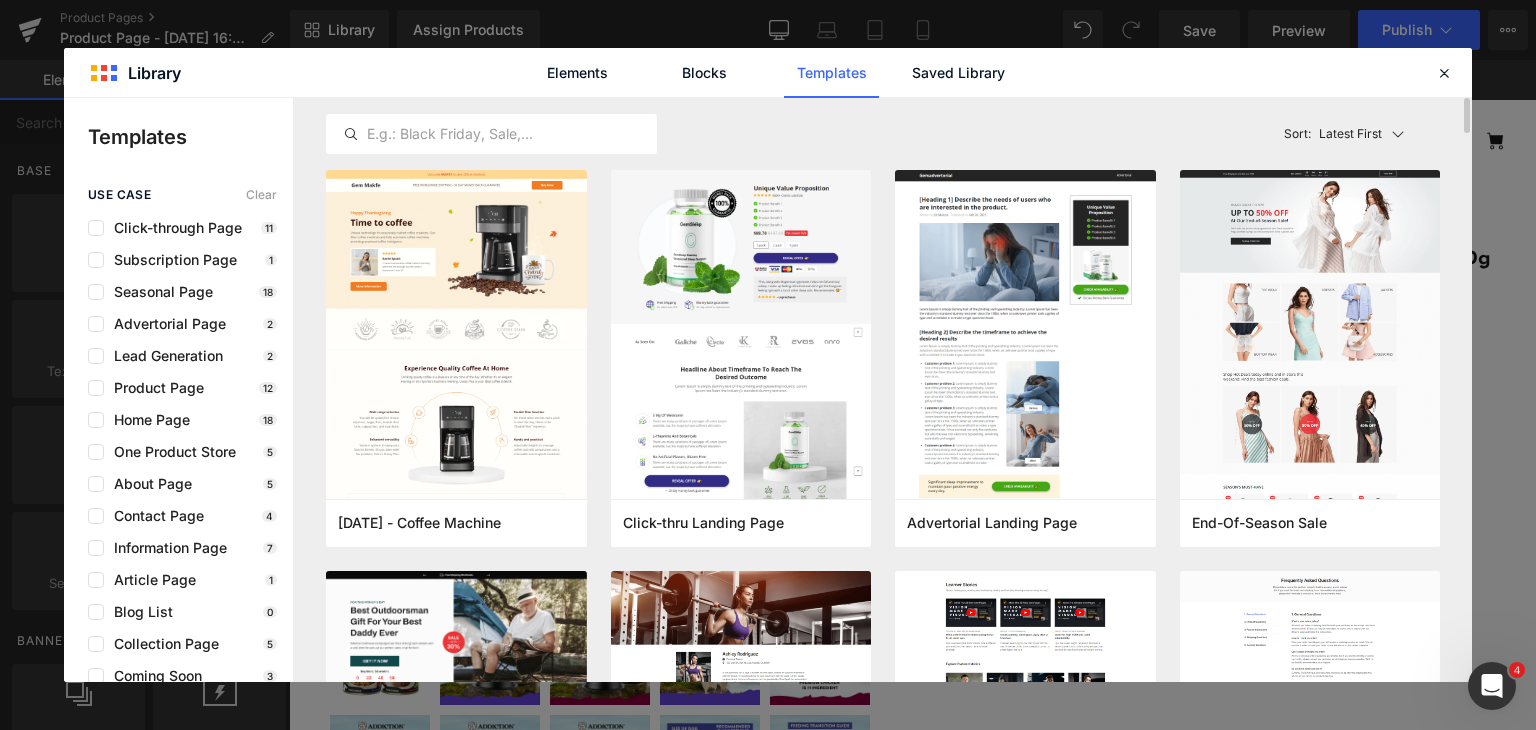 click on "Latest First Most View Latest First Sort:  Latest First" at bounding box center (883, 134) 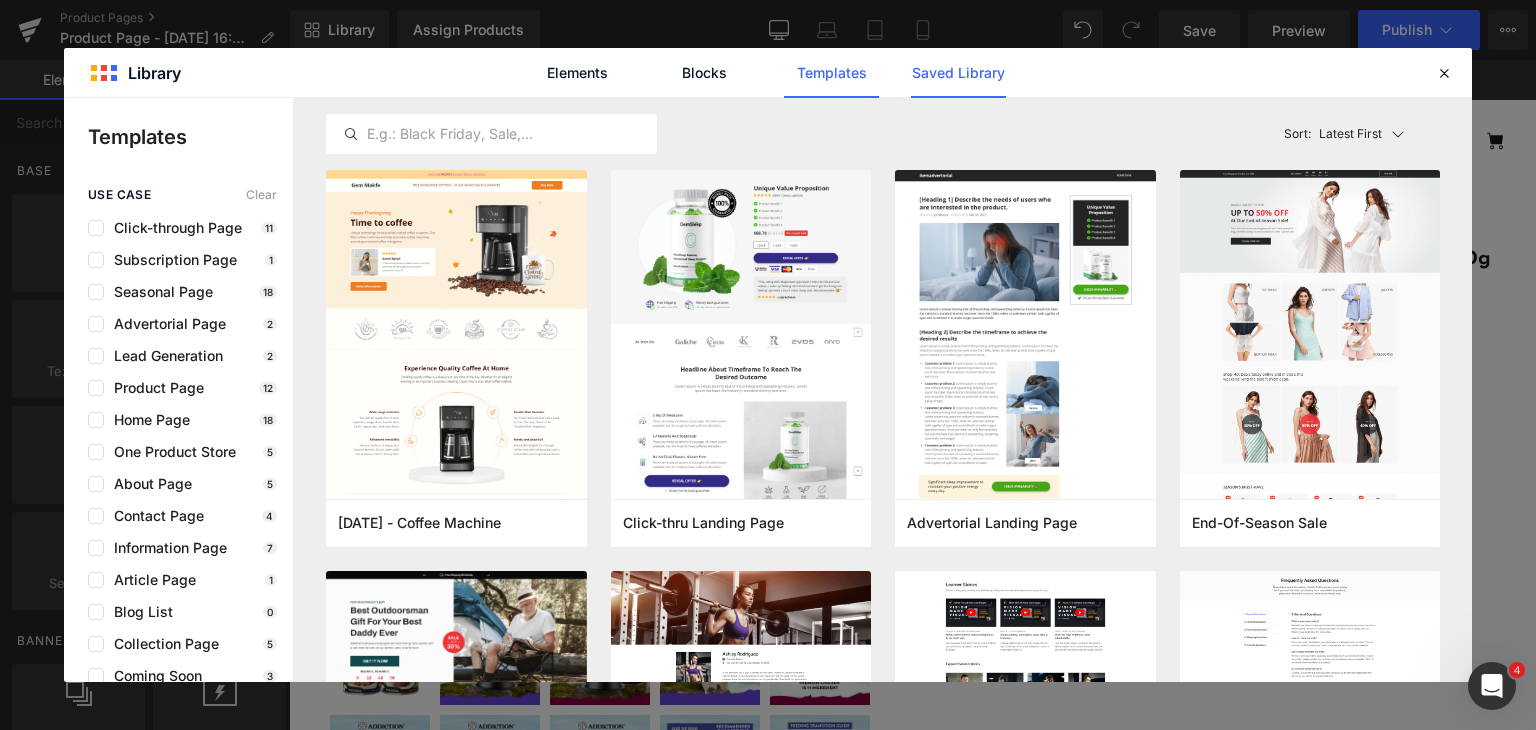 click on "Saved Library" 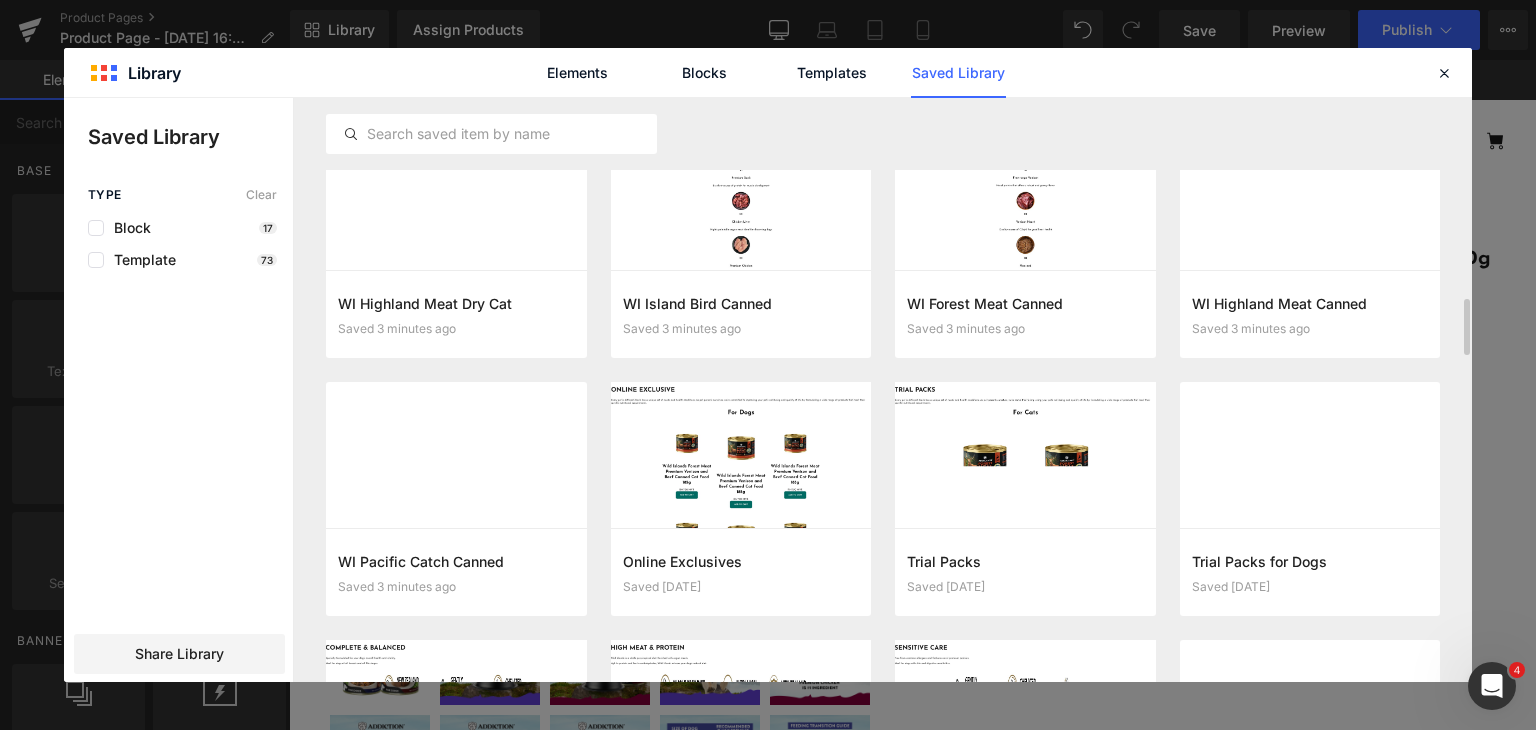 scroll, scrollTop: 2112, scrollLeft: 0, axis: vertical 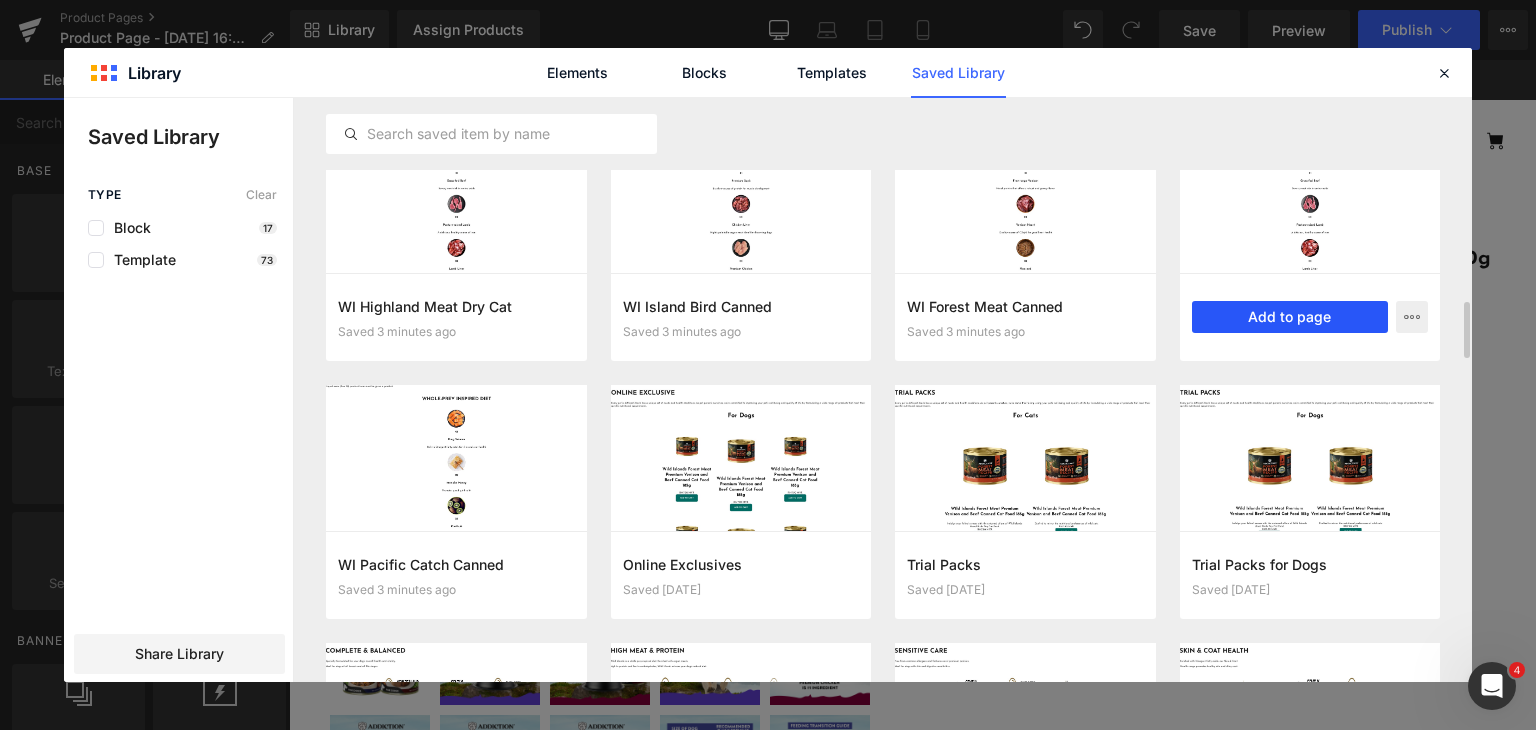click on "Add to page" at bounding box center [1290, 317] 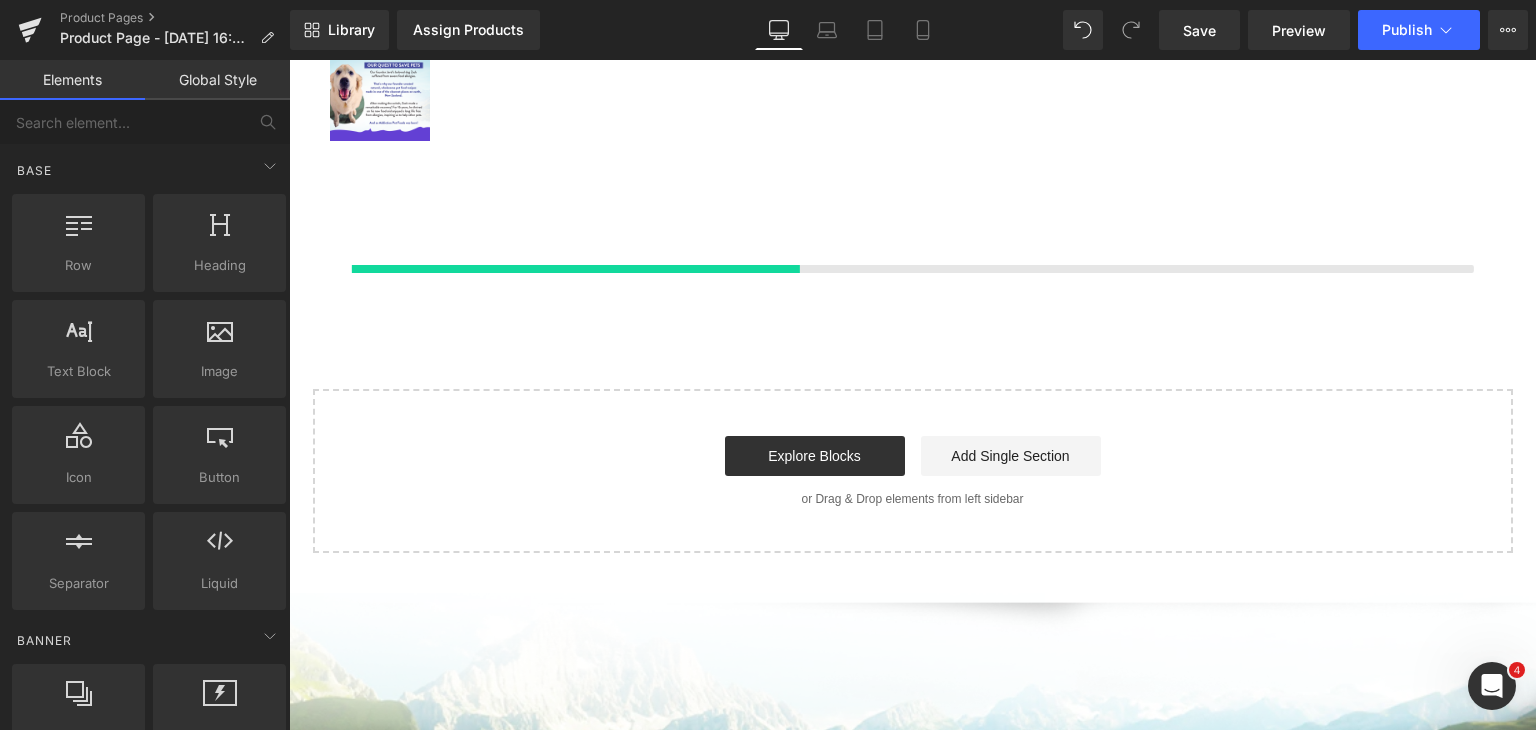 scroll, scrollTop: 812, scrollLeft: 0, axis: vertical 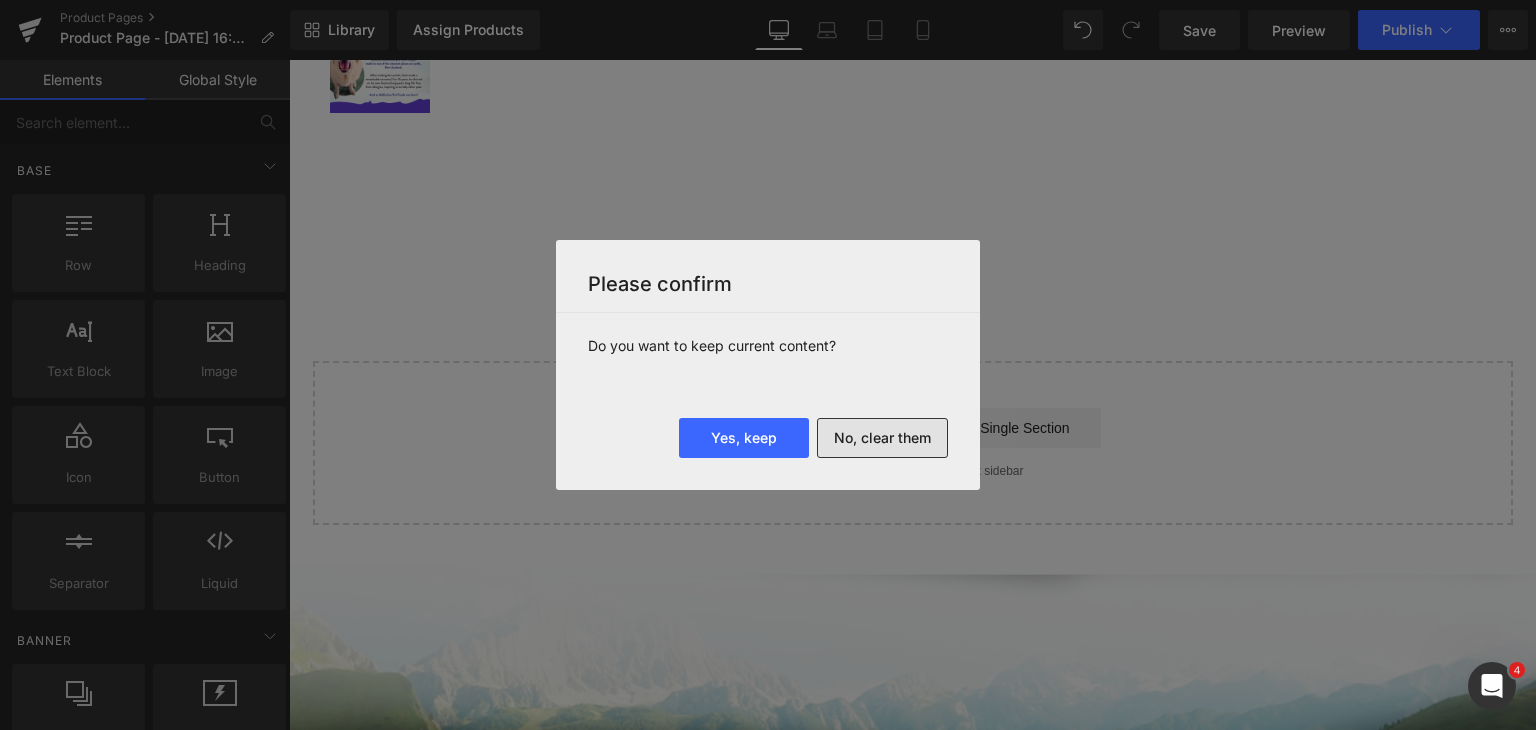 click on "No, clear them" at bounding box center [882, 438] 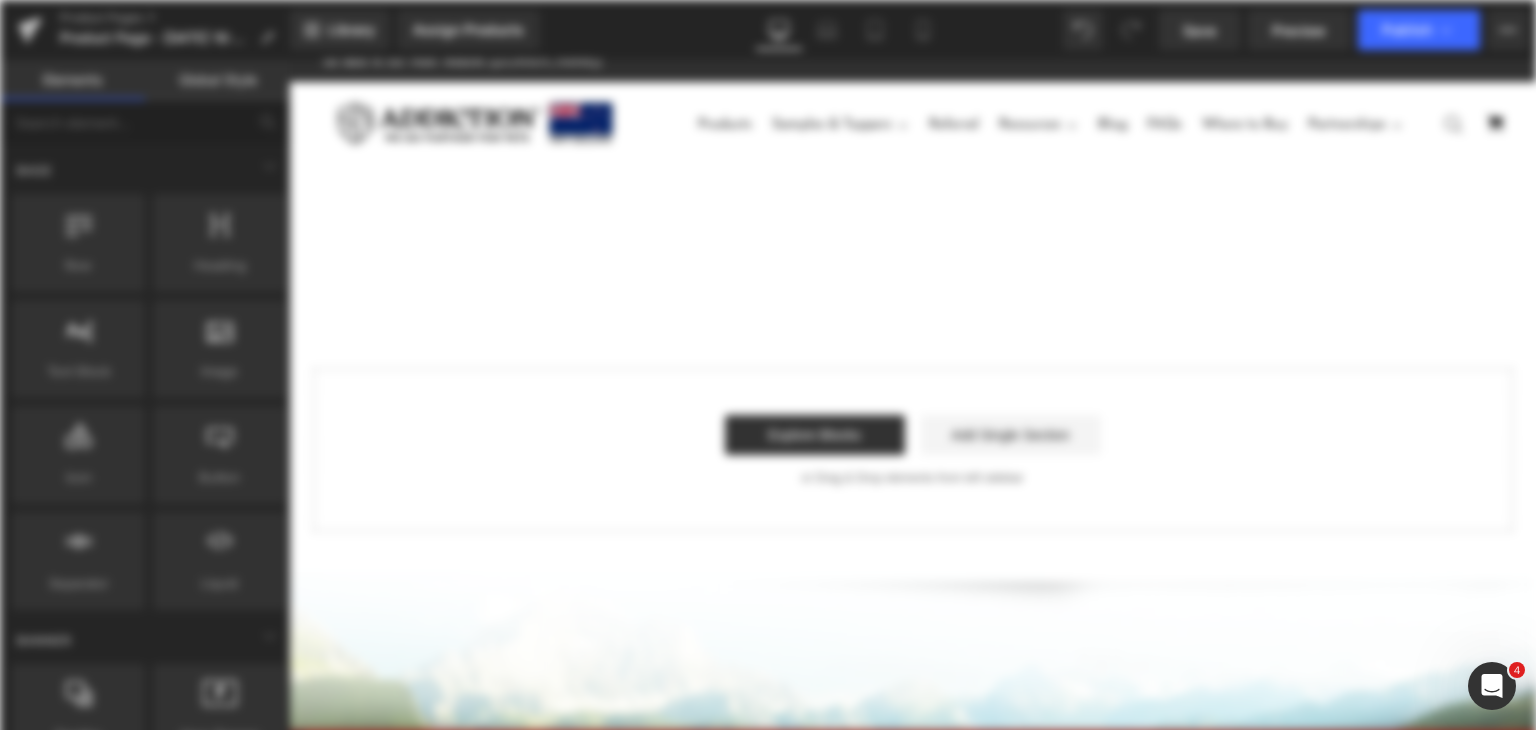scroll, scrollTop: 0, scrollLeft: 0, axis: both 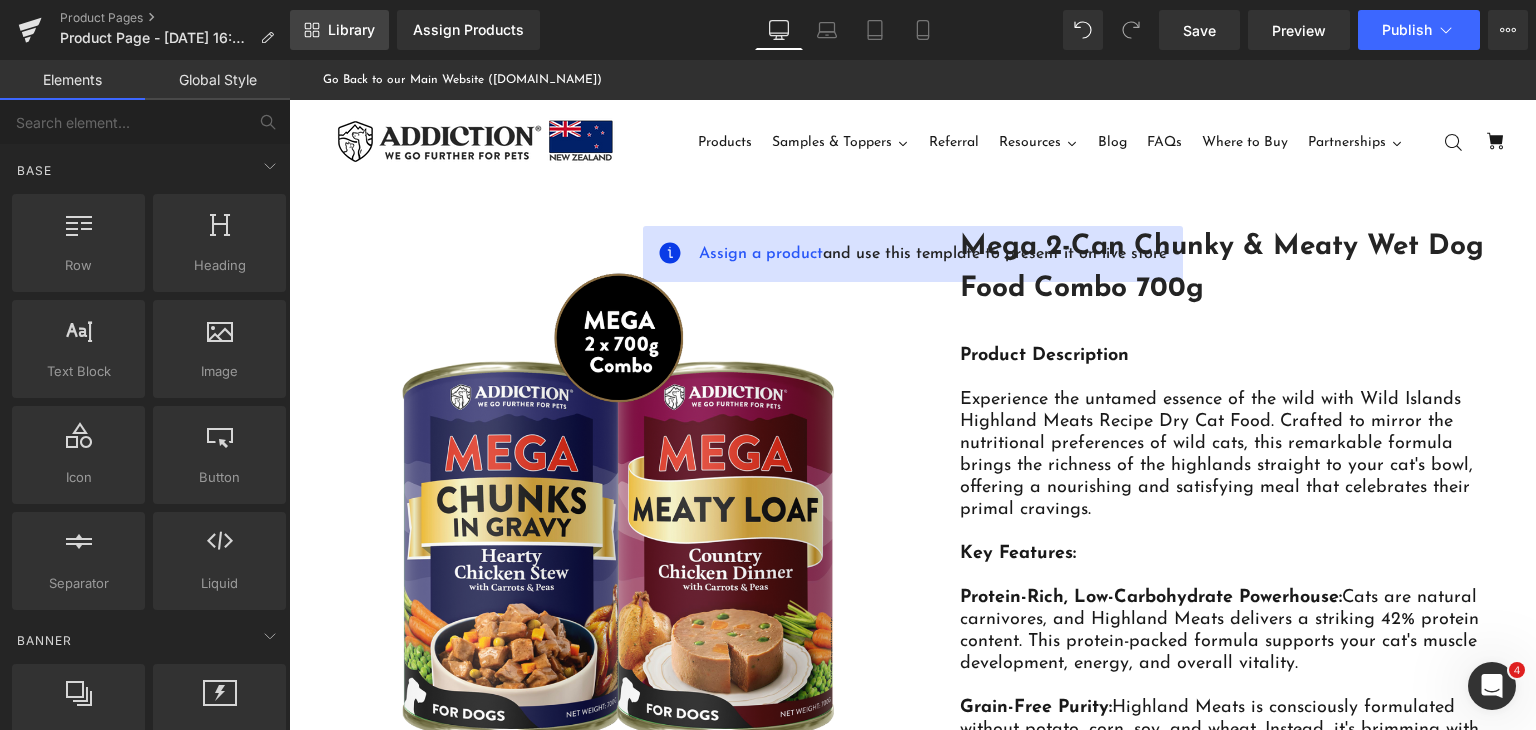 click on "Library" at bounding box center [339, 30] 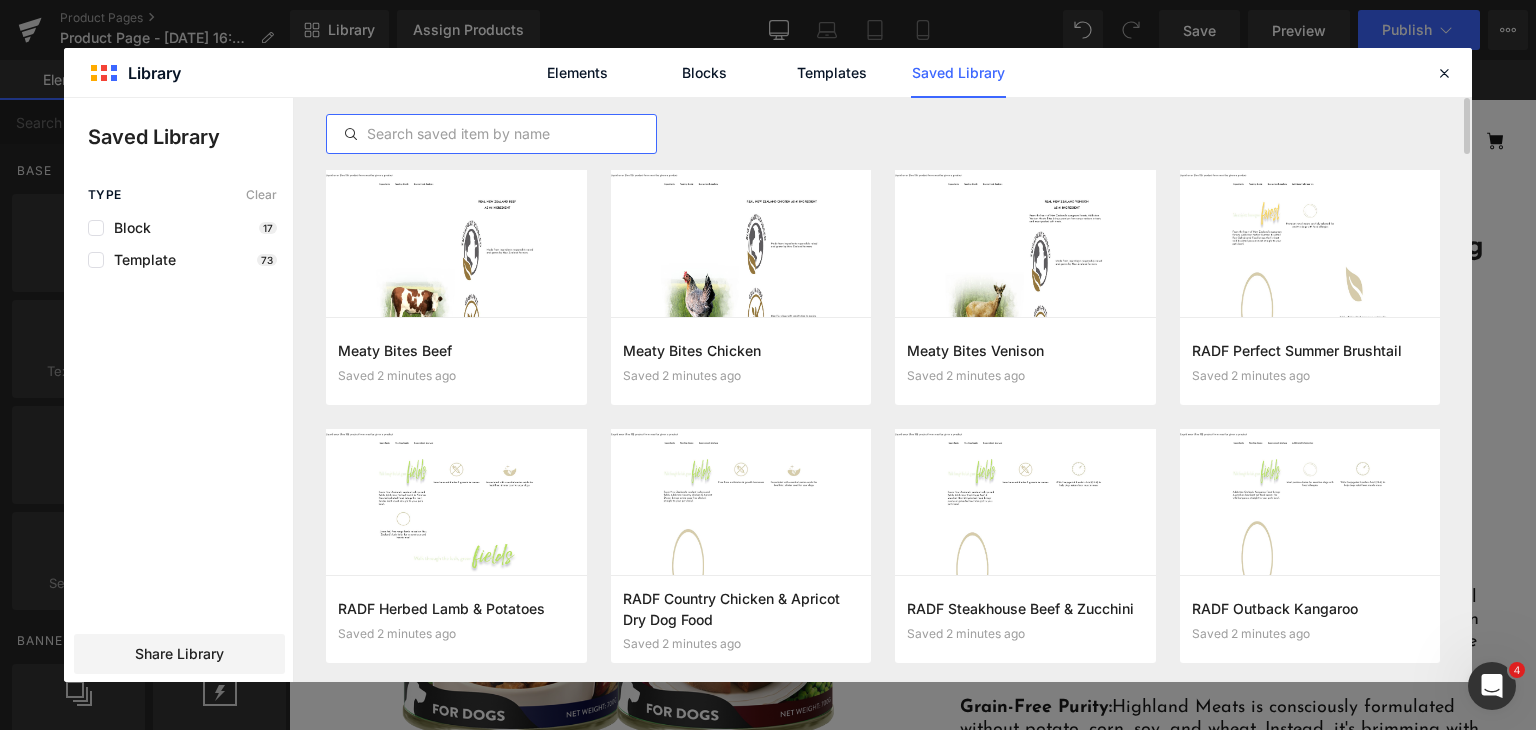 click at bounding box center [491, 134] 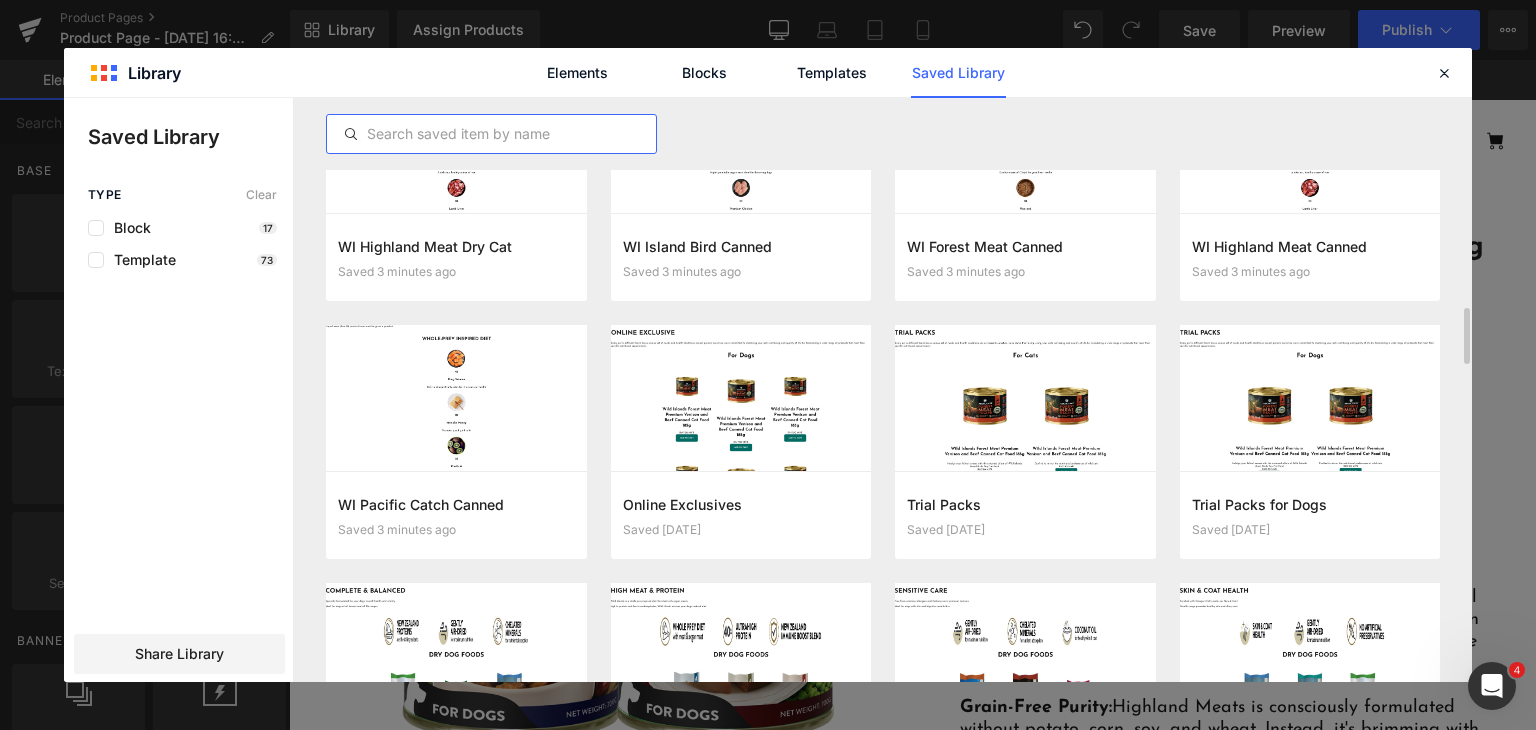 scroll, scrollTop: 2172, scrollLeft: 0, axis: vertical 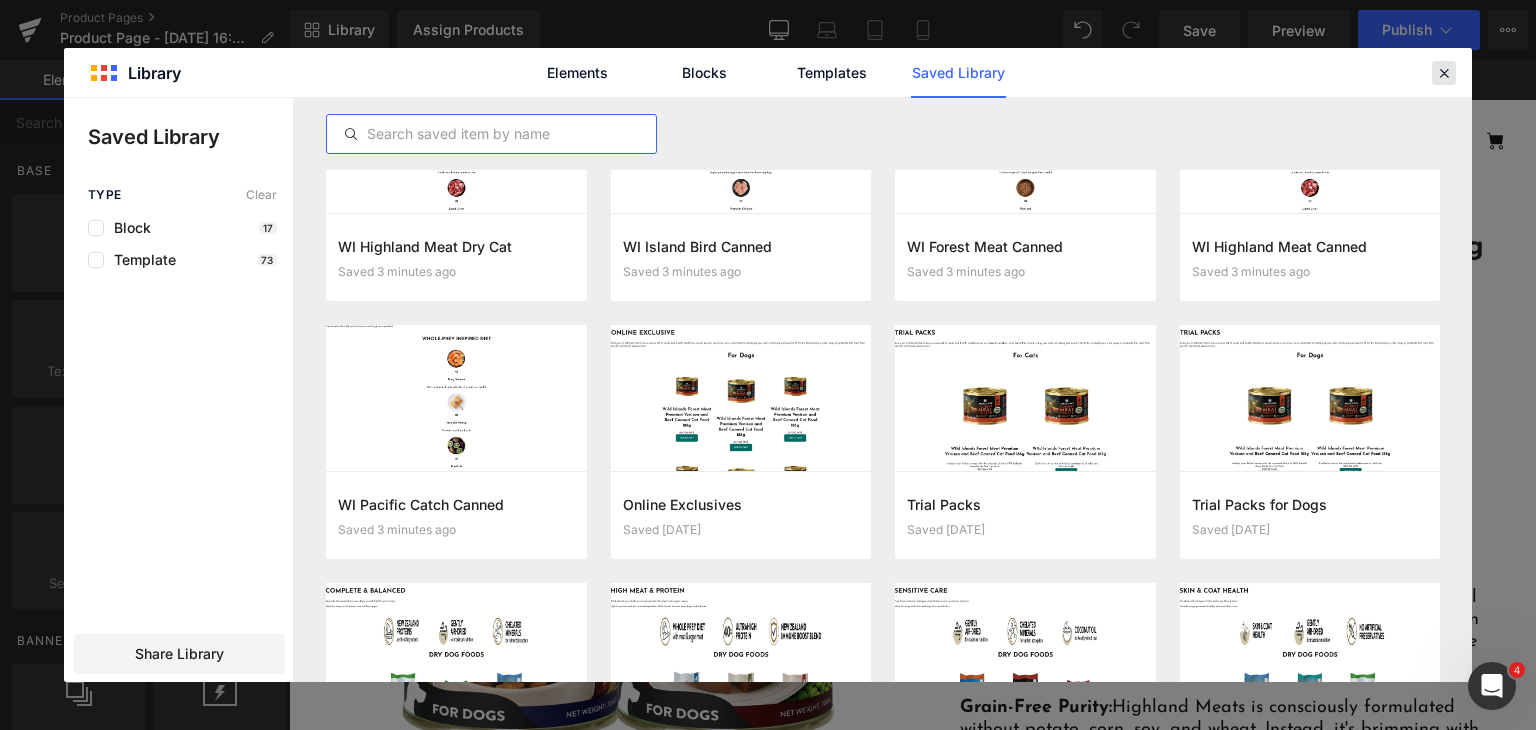 click at bounding box center [1444, 73] 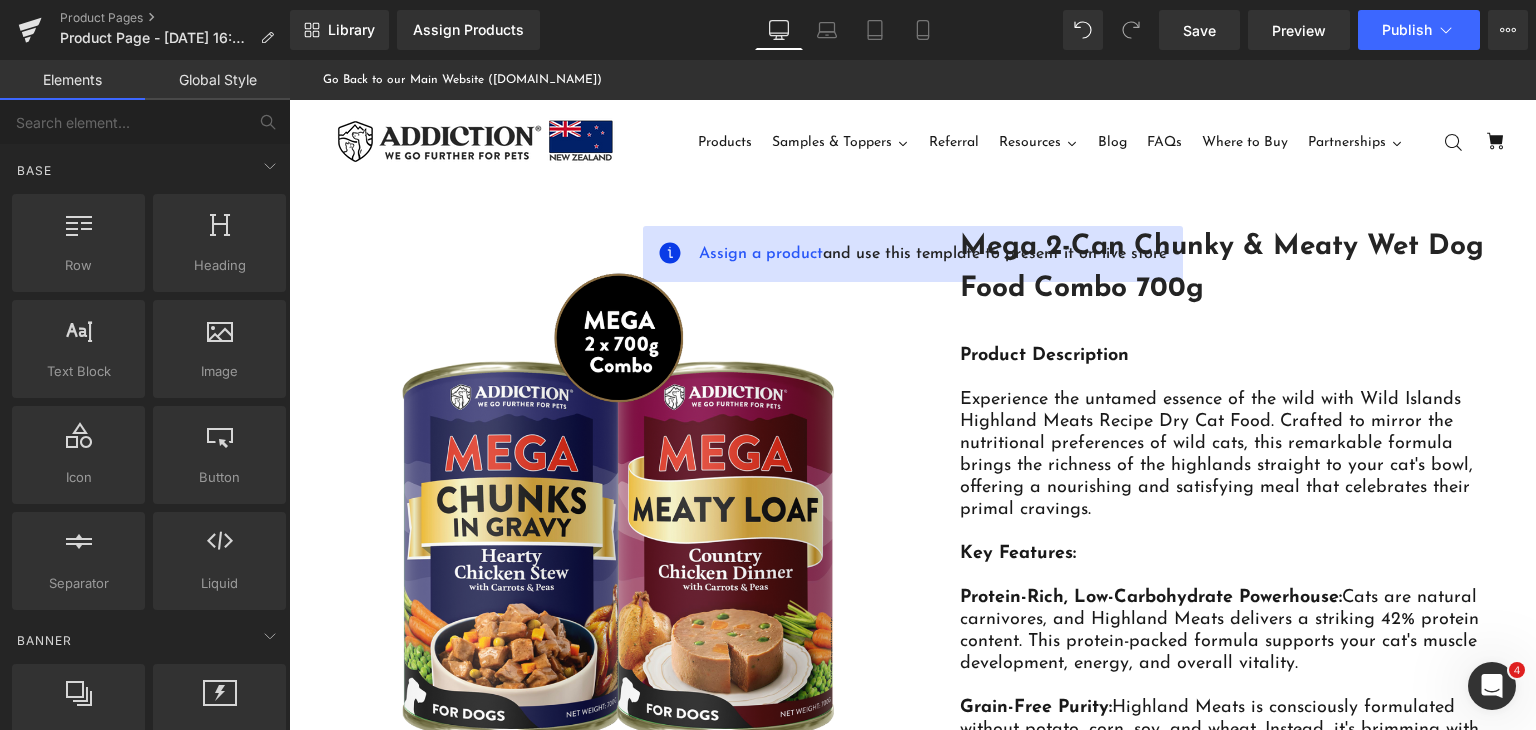 click on "Go Back to our Main Website (addictionpet.com)" at bounding box center (913, 80) 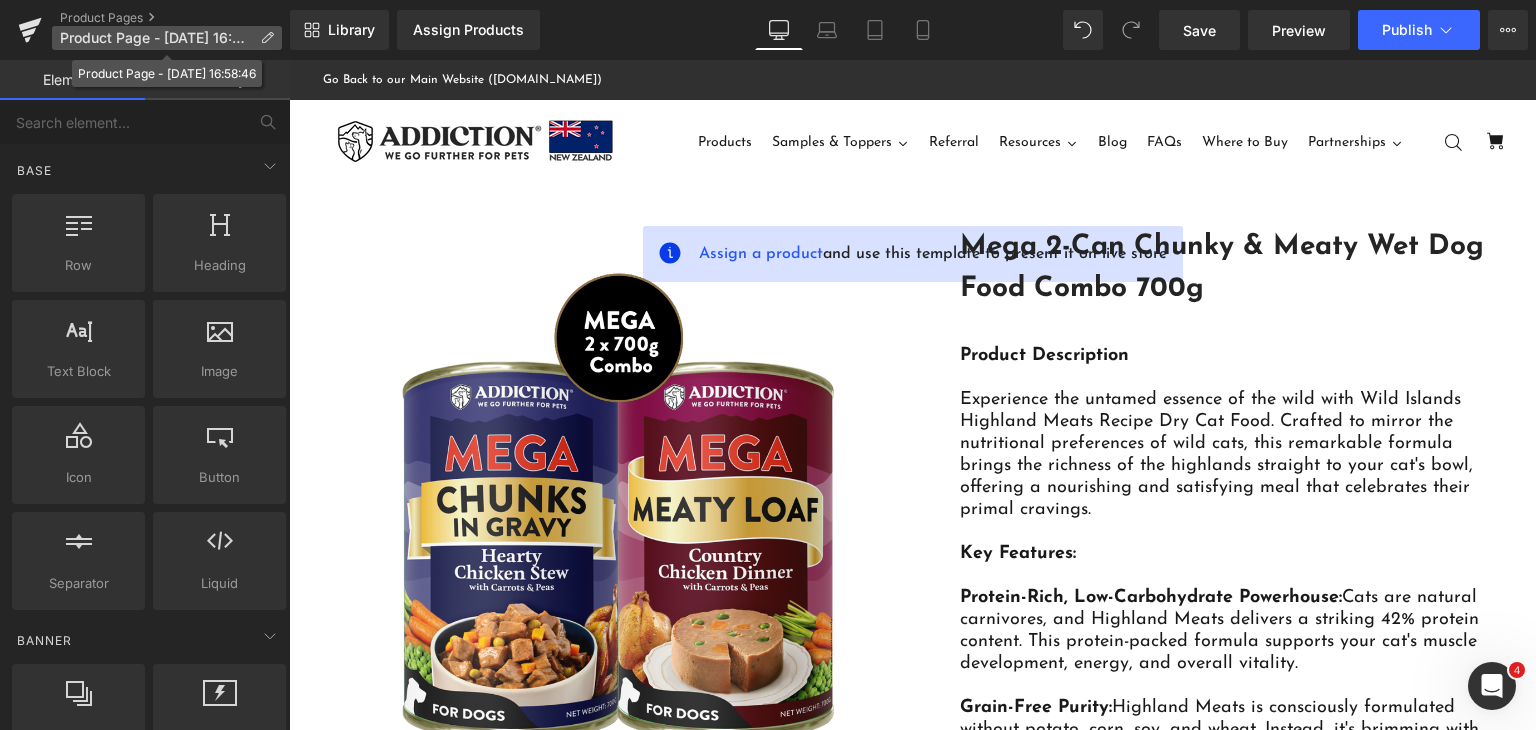 click at bounding box center [267, 38] 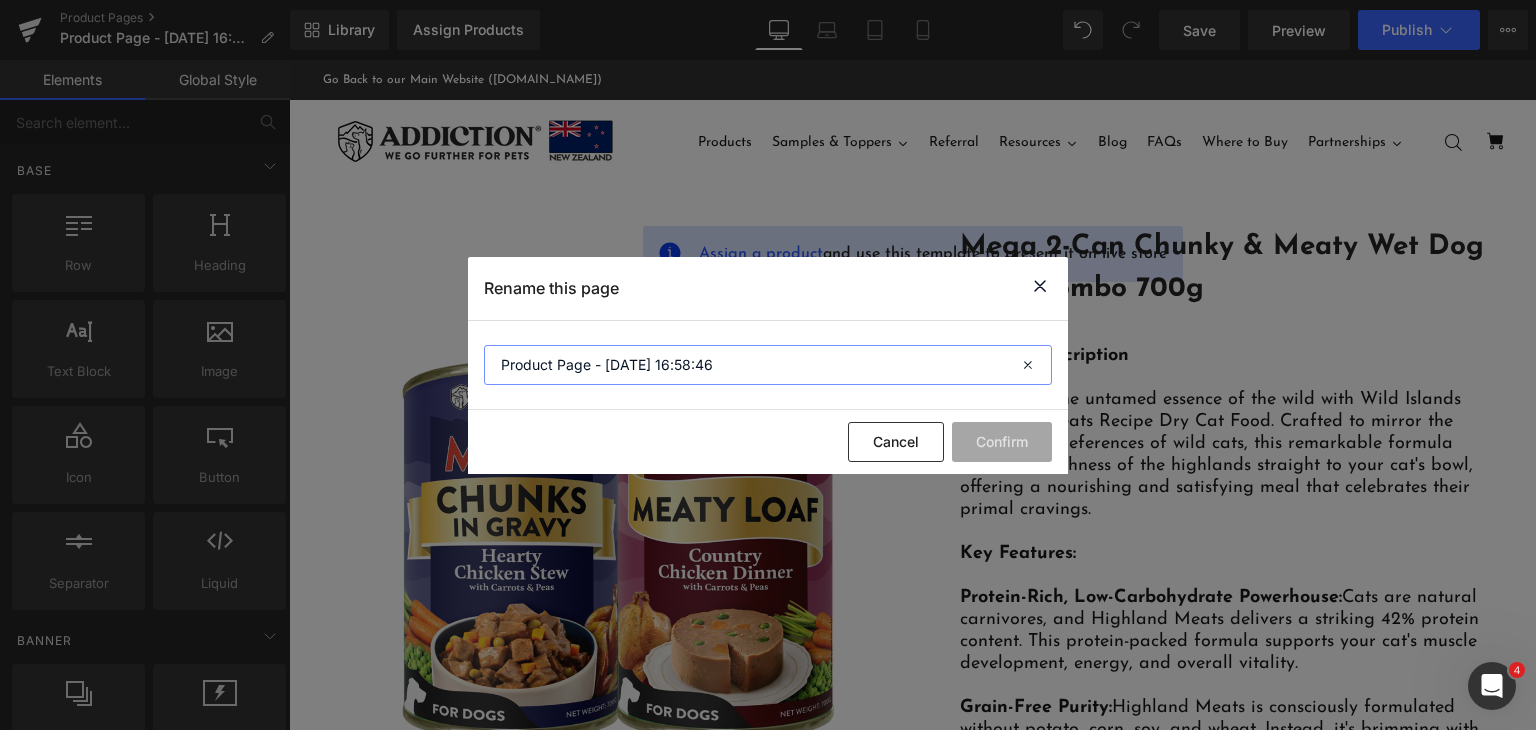 drag, startPoint x: 636, startPoint y: 369, endPoint x: 597, endPoint y: 373, distance: 39.20459 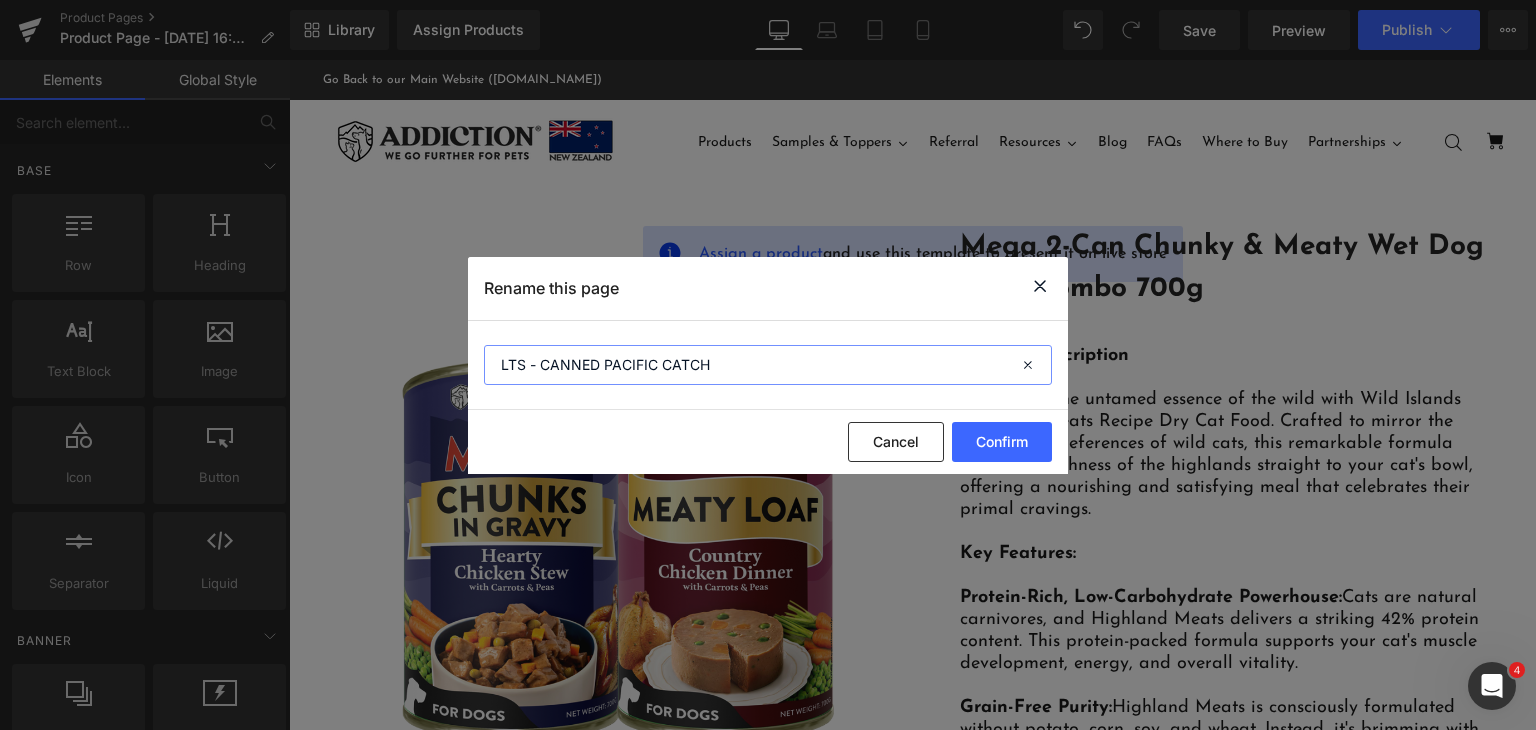 click on "LTS - CANNED PACIFIC CATCH" at bounding box center (768, 365) 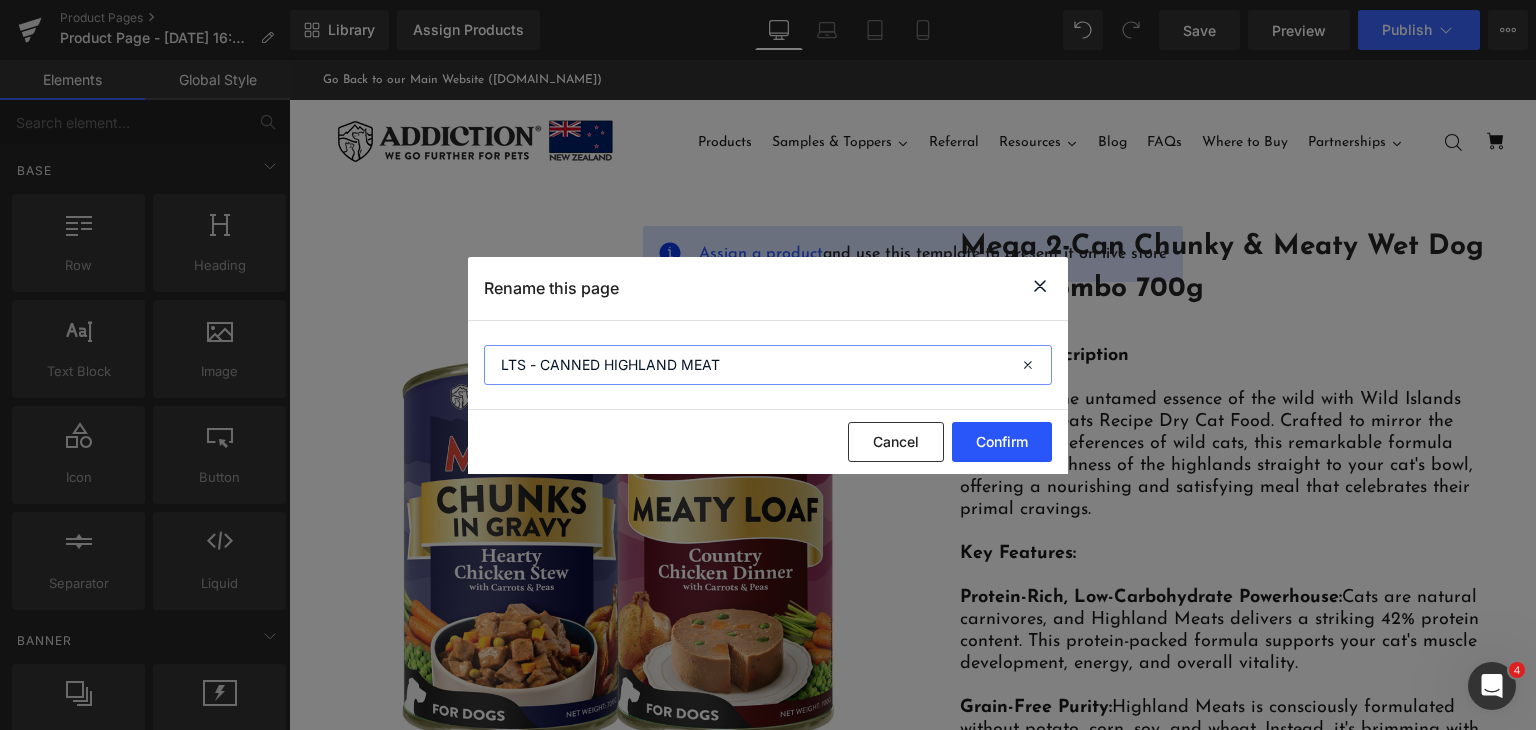 type on "LTS - CANNED HIGHLAND MEAT" 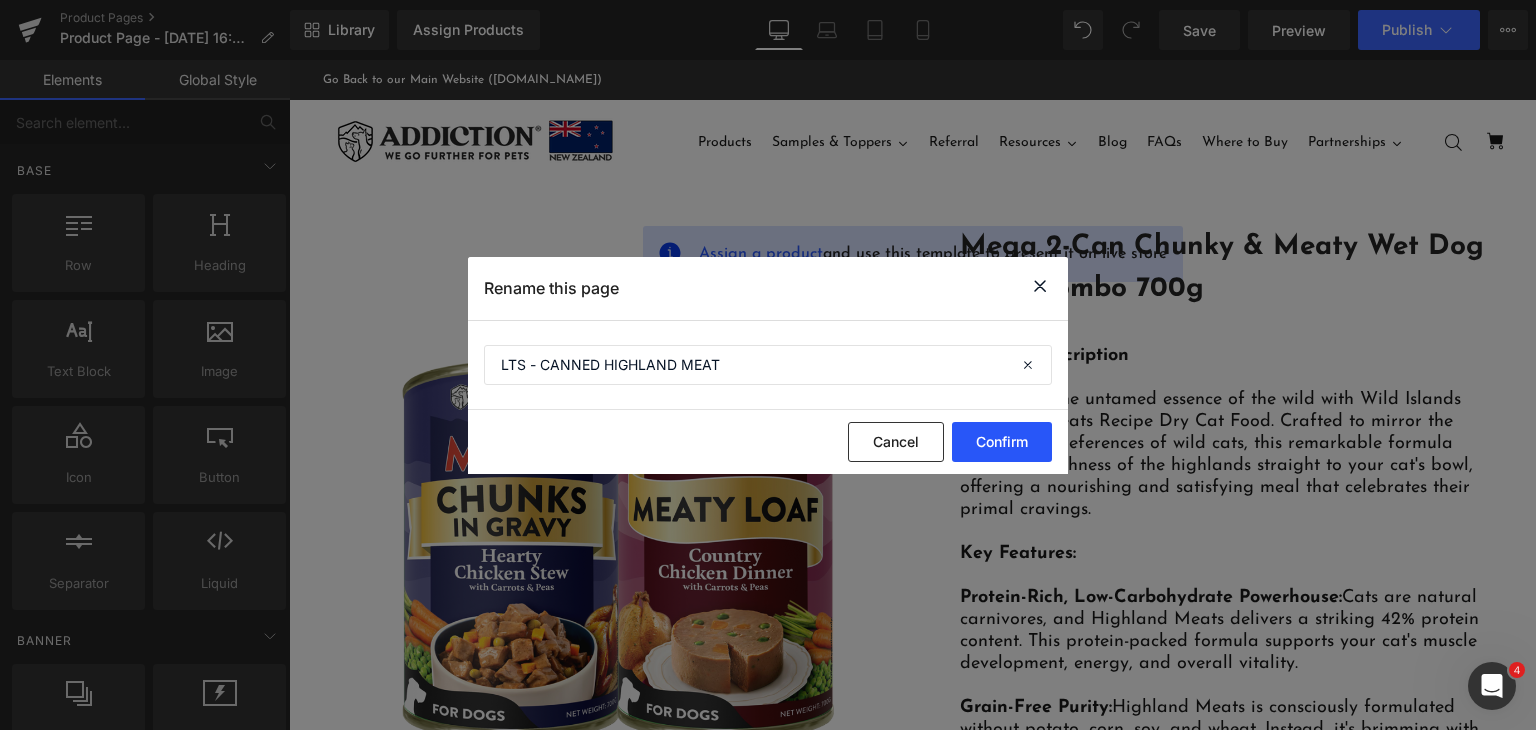 click on "Confirm" at bounding box center [1002, 442] 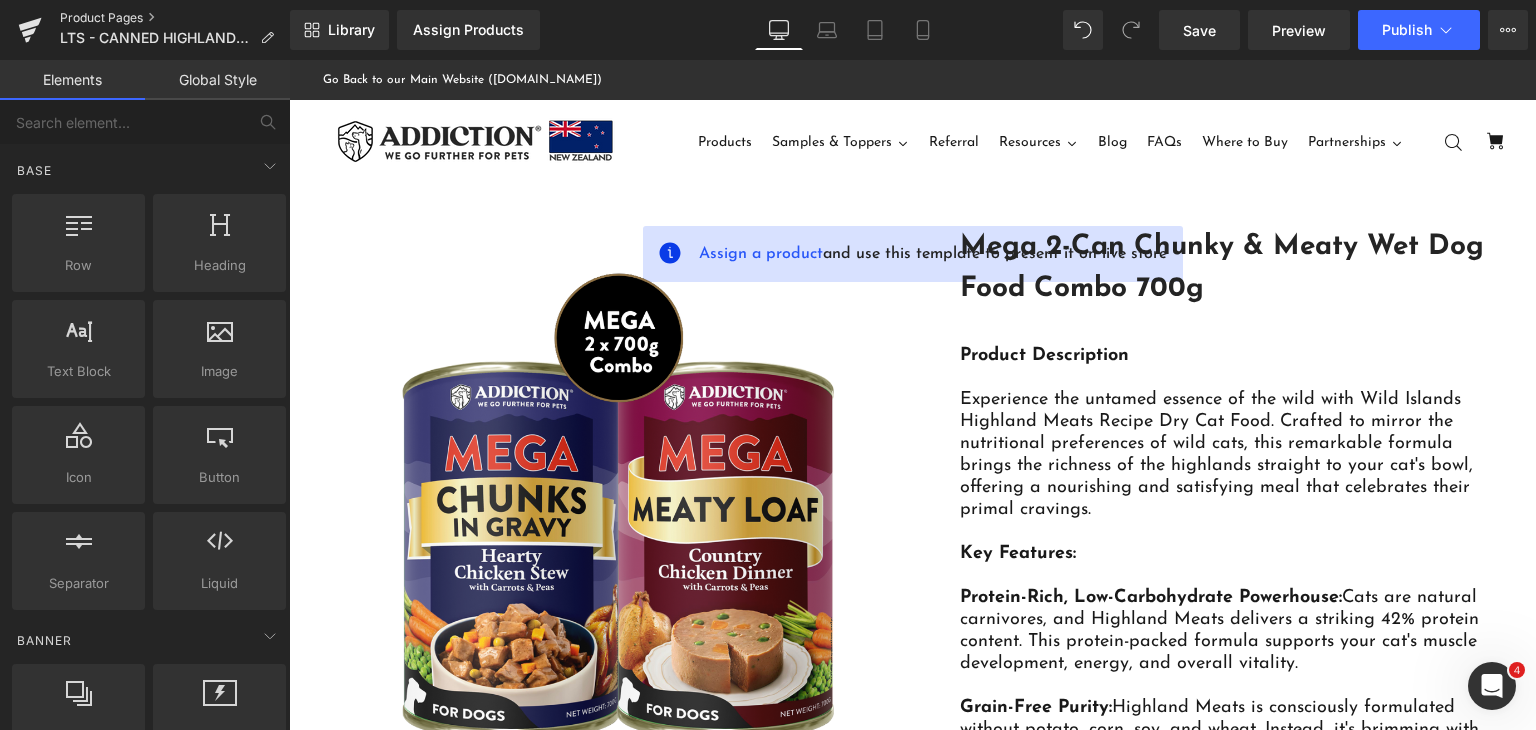 drag, startPoint x: 71, startPoint y: 17, endPoint x: 567, endPoint y: 27, distance: 496.1008 